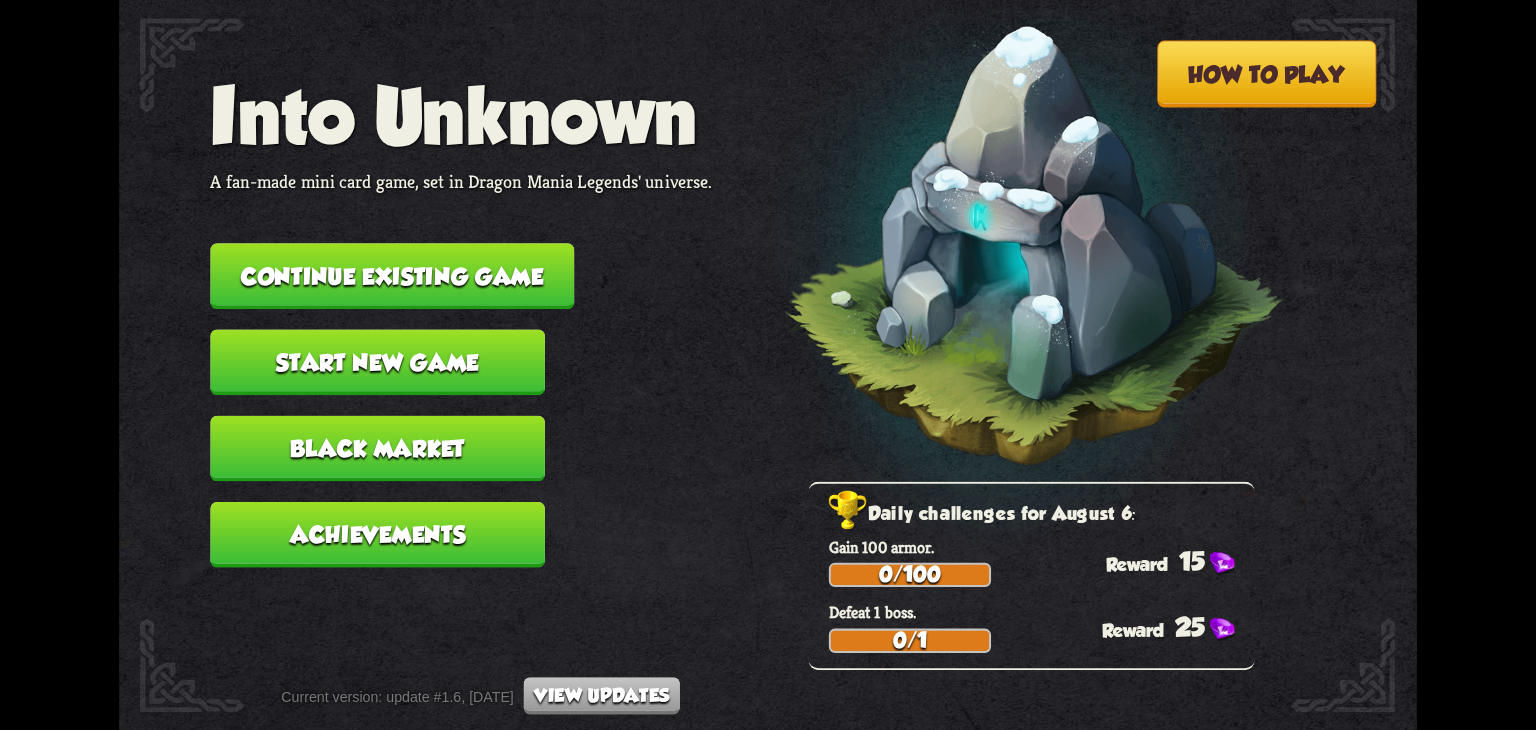 scroll, scrollTop: 0, scrollLeft: 0, axis: both 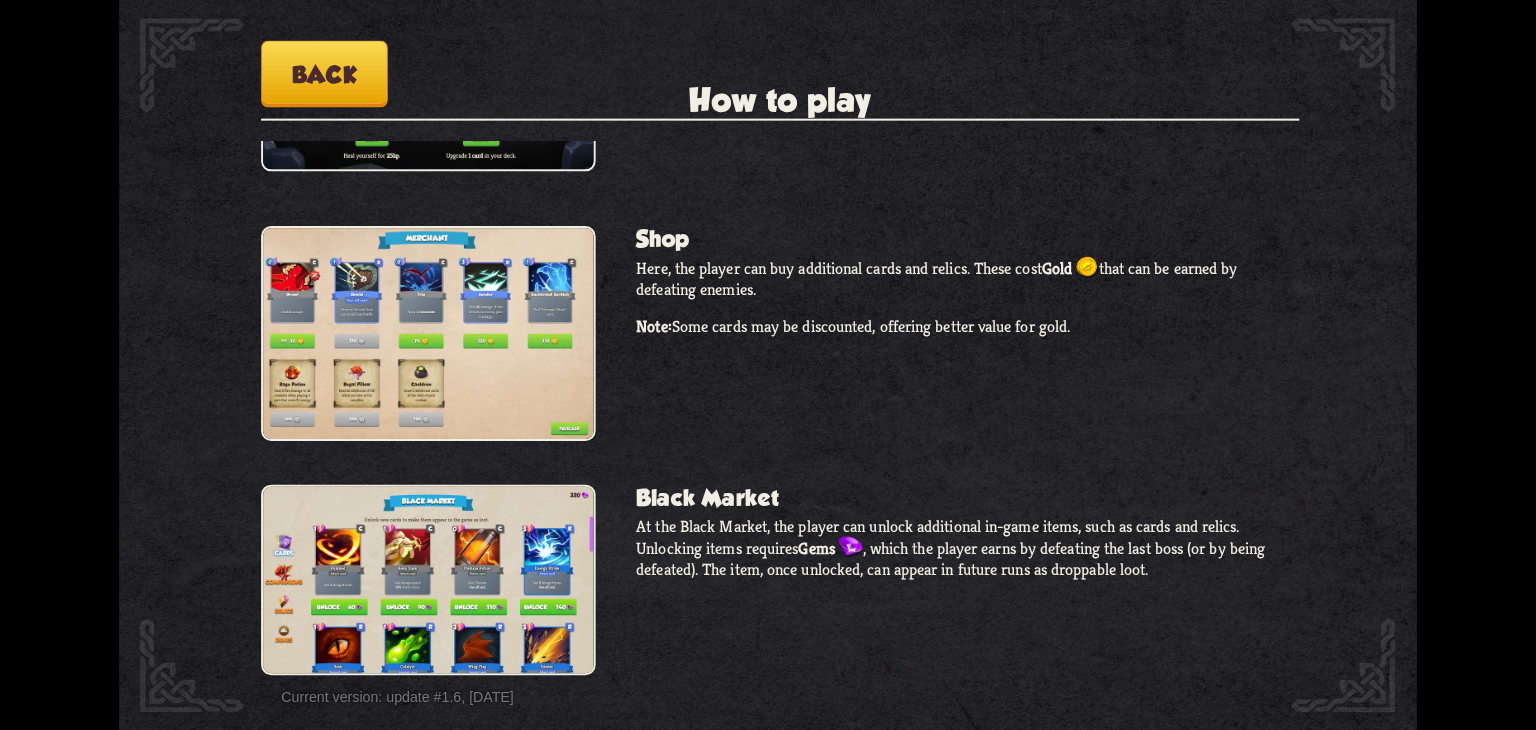 click on "Back" at bounding box center (324, 74) 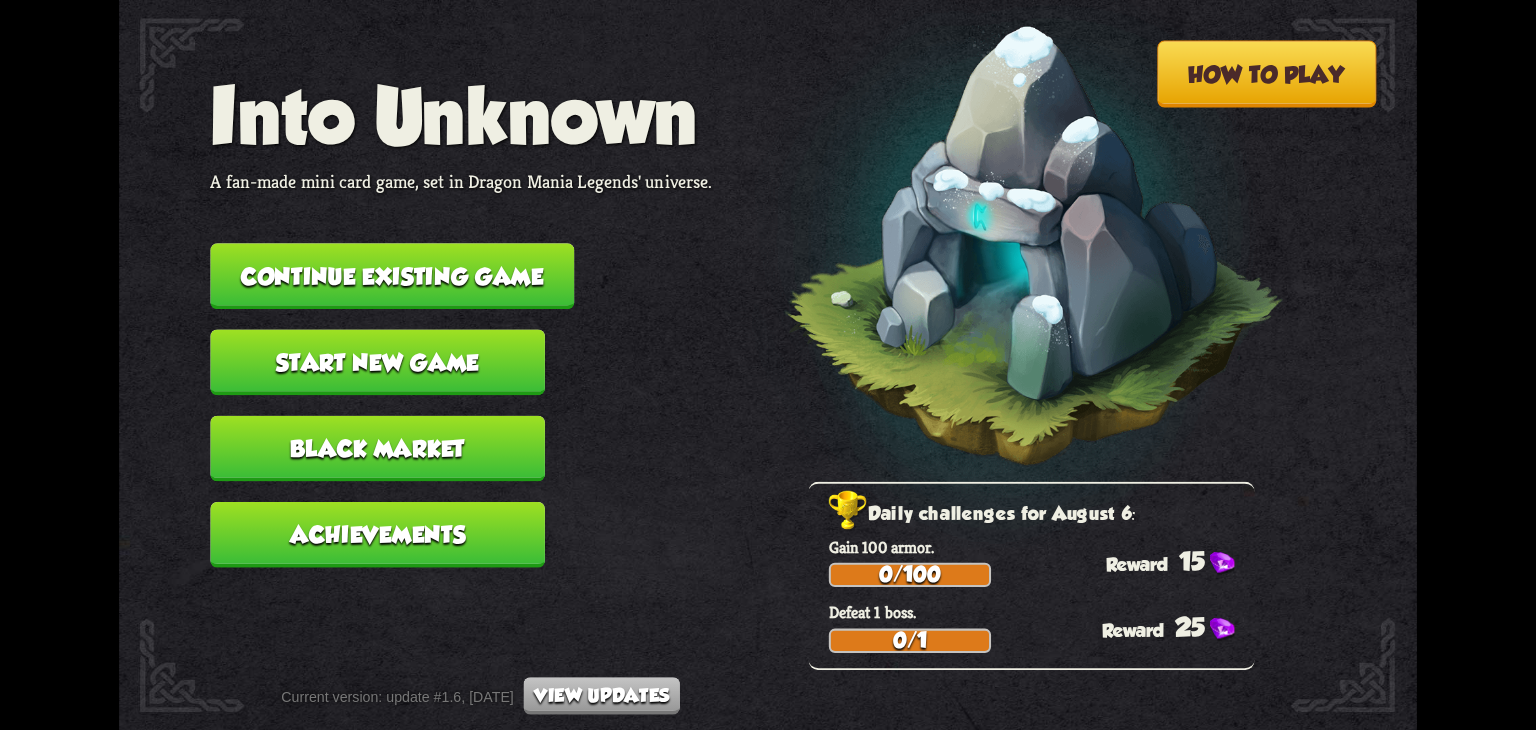 click on "Continue existing game" at bounding box center [392, 276] 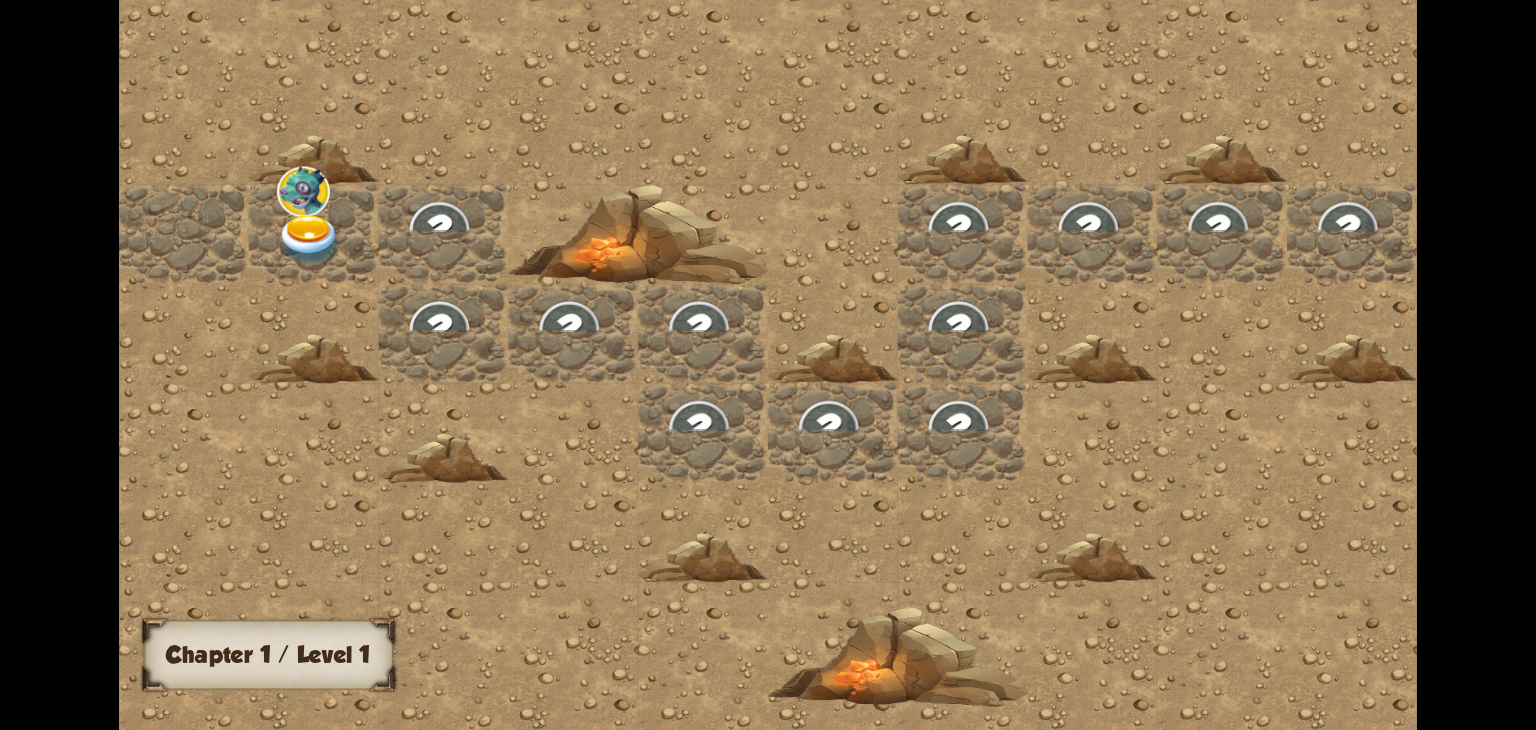 click at bounding box center [1479, 238] 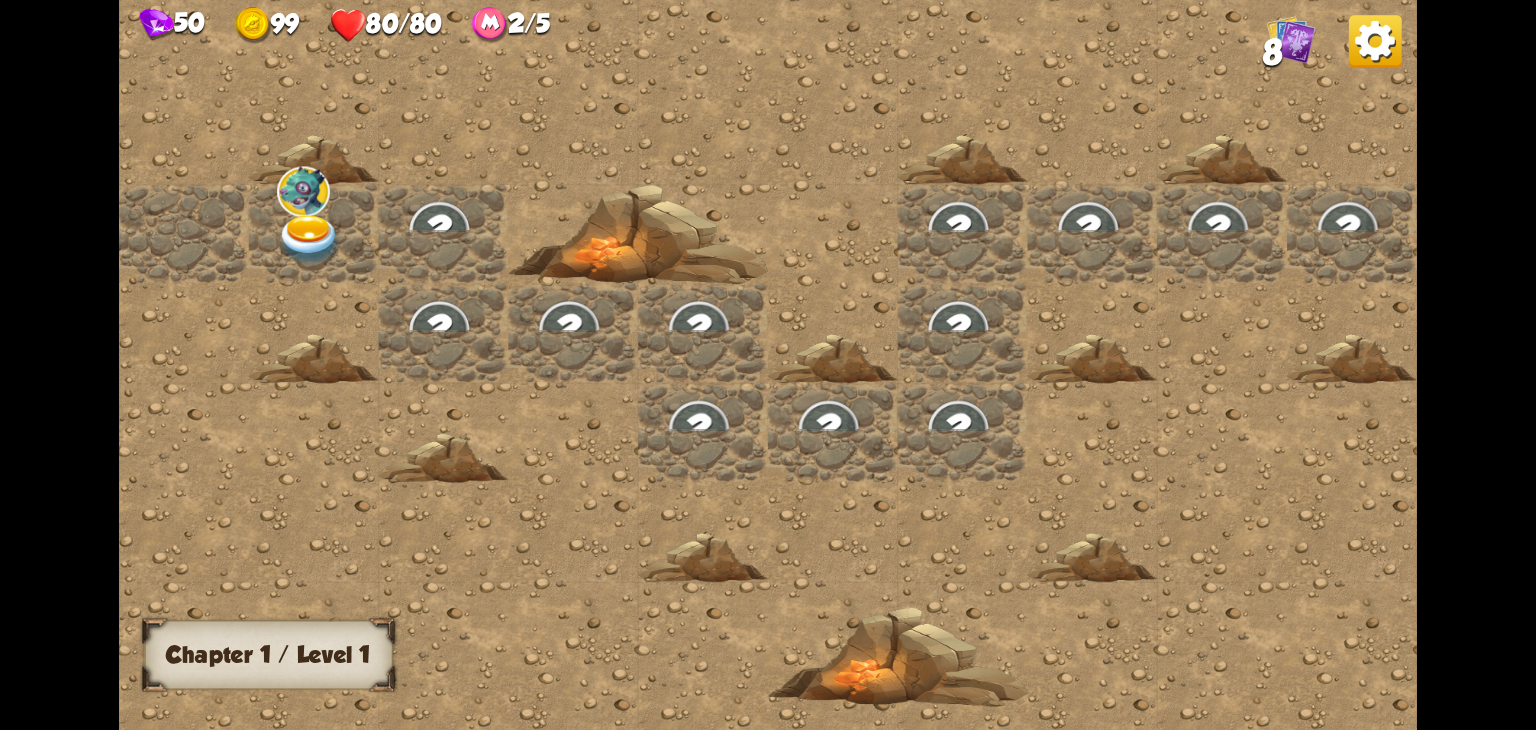 click at bounding box center [309, 240] 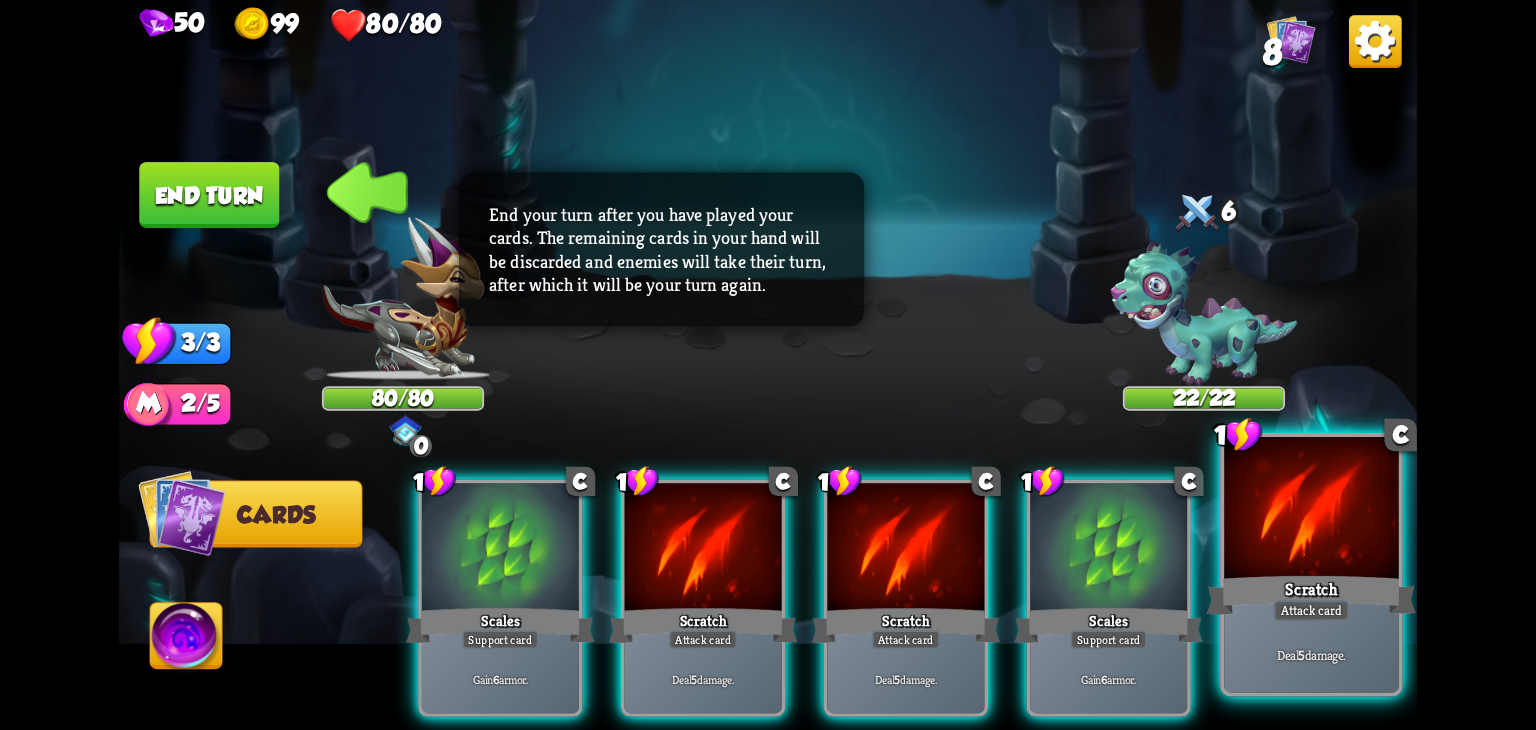 click on "Deal  5  damage." at bounding box center [1311, 654] 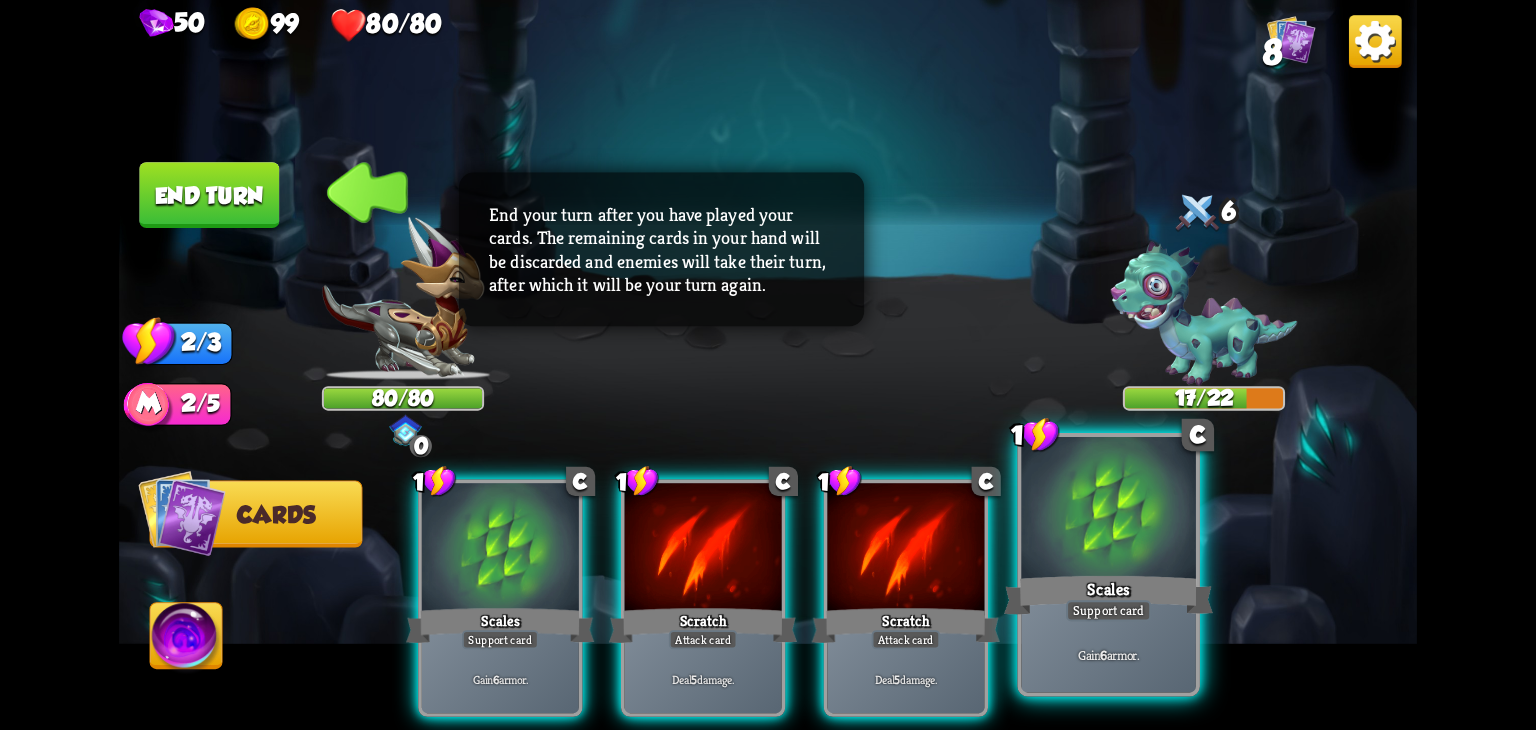 click on "Scales" at bounding box center (1108, 595) 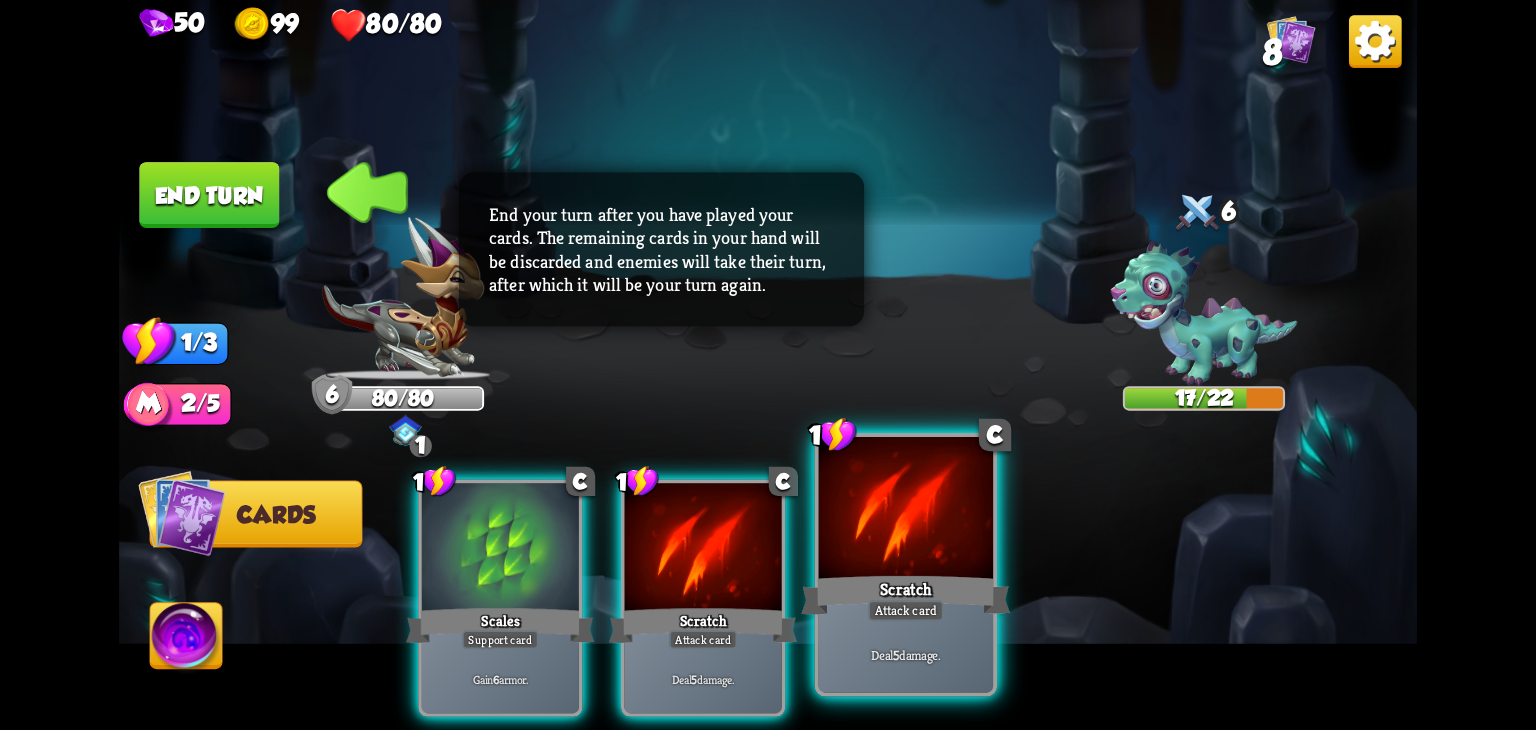 click on "Scratch" at bounding box center [905, 595] 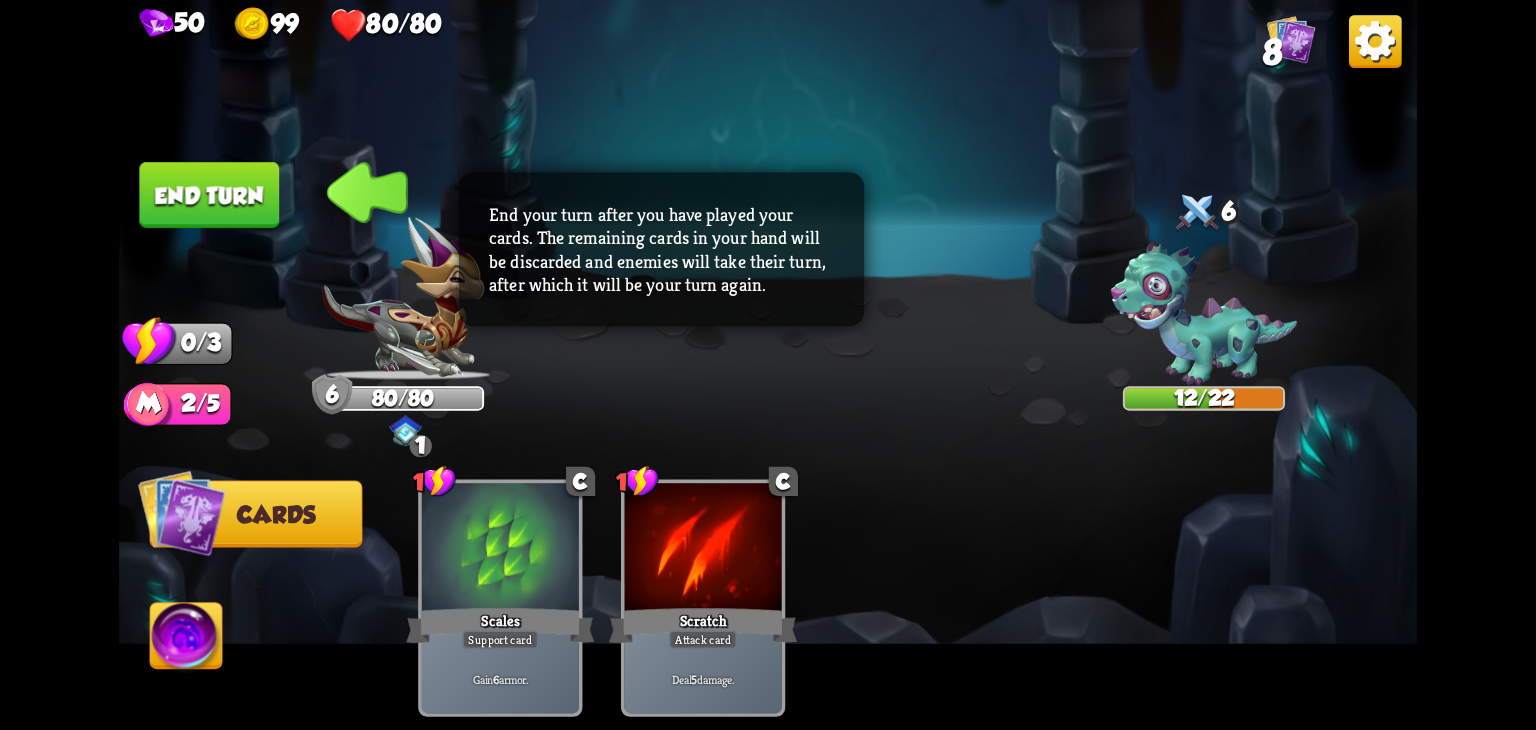 click on "End turn" at bounding box center (209, 195) 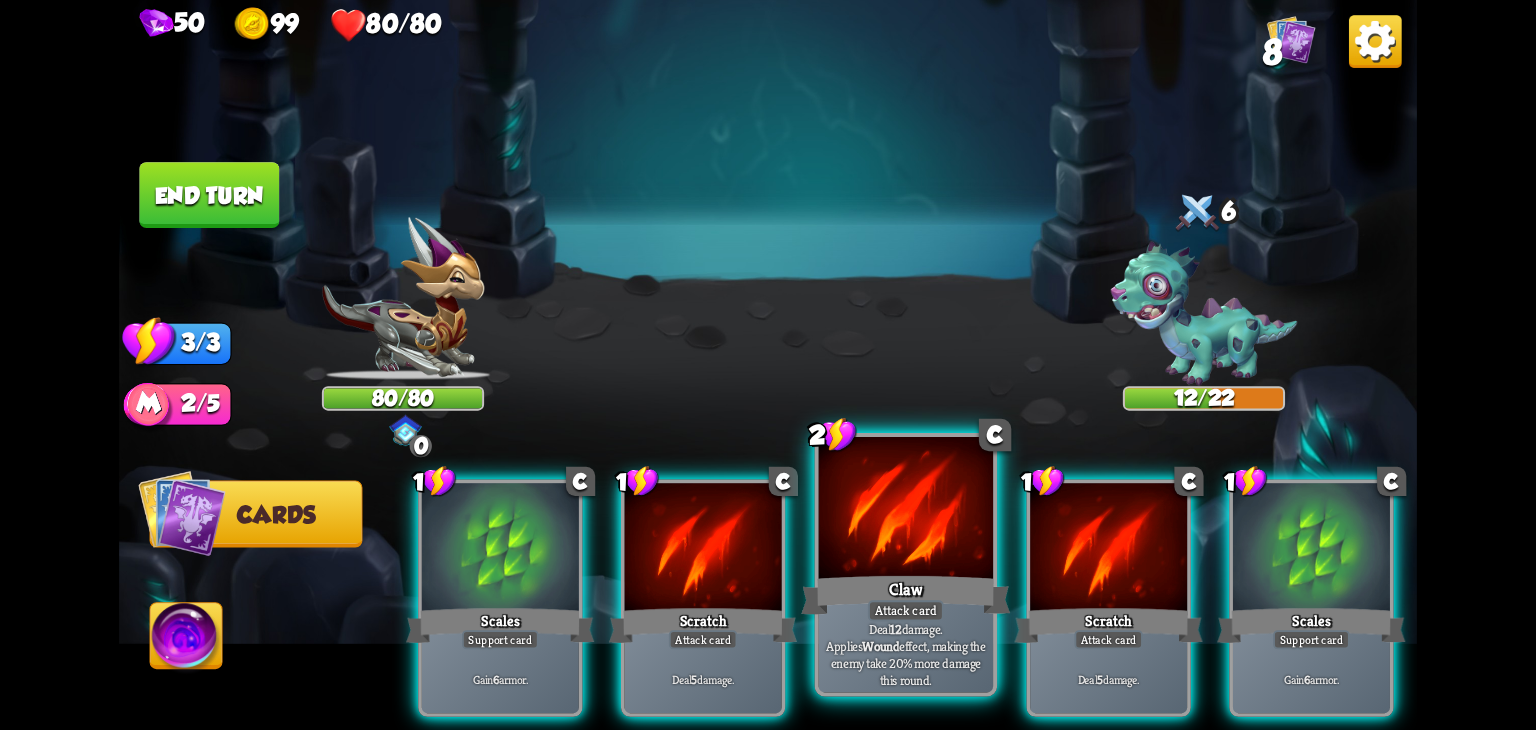 click on "Claw" at bounding box center (905, 595) 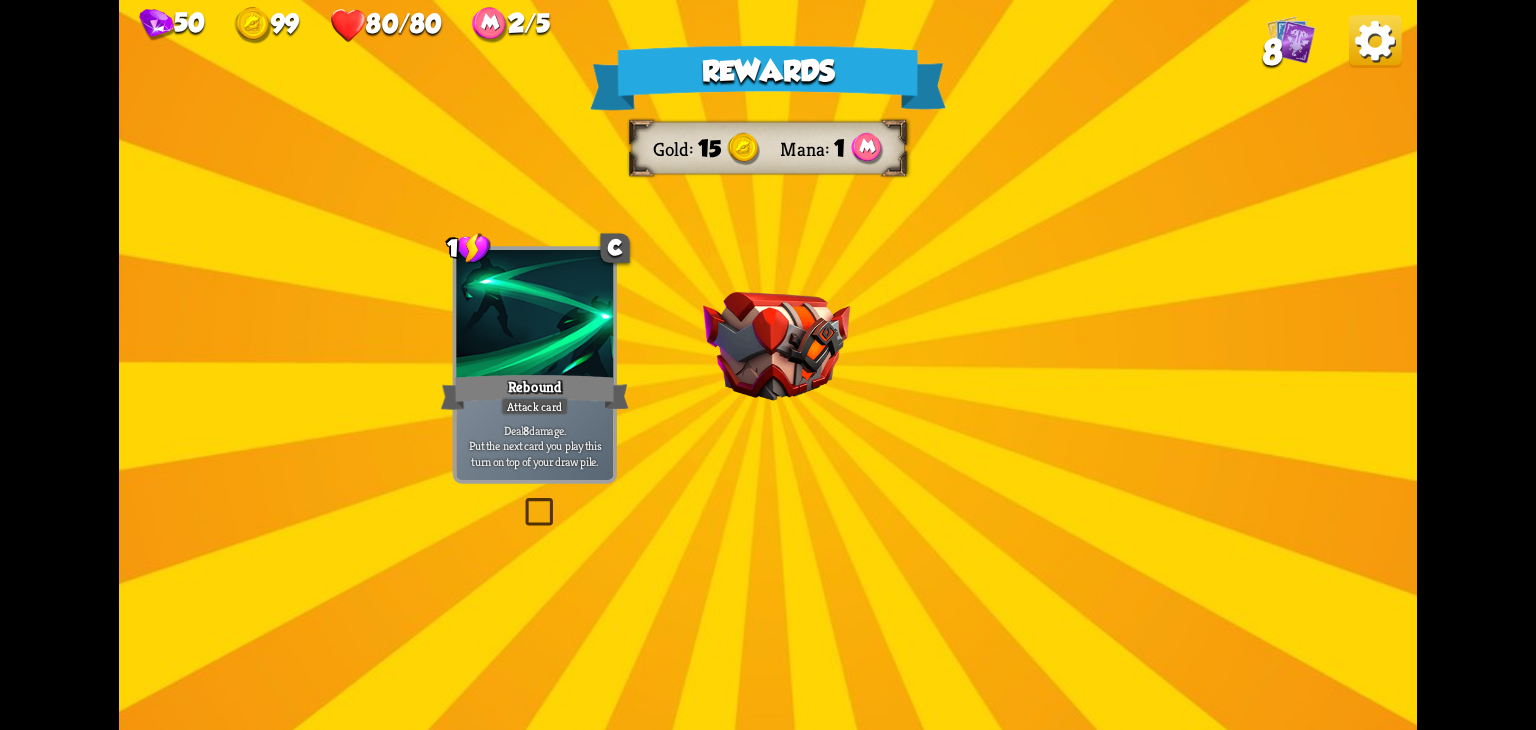 click at bounding box center (776, 346) 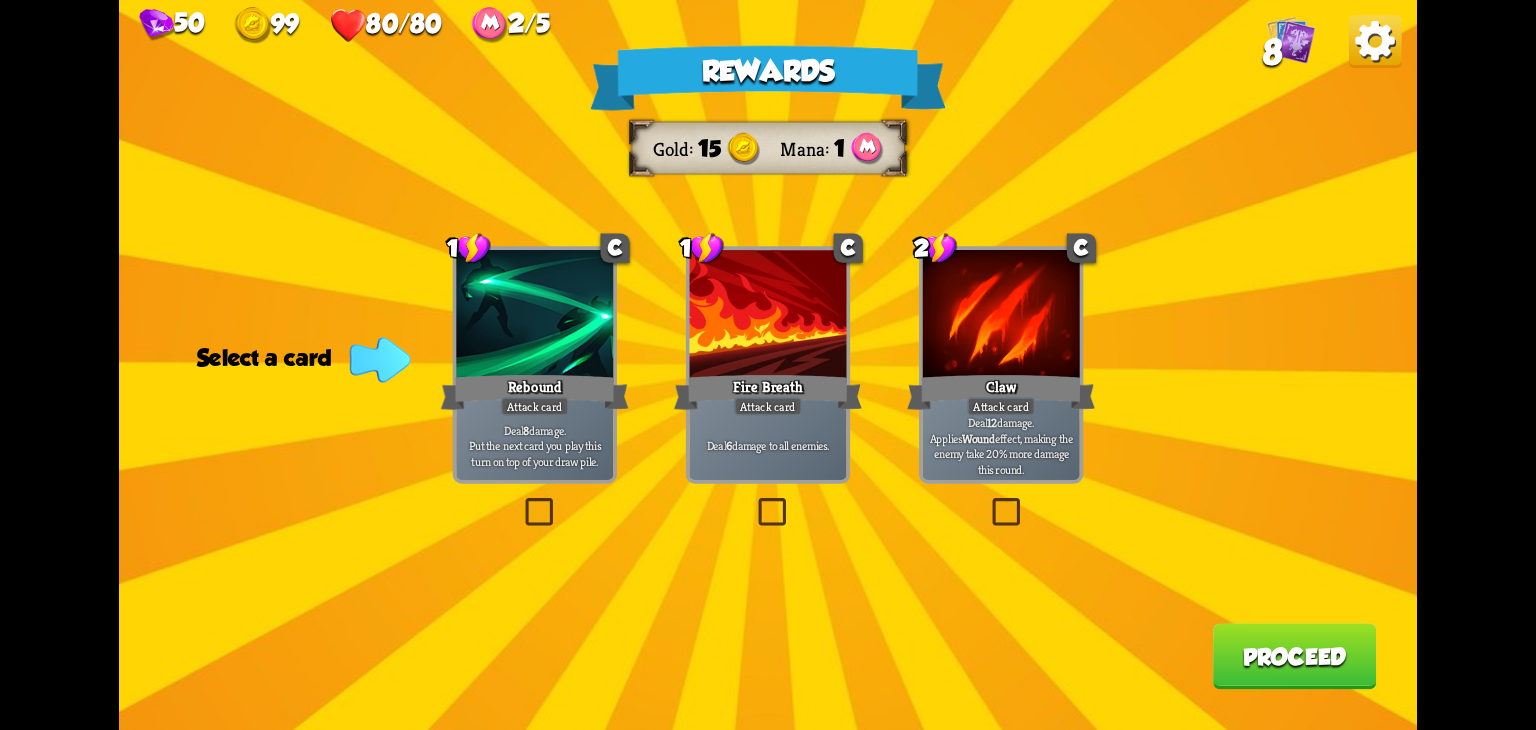 click at bounding box center [521, 502] 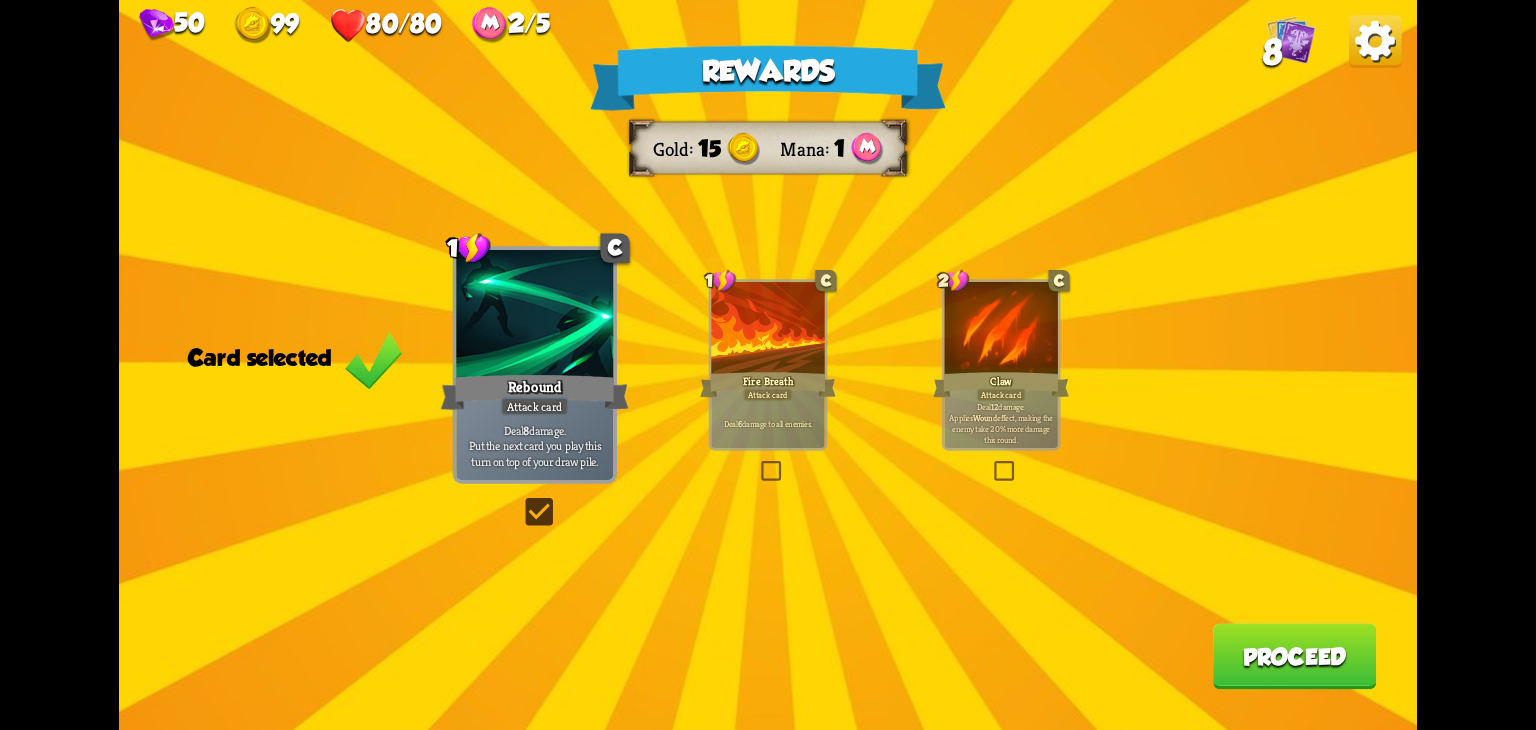 click on "Proceed" at bounding box center (1295, 657) 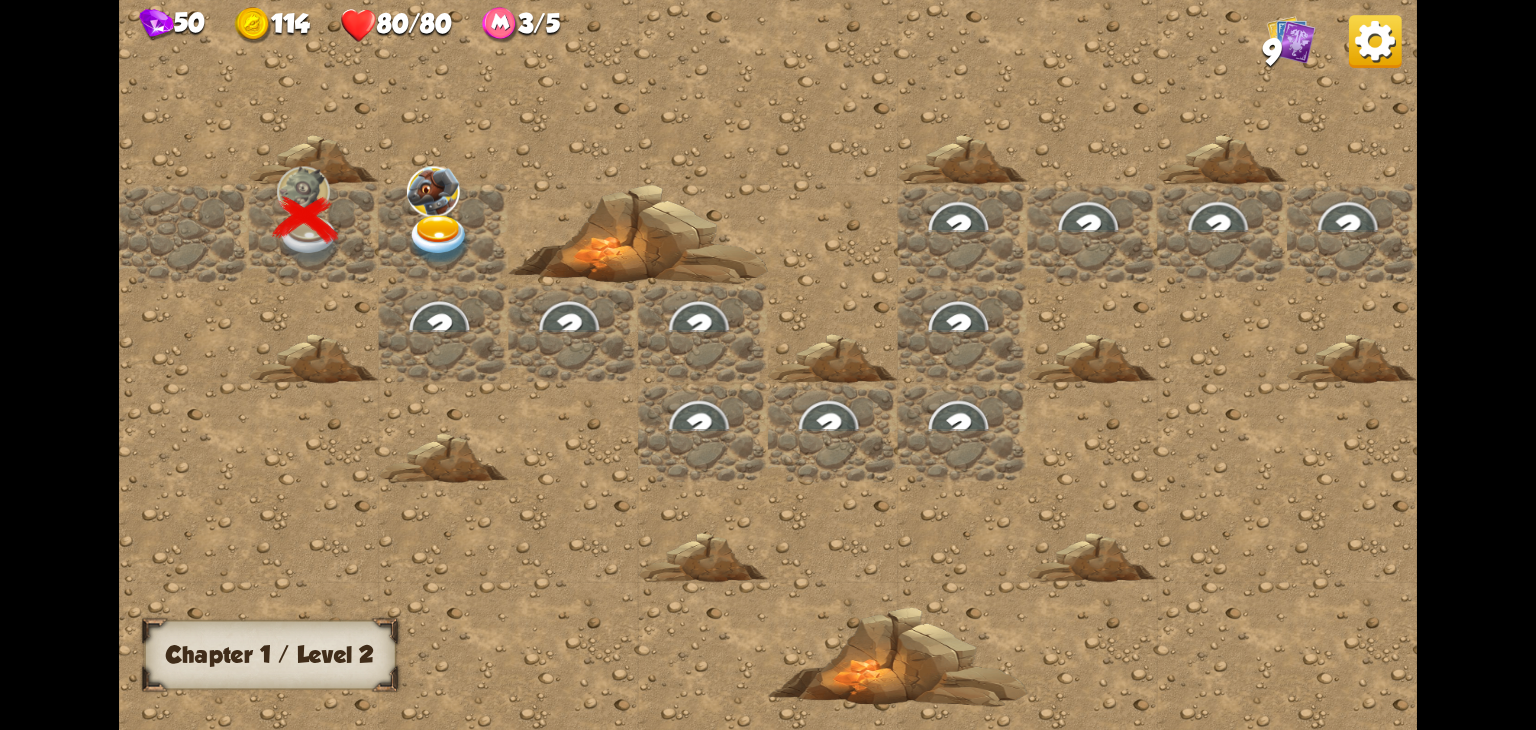 click at bounding box center (439, 240) 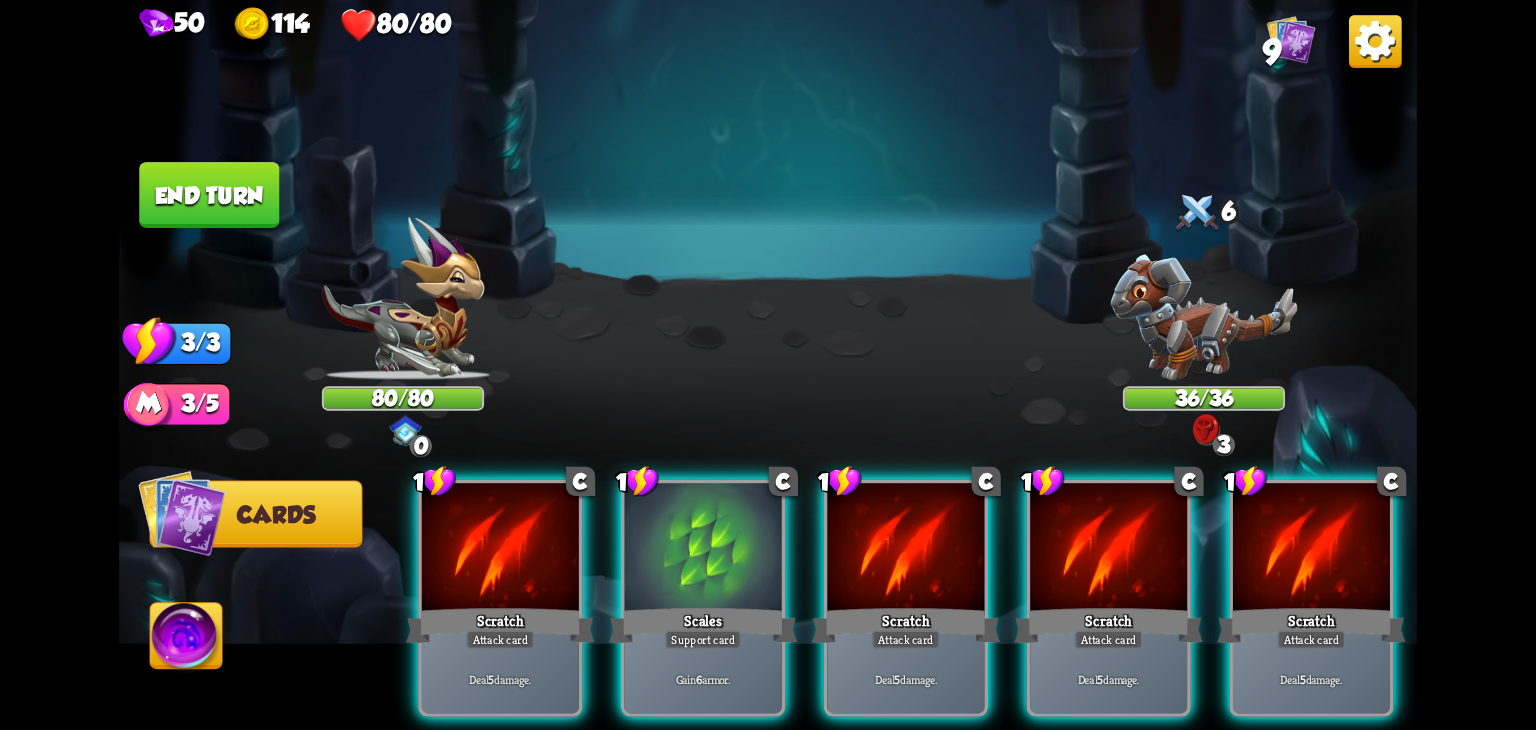 click at bounding box center (768, 365) 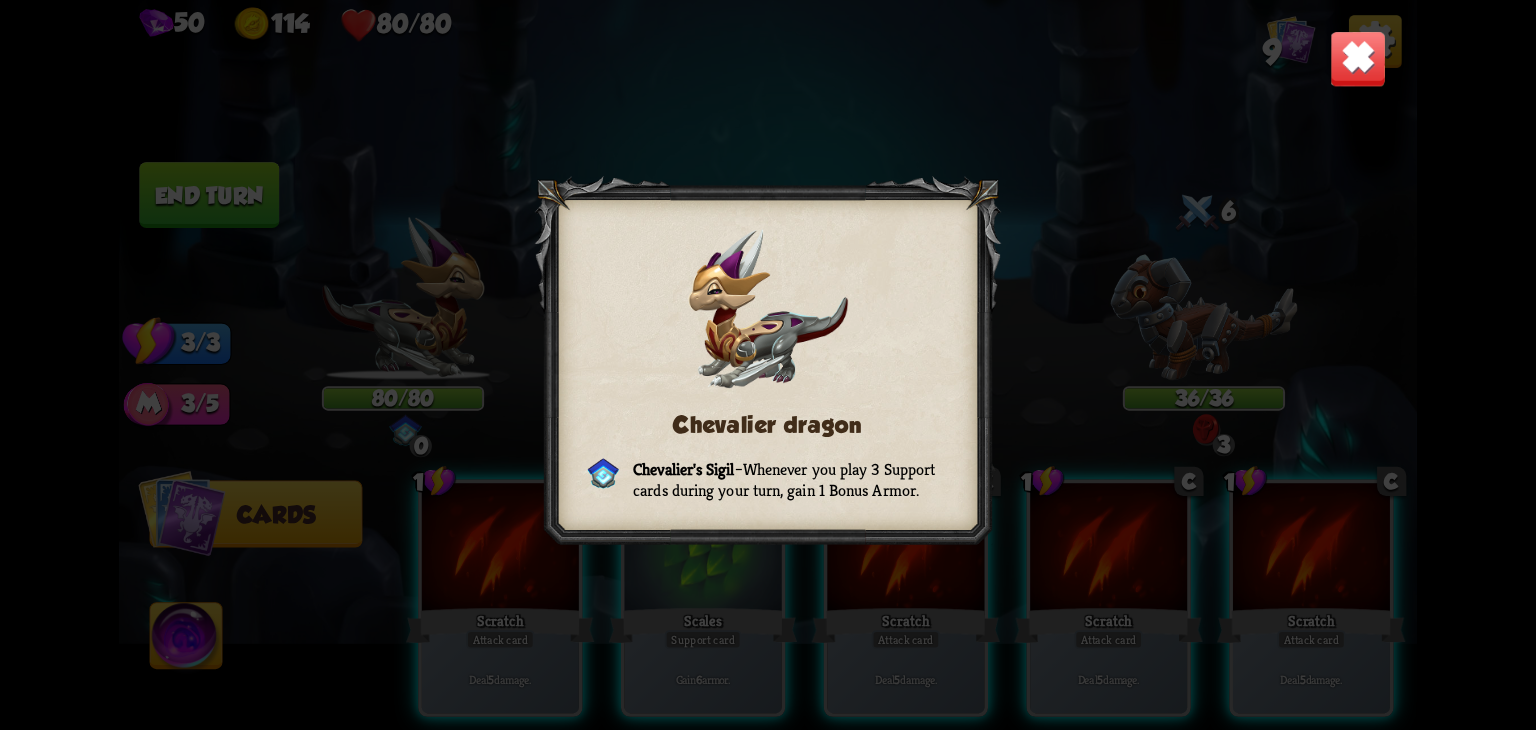 click at bounding box center [767, 310] 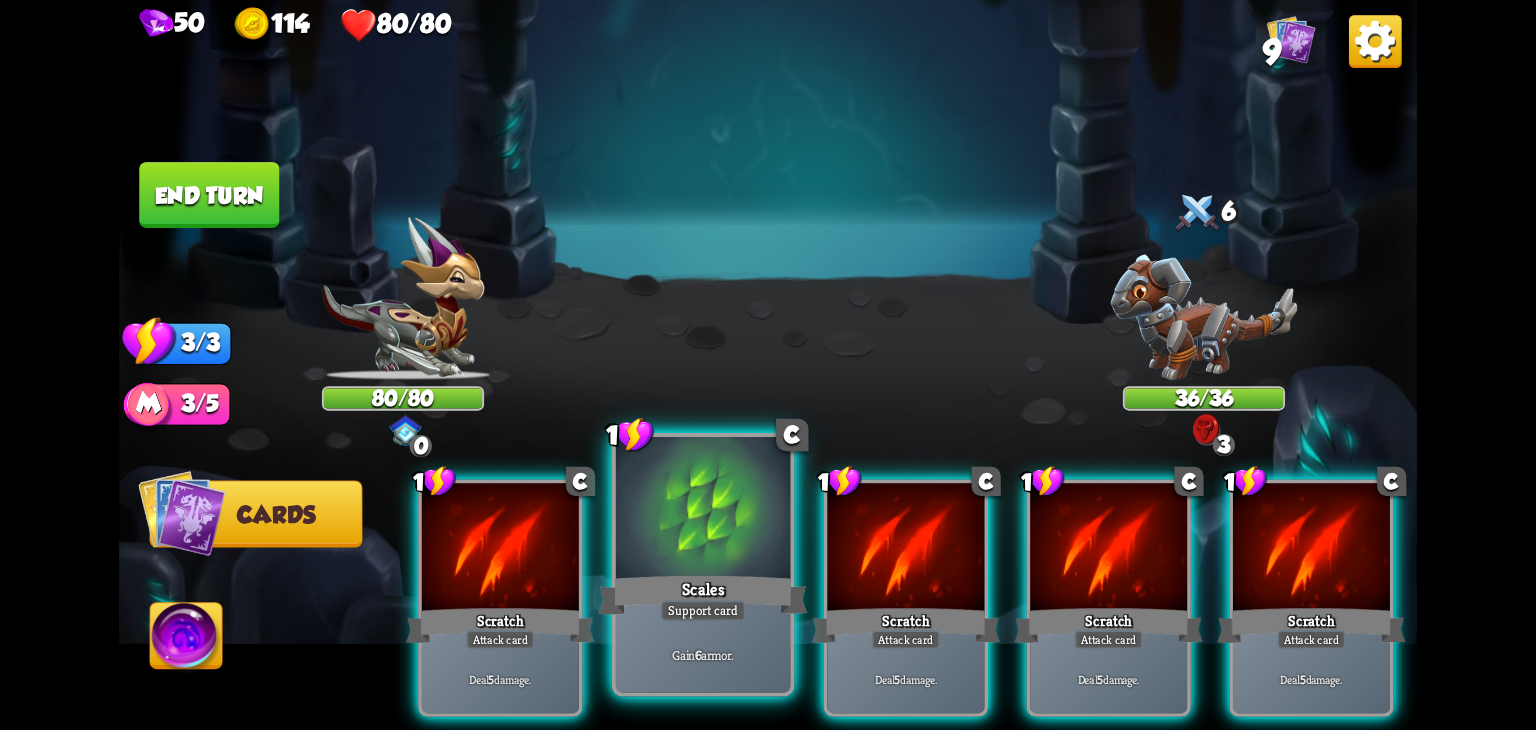 click on "Gain  6  armor." at bounding box center [703, 654] 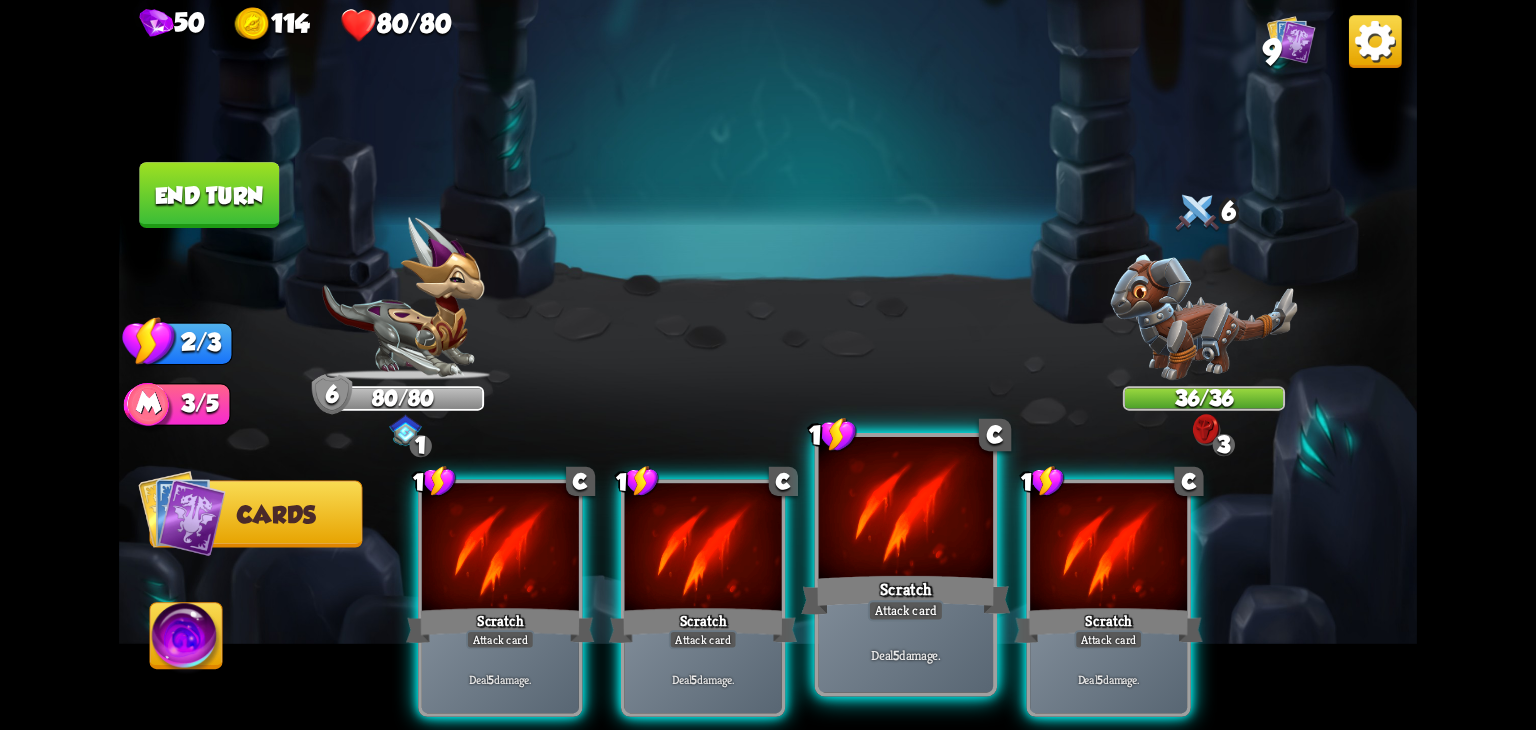 click on "Deal  5  damage." at bounding box center [906, 654] 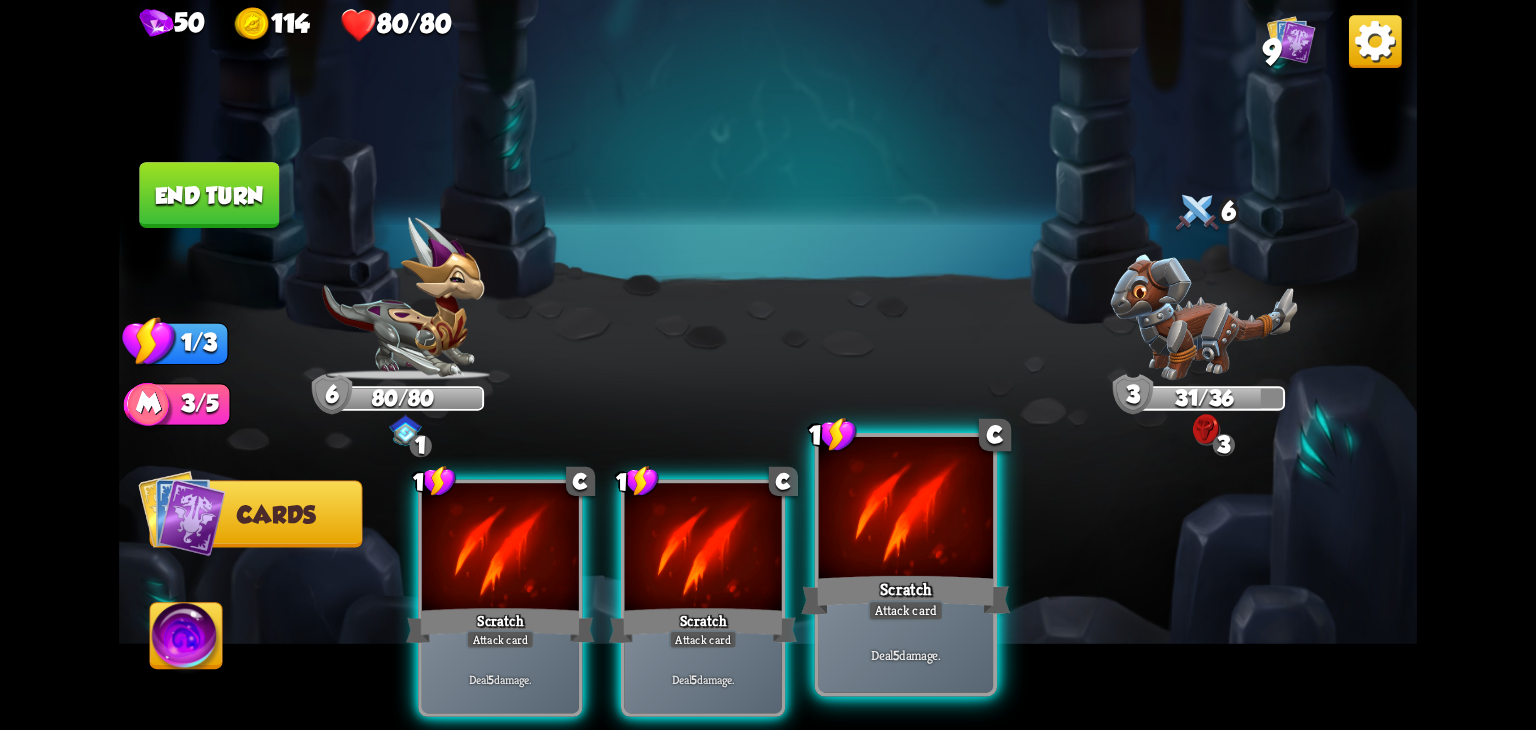 click on "Deal  5  damage." at bounding box center (906, 654) 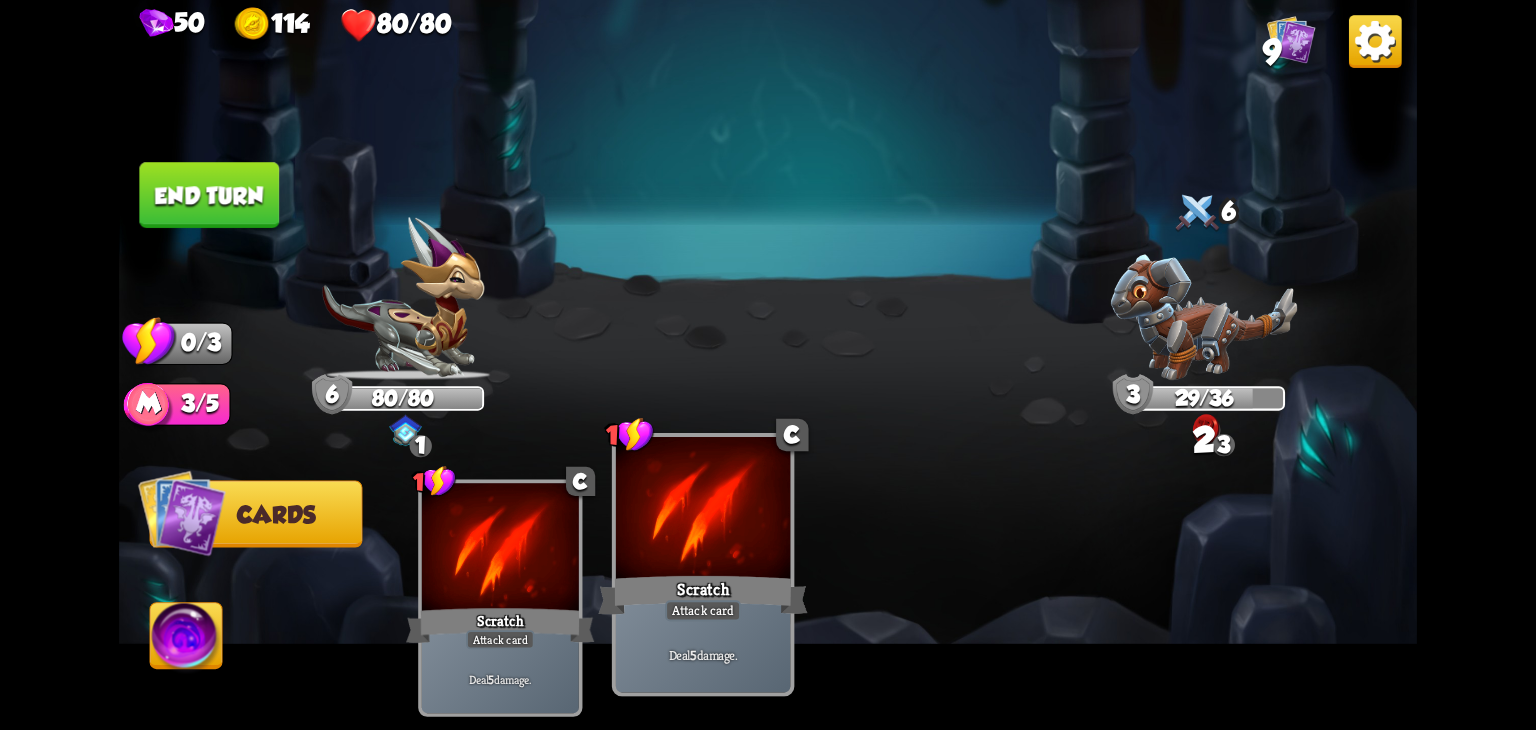 click on "Scratch" at bounding box center [702, 595] 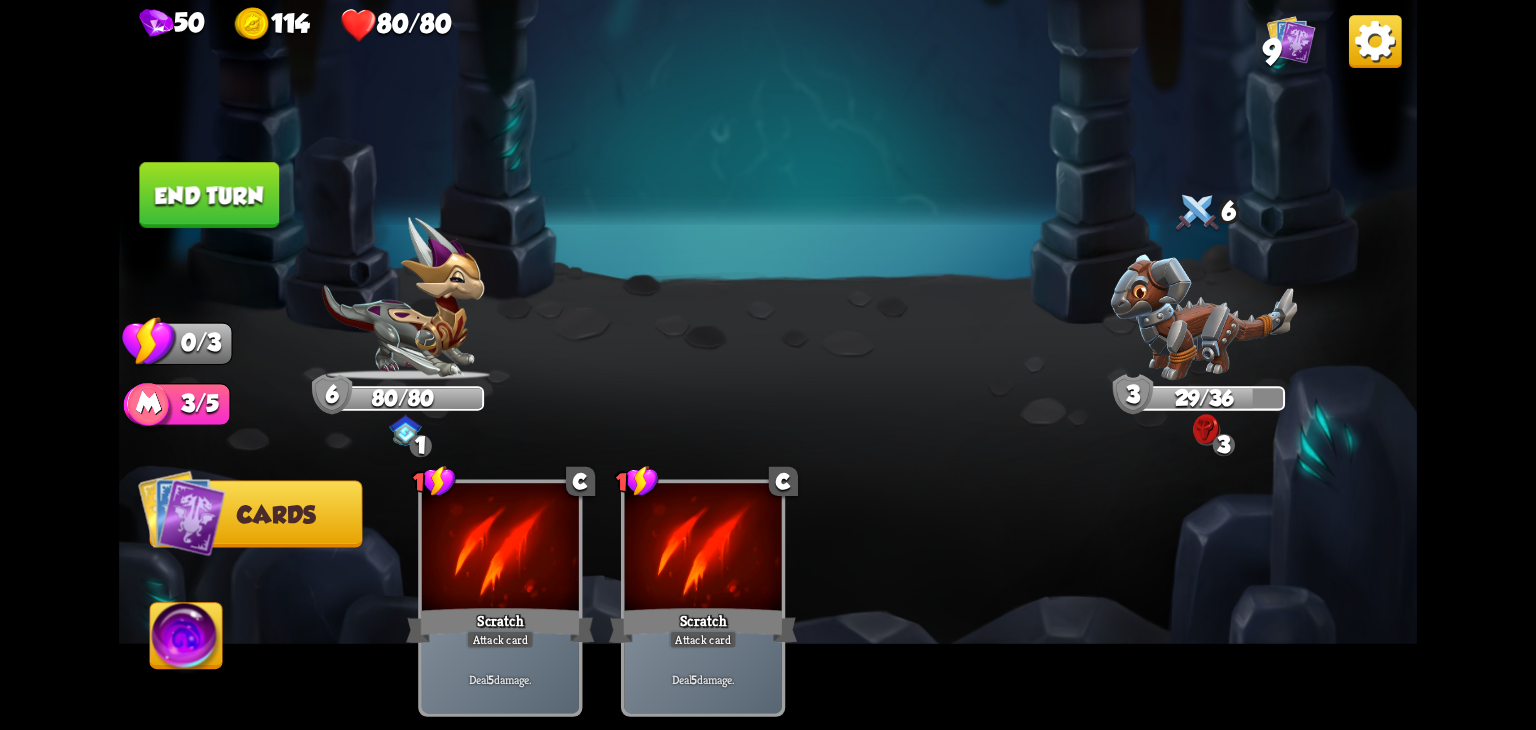 click at bounding box center (768, 365) 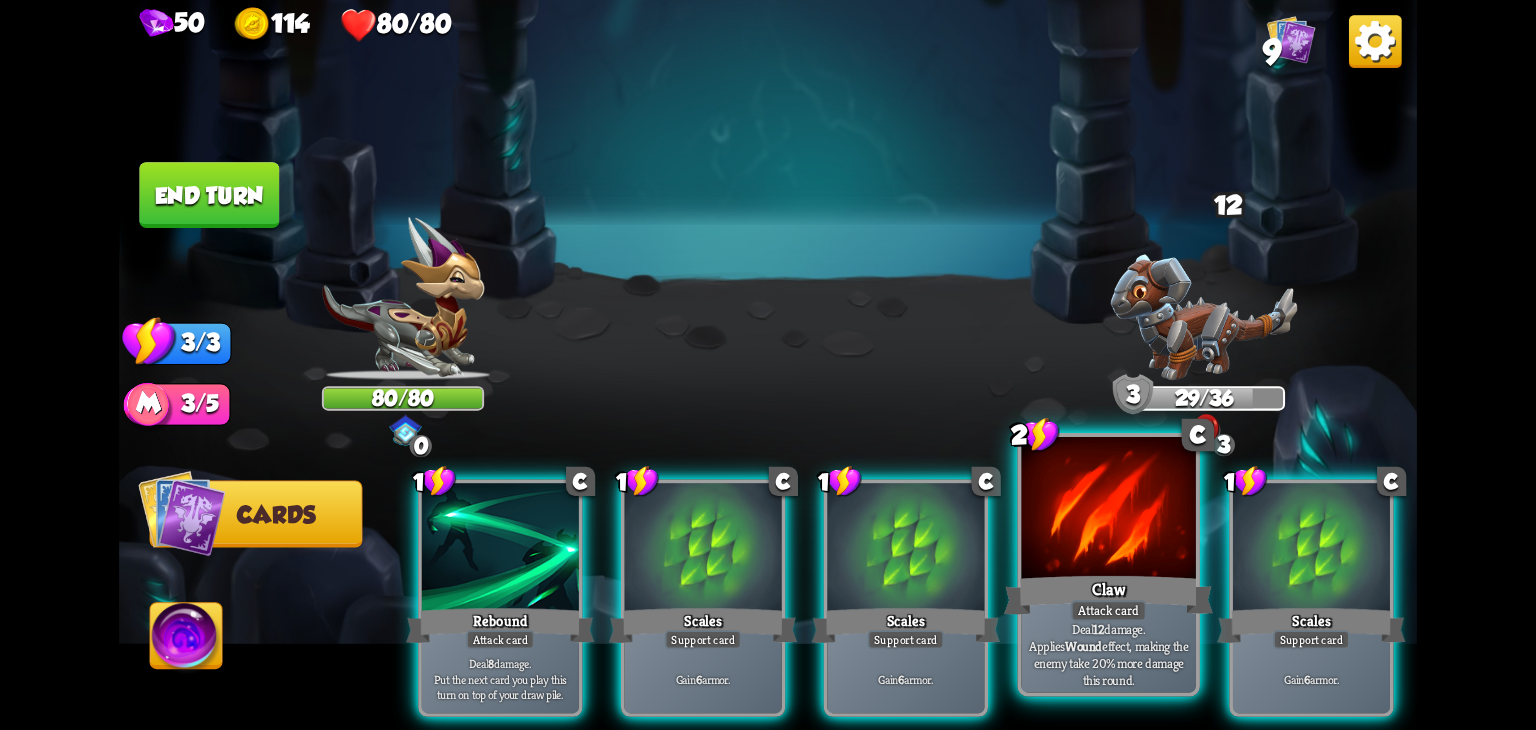 click on "Claw" at bounding box center [1108, 595] 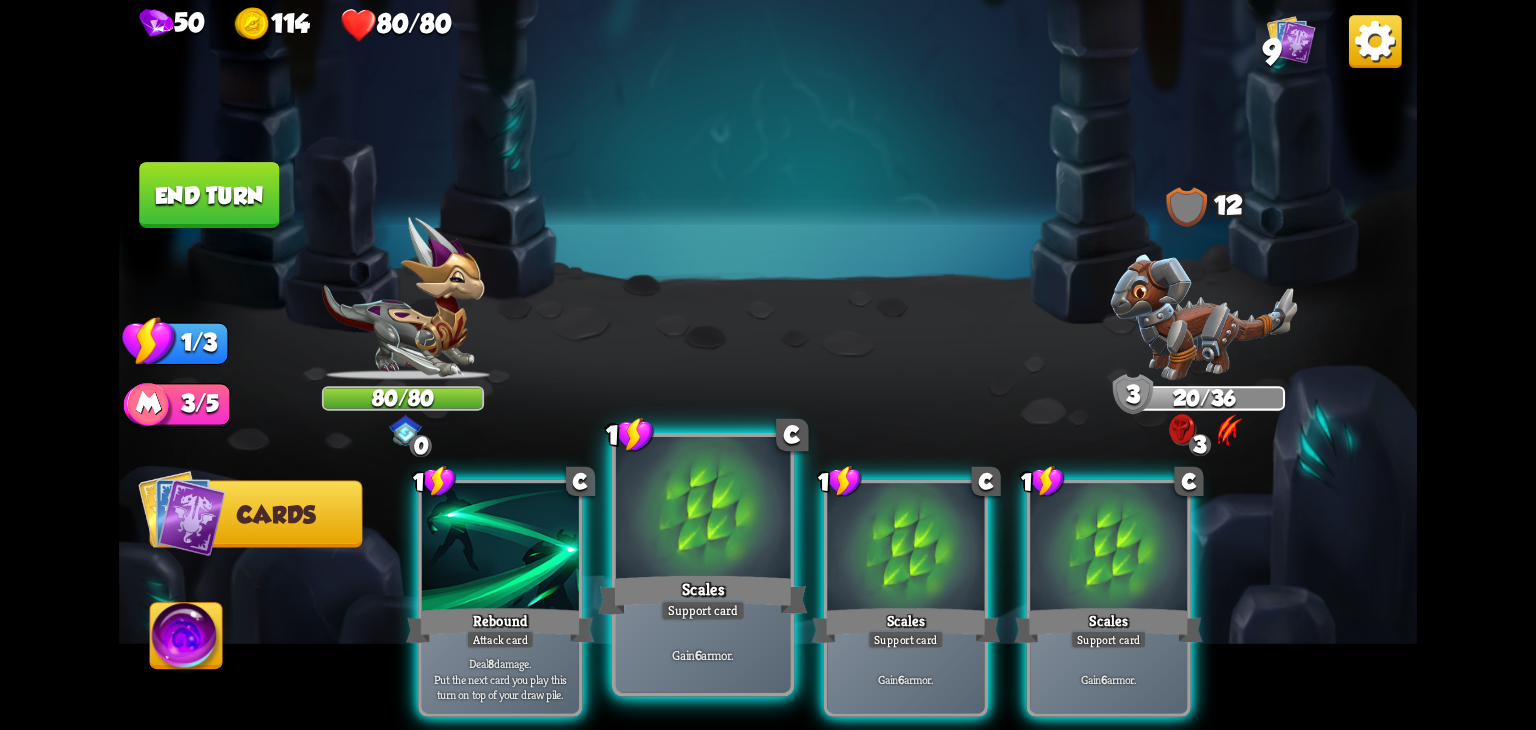 click at bounding box center [703, 510] 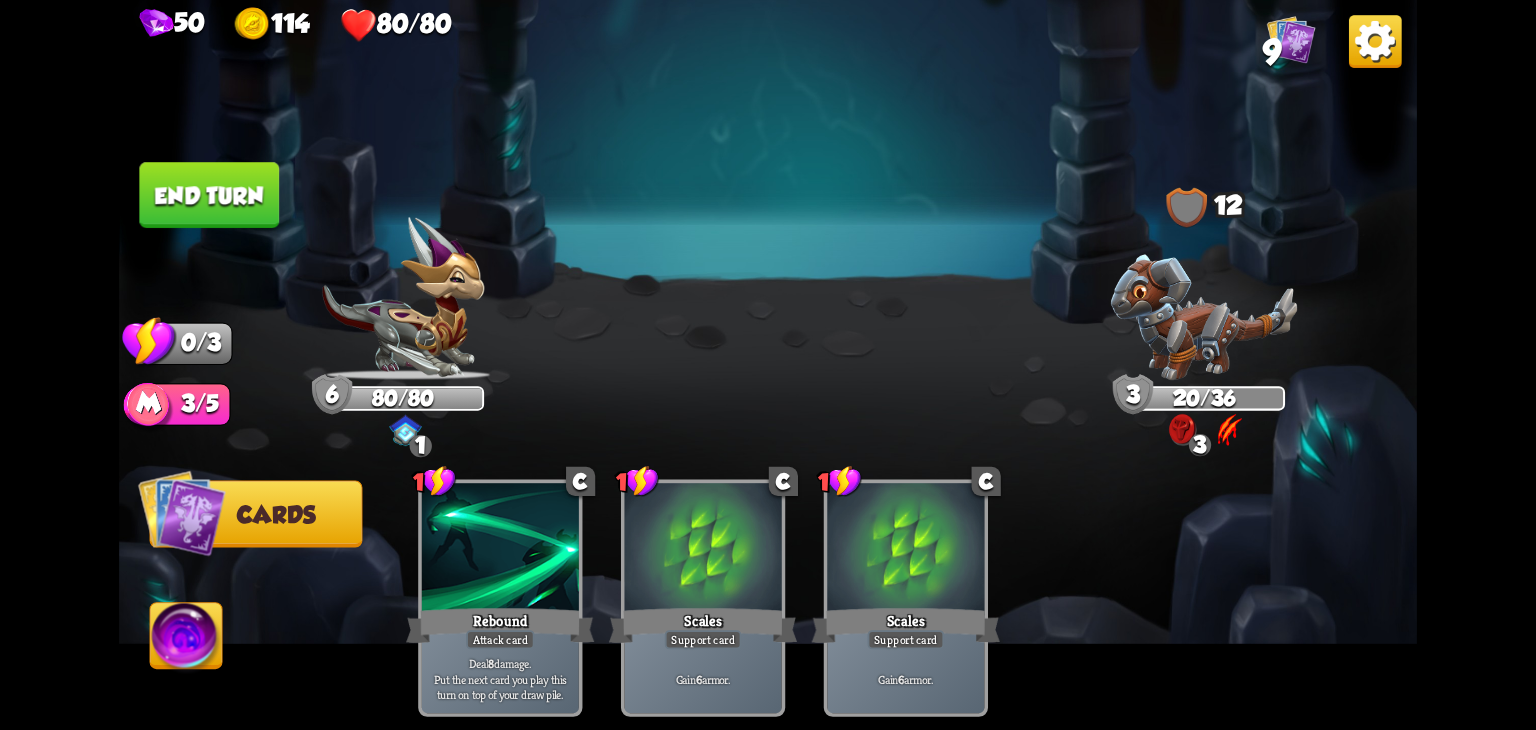 click on "End turn" at bounding box center (209, 195) 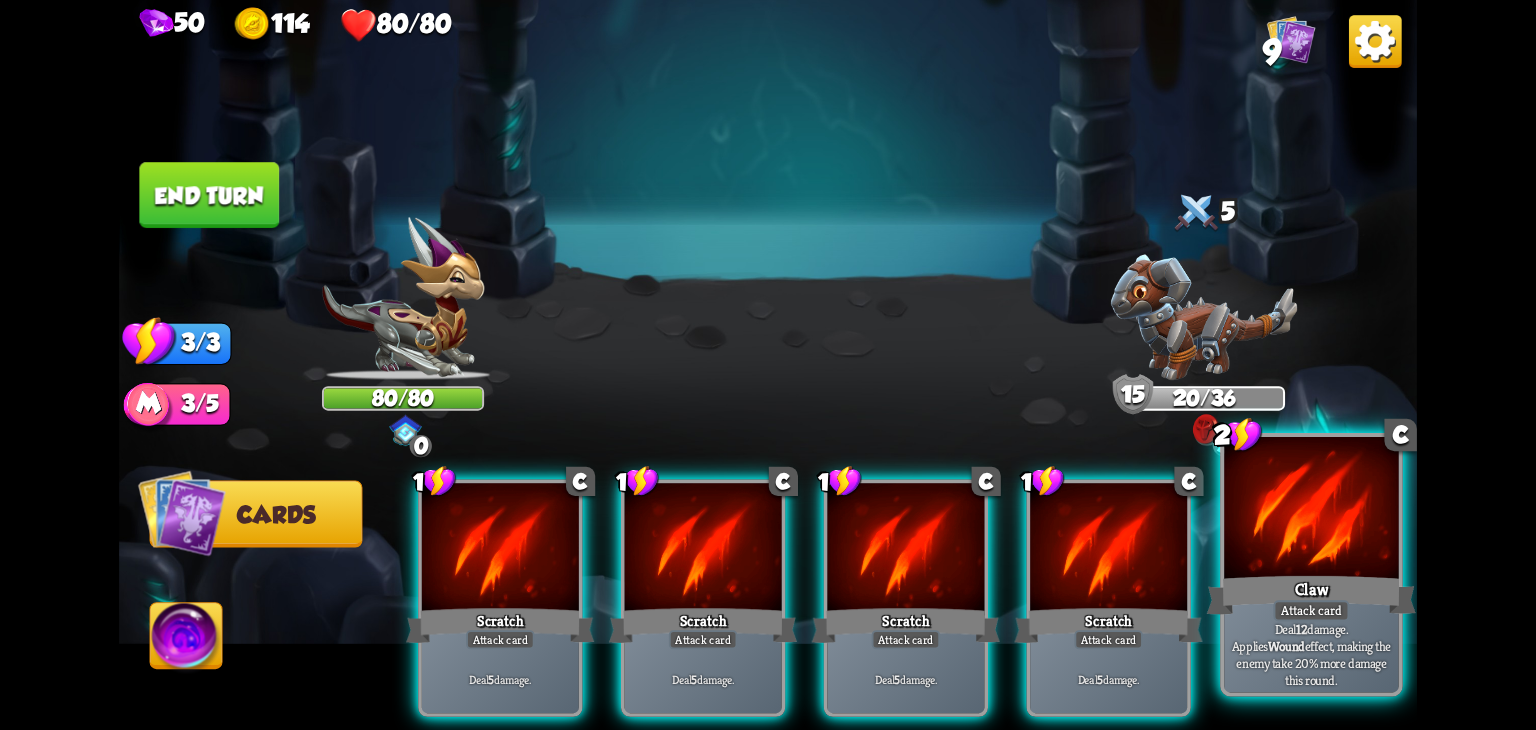 click on "Deal  12  damage. Applies  Wound  effect, making the enemy take 20% more damage this round." at bounding box center (1312, 654) 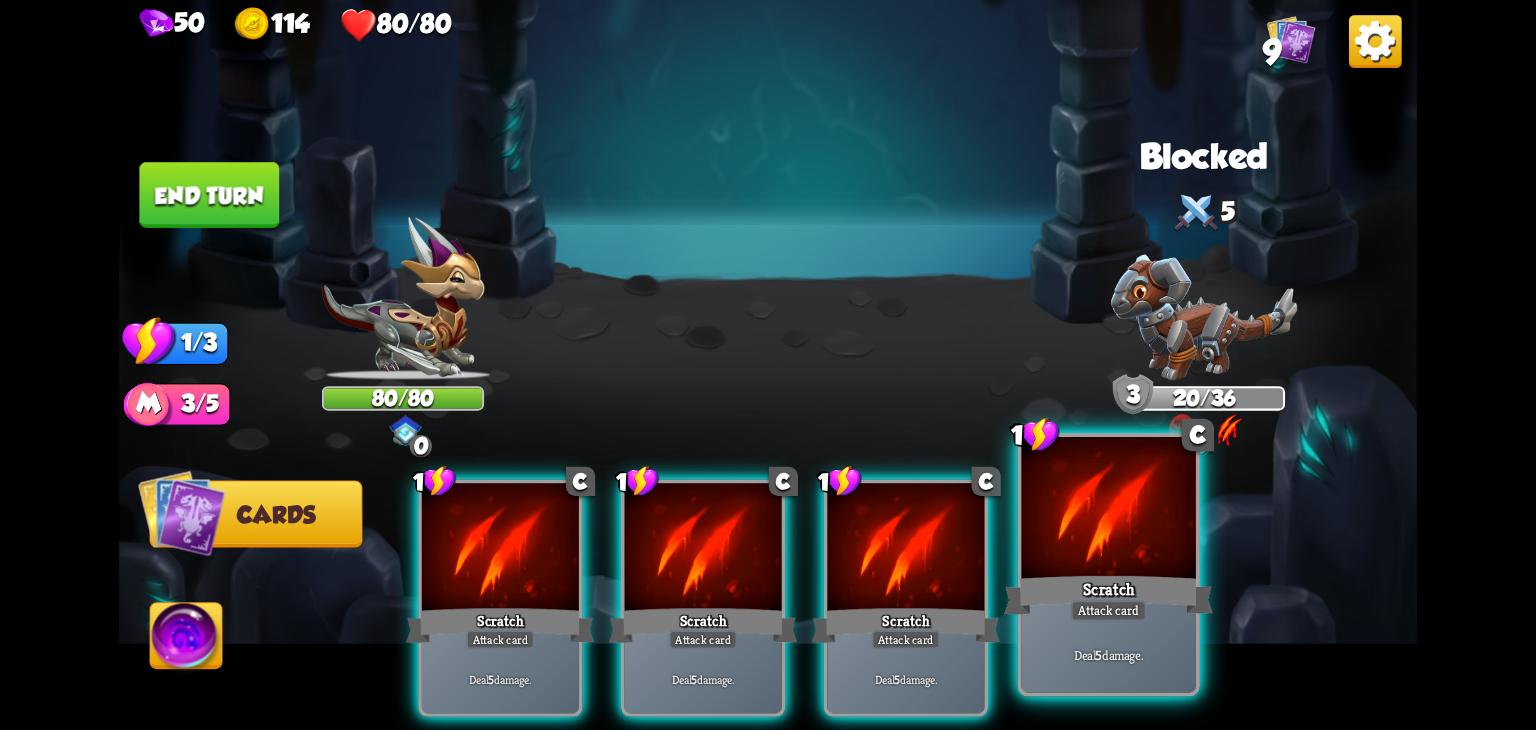 click on "Deal  5  damage." at bounding box center (1108, 654) 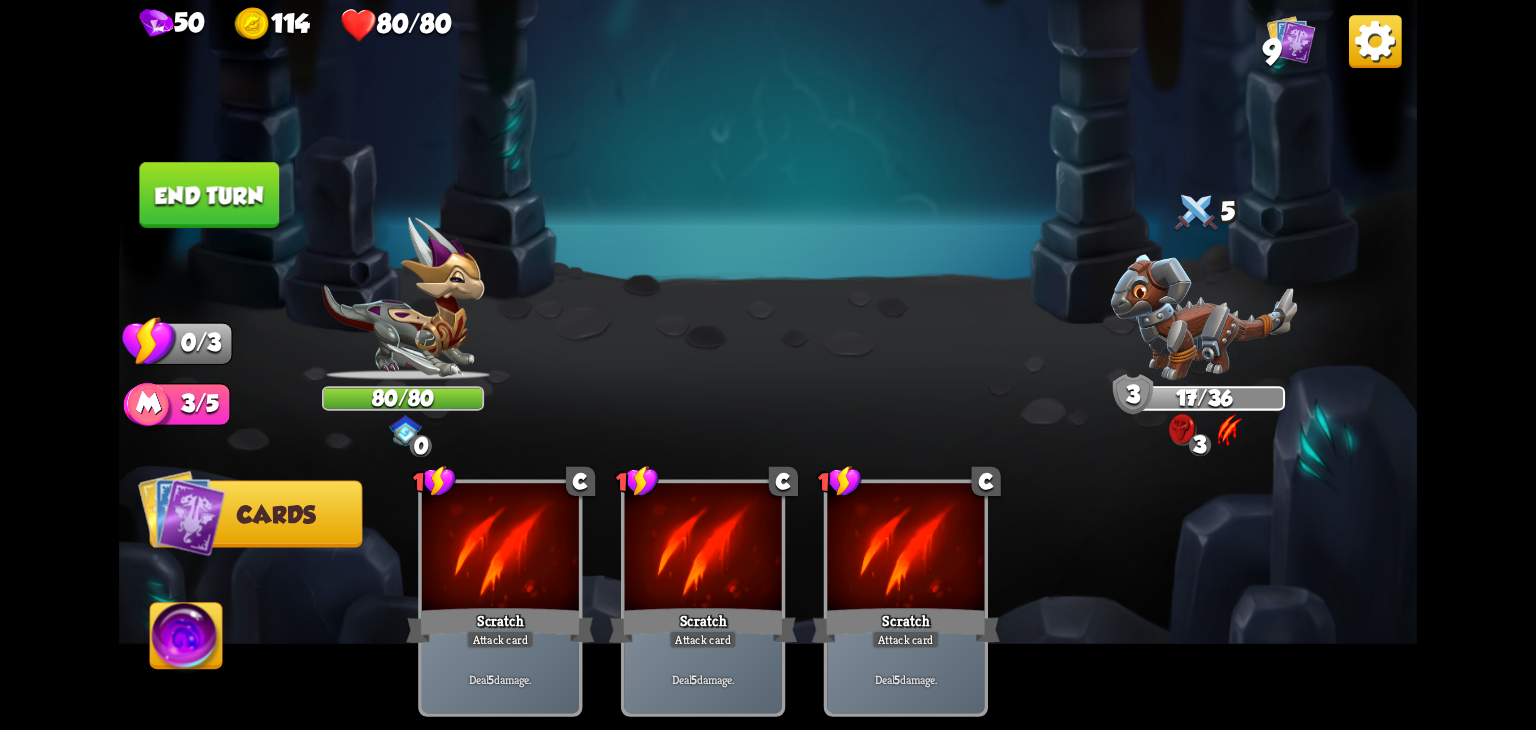 click on "End turn" at bounding box center (209, 195) 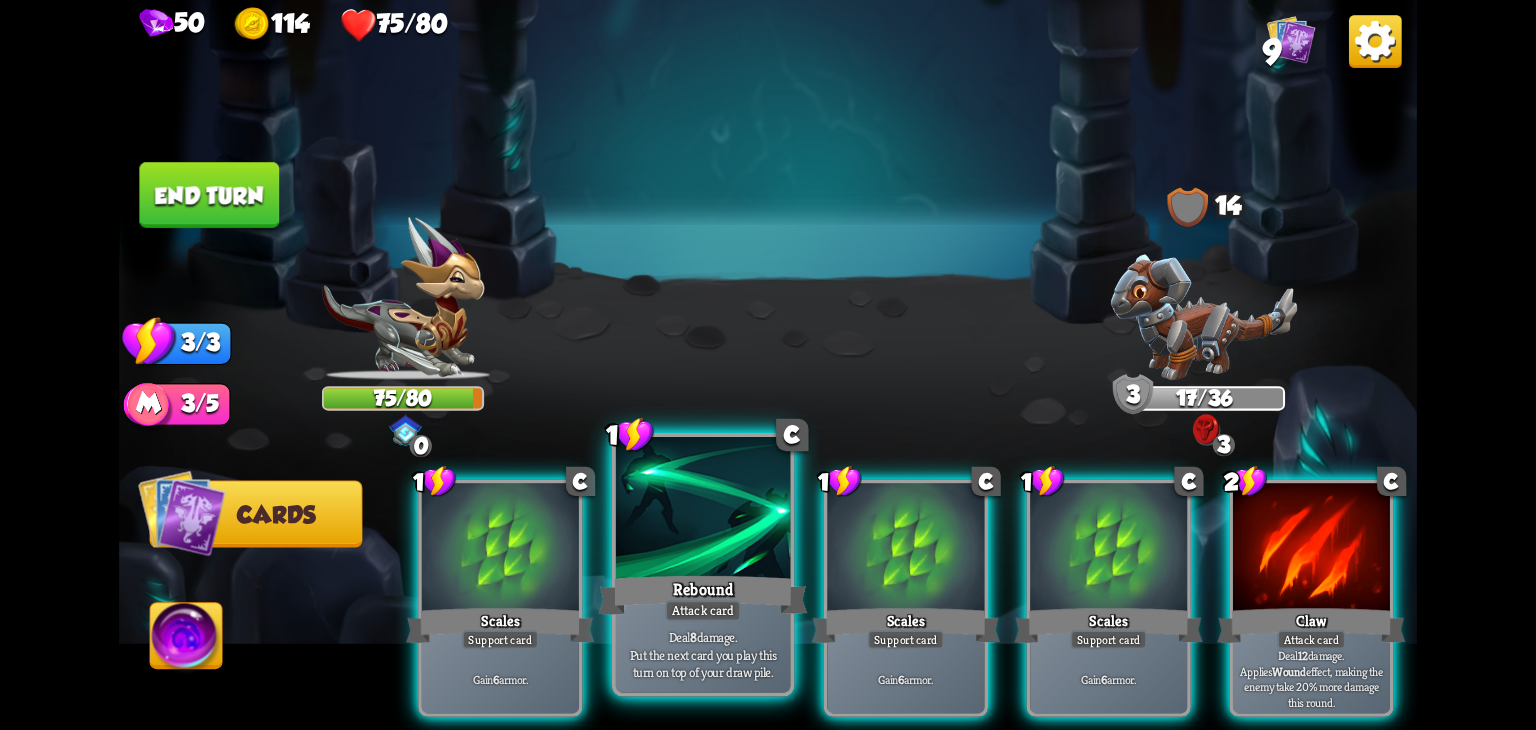 click at bounding box center (703, 510) 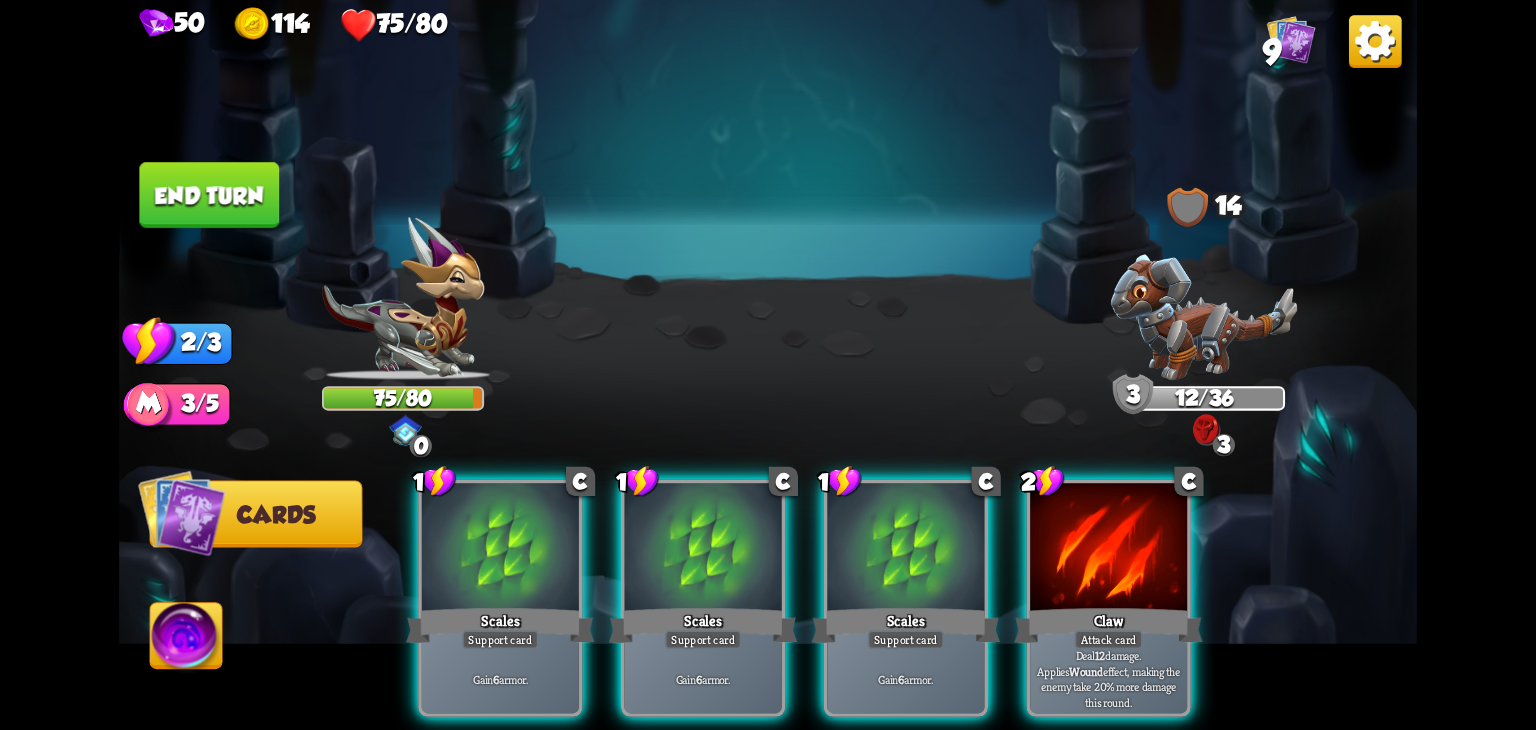 click on "Claw" at bounding box center [1109, 626] 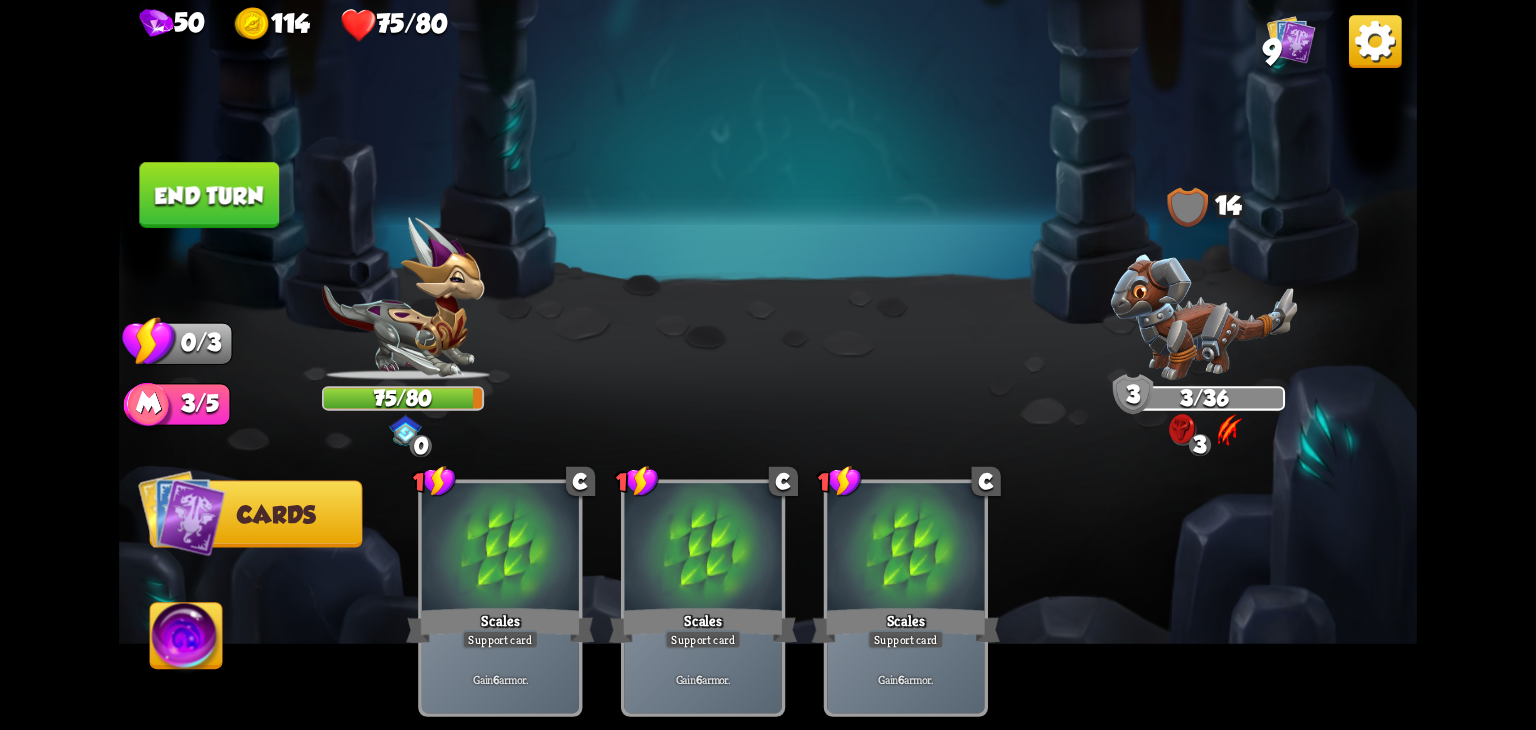 click on "End turn" at bounding box center (209, 195) 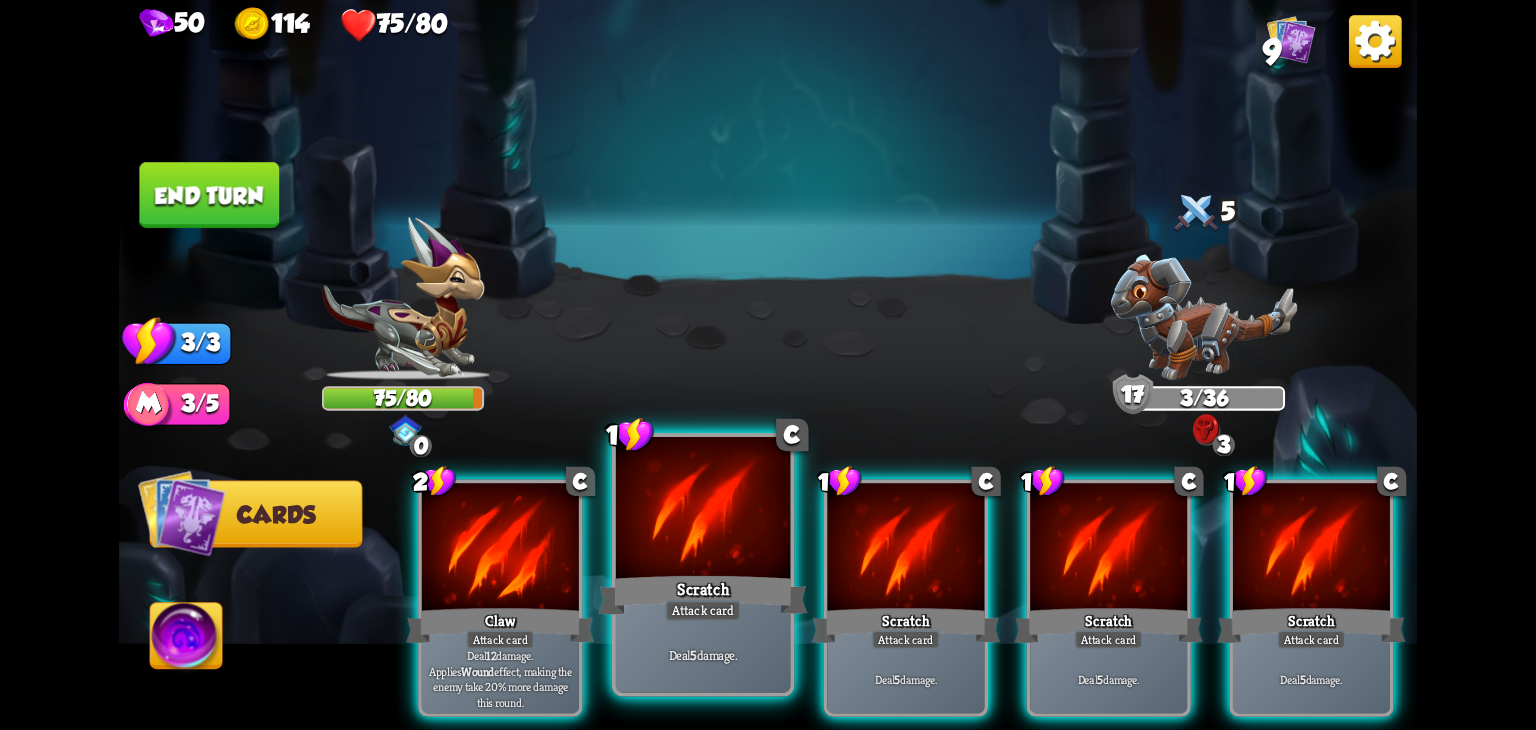 click at bounding box center [703, 510] 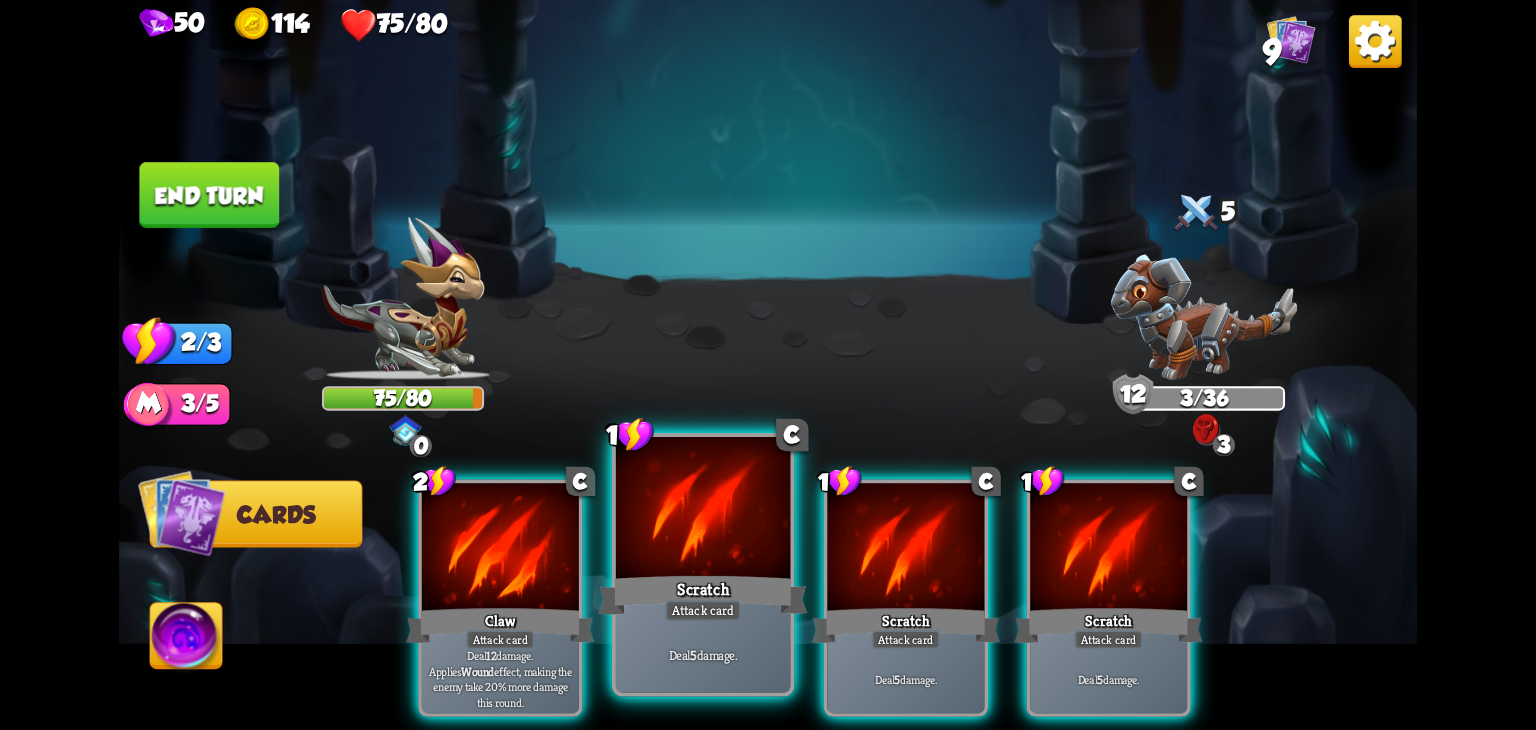 click at bounding box center [703, 510] 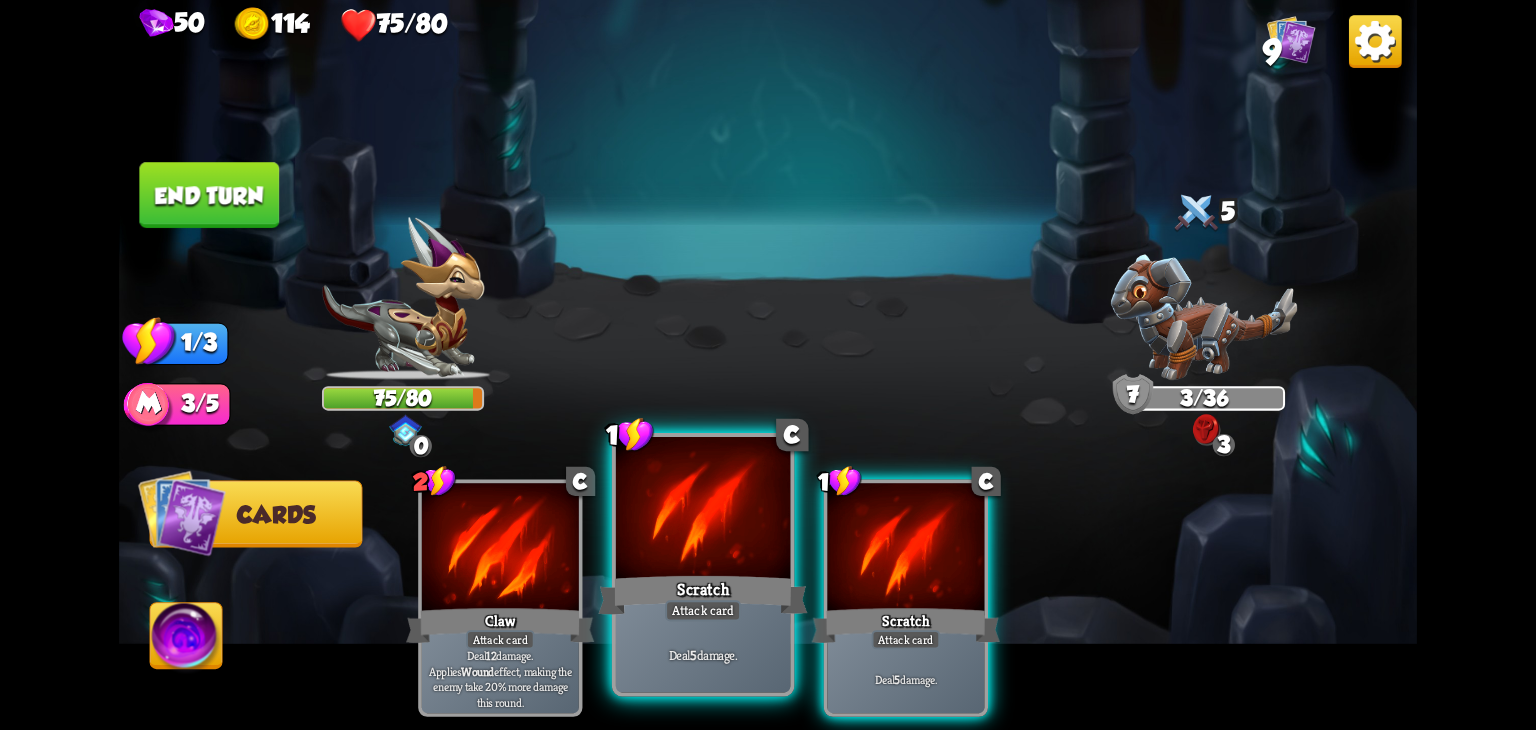 click at bounding box center (703, 510) 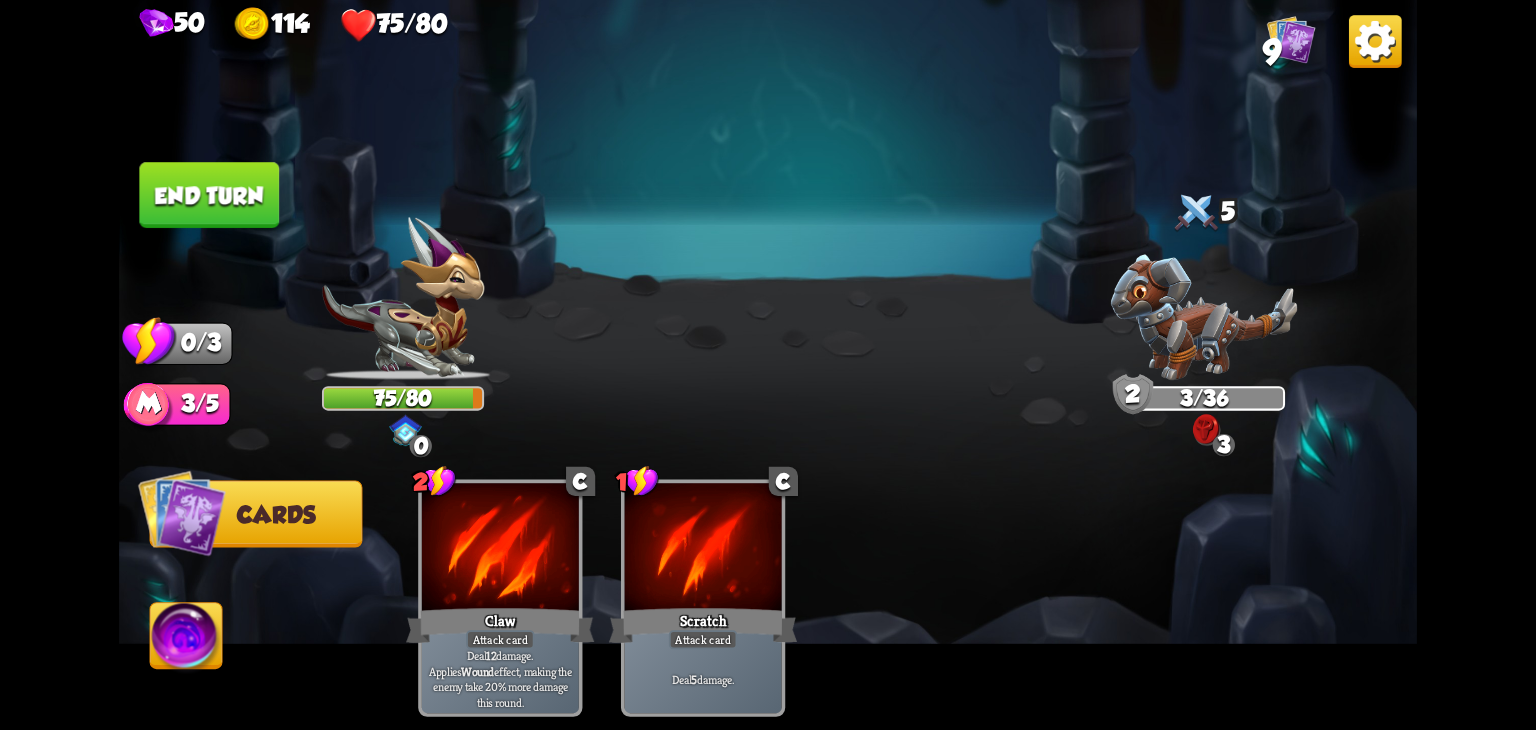 click on "End turn" at bounding box center (209, 195) 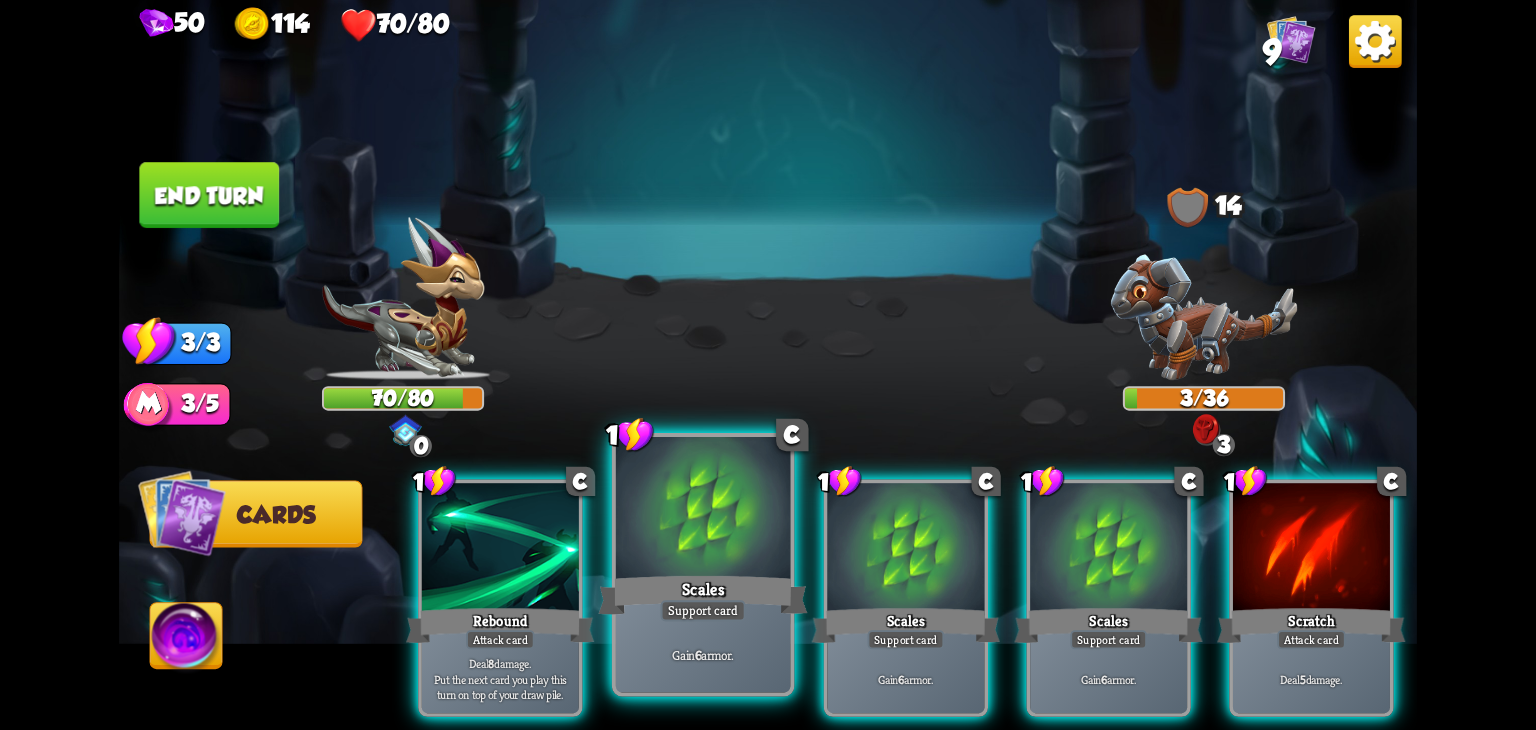 click on "Scales" at bounding box center (702, 595) 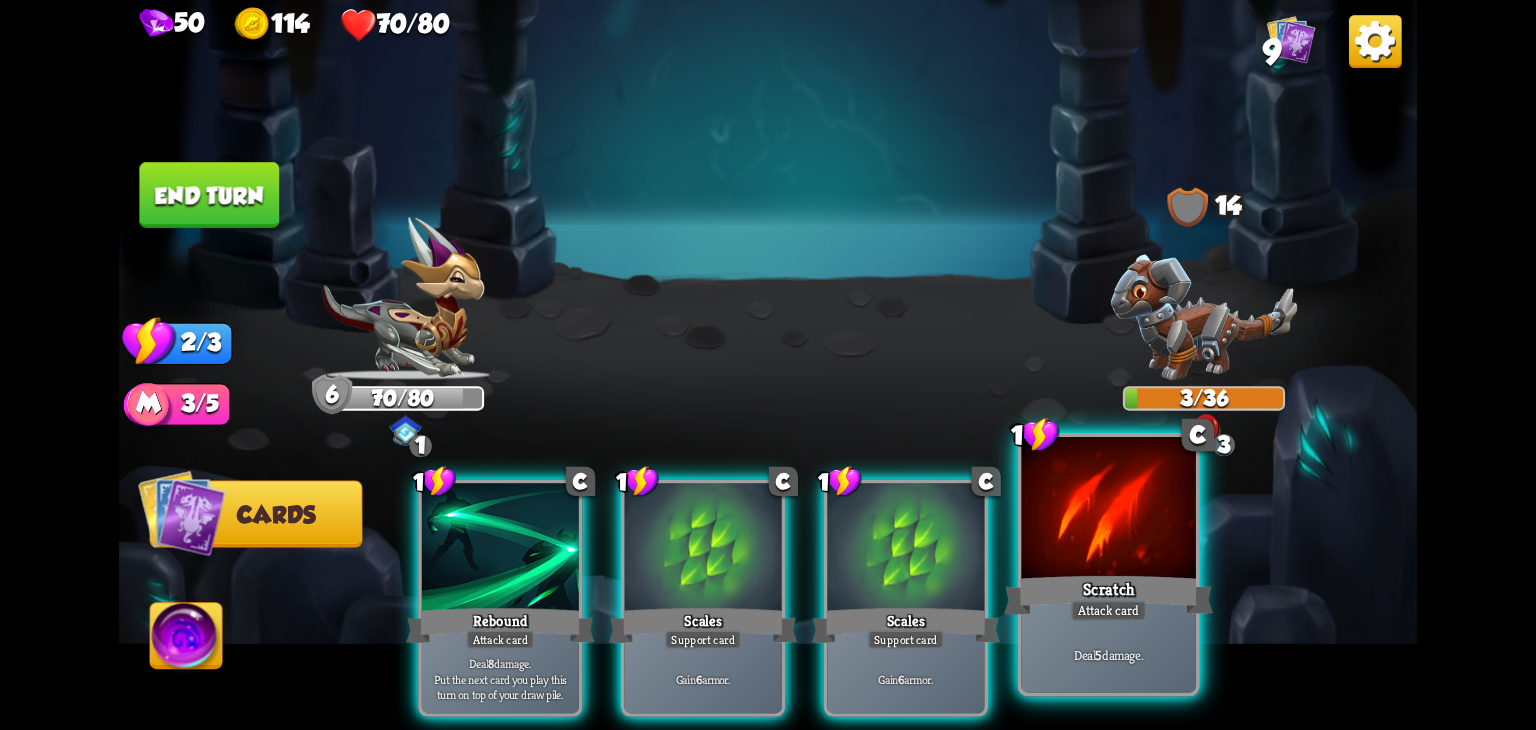 click on "Deal  5  damage." at bounding box center (1108, 654) 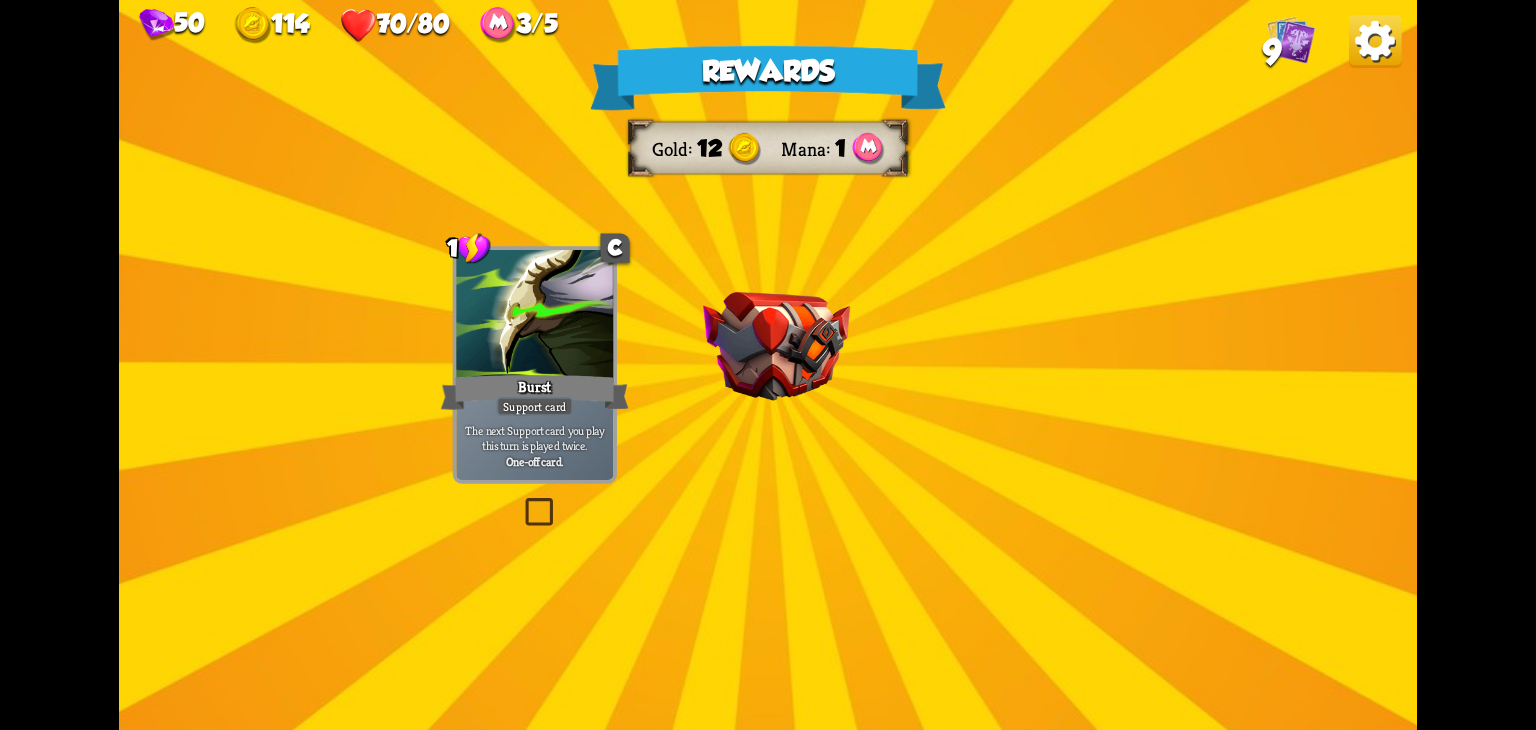 click at bounding box center (776, 346) 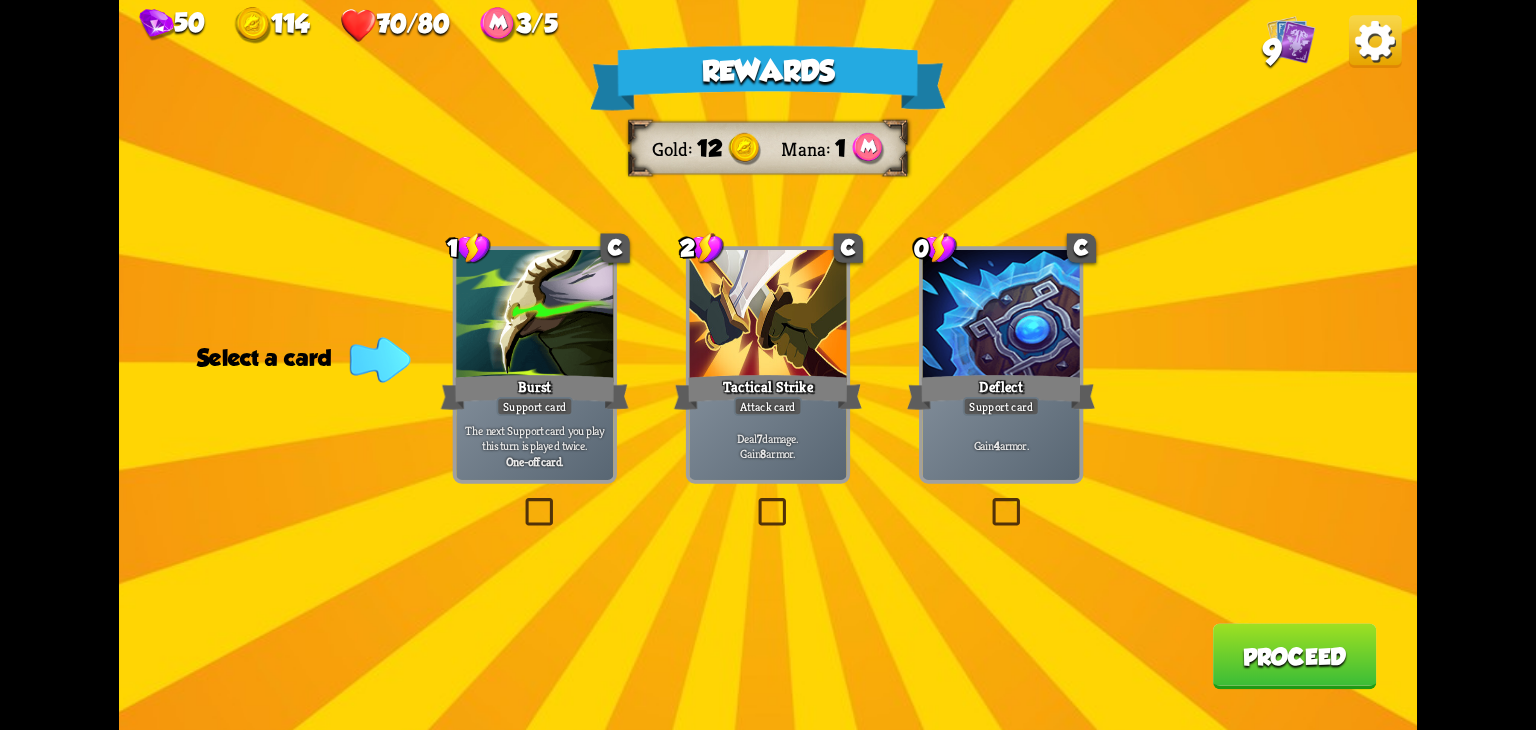 click at bounding box center (754, 502) 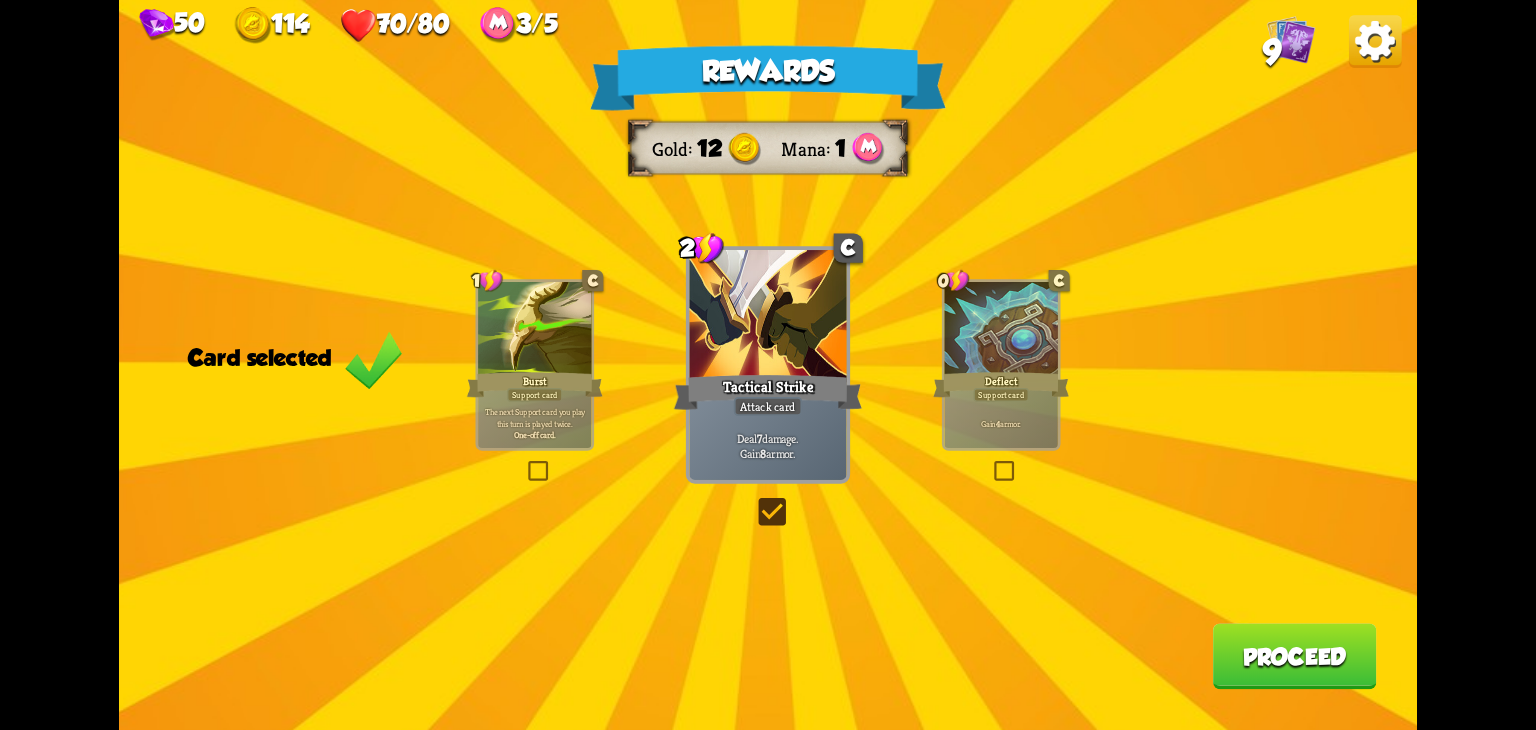 click on "Proceed" at bounding box center [1295, 657] 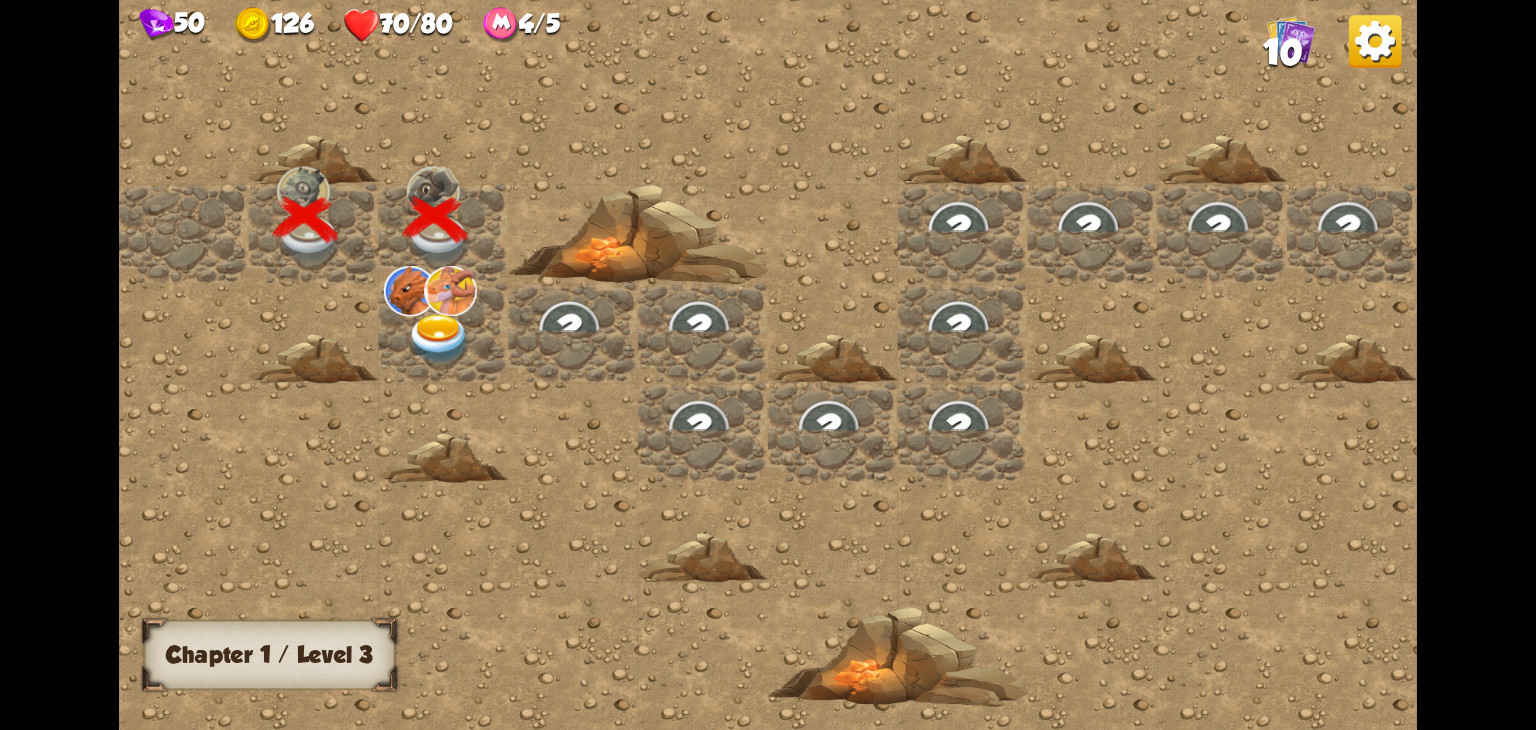 click at bounding box center (439, 339) 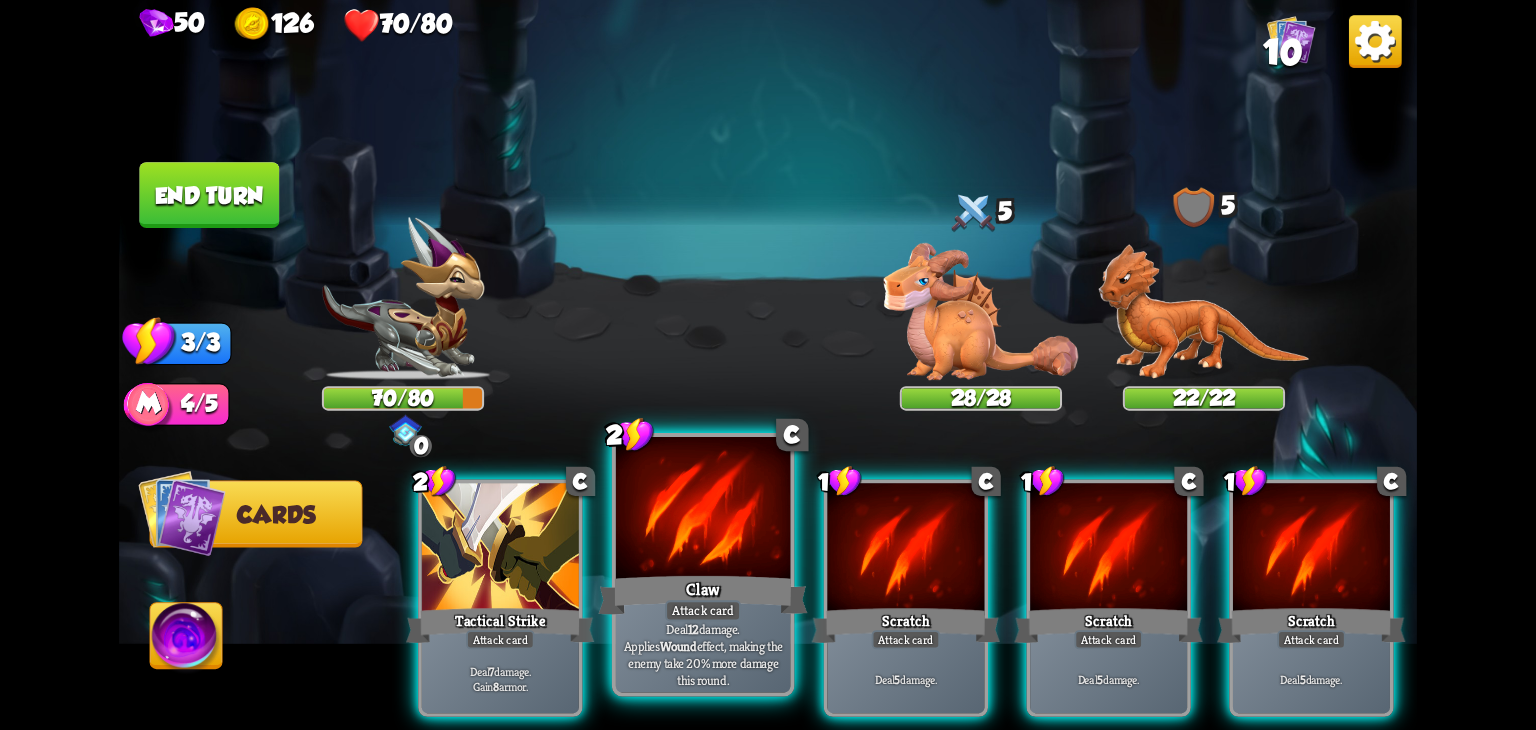 click at bounding box center [703, 510] 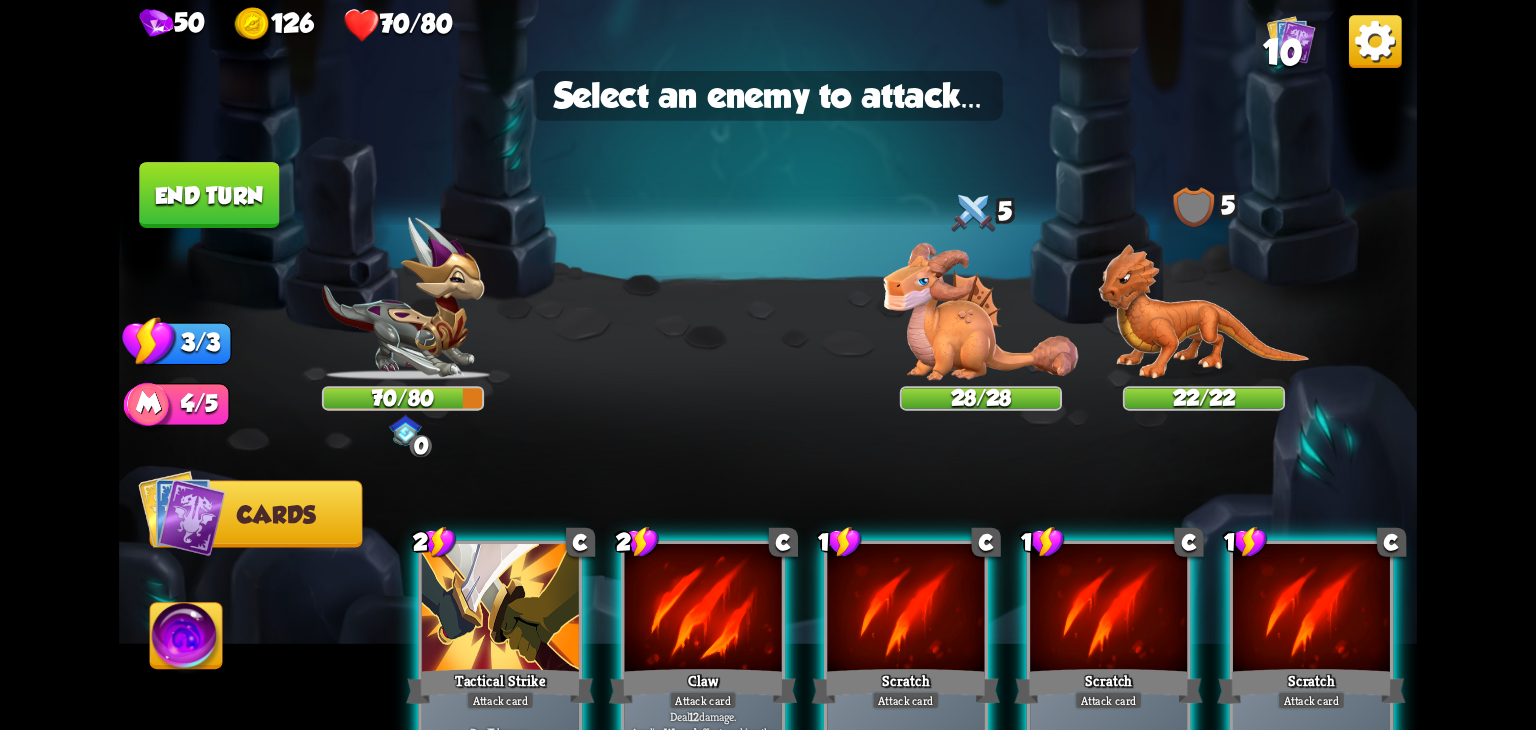 click at bounding box center [703, 610] 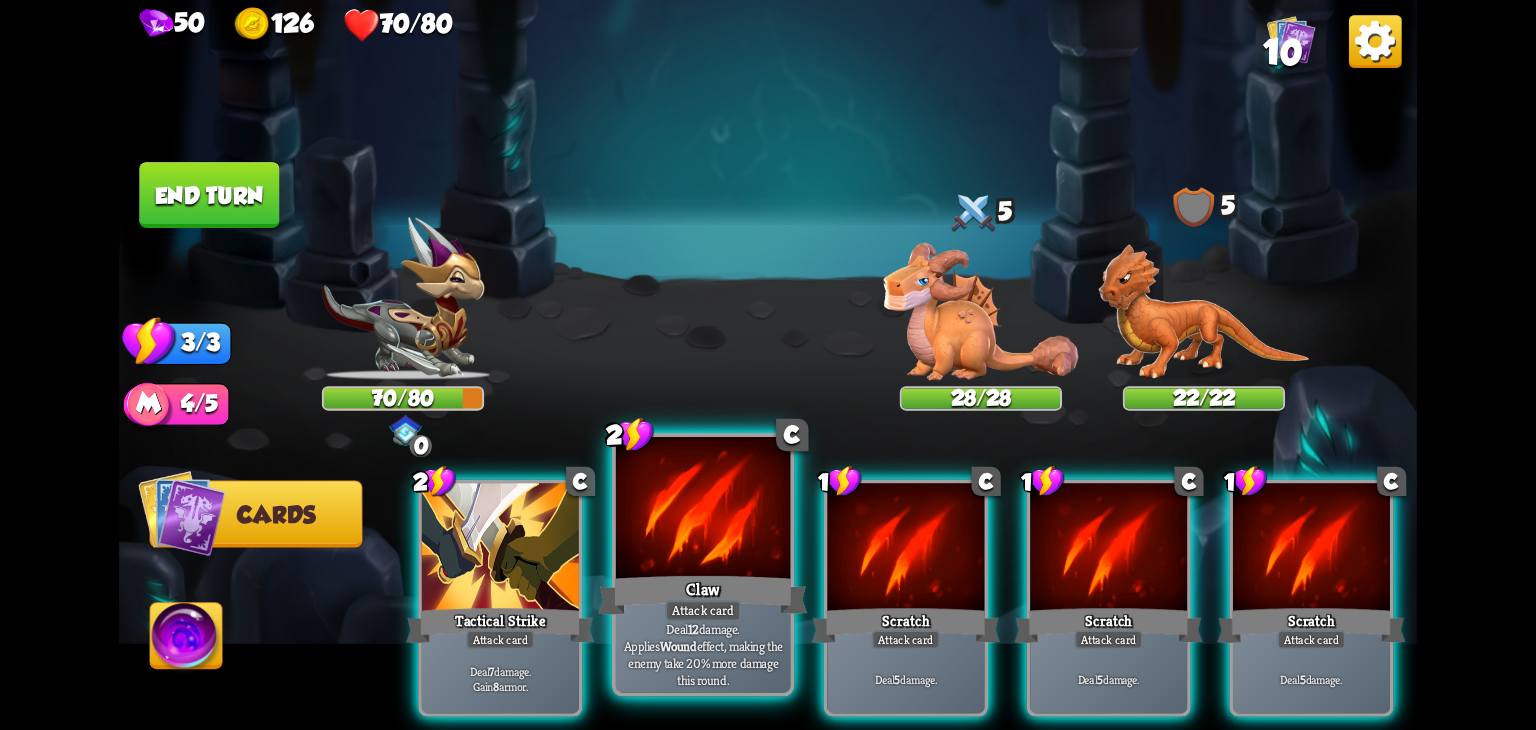 click at bounding box center (703, 510) 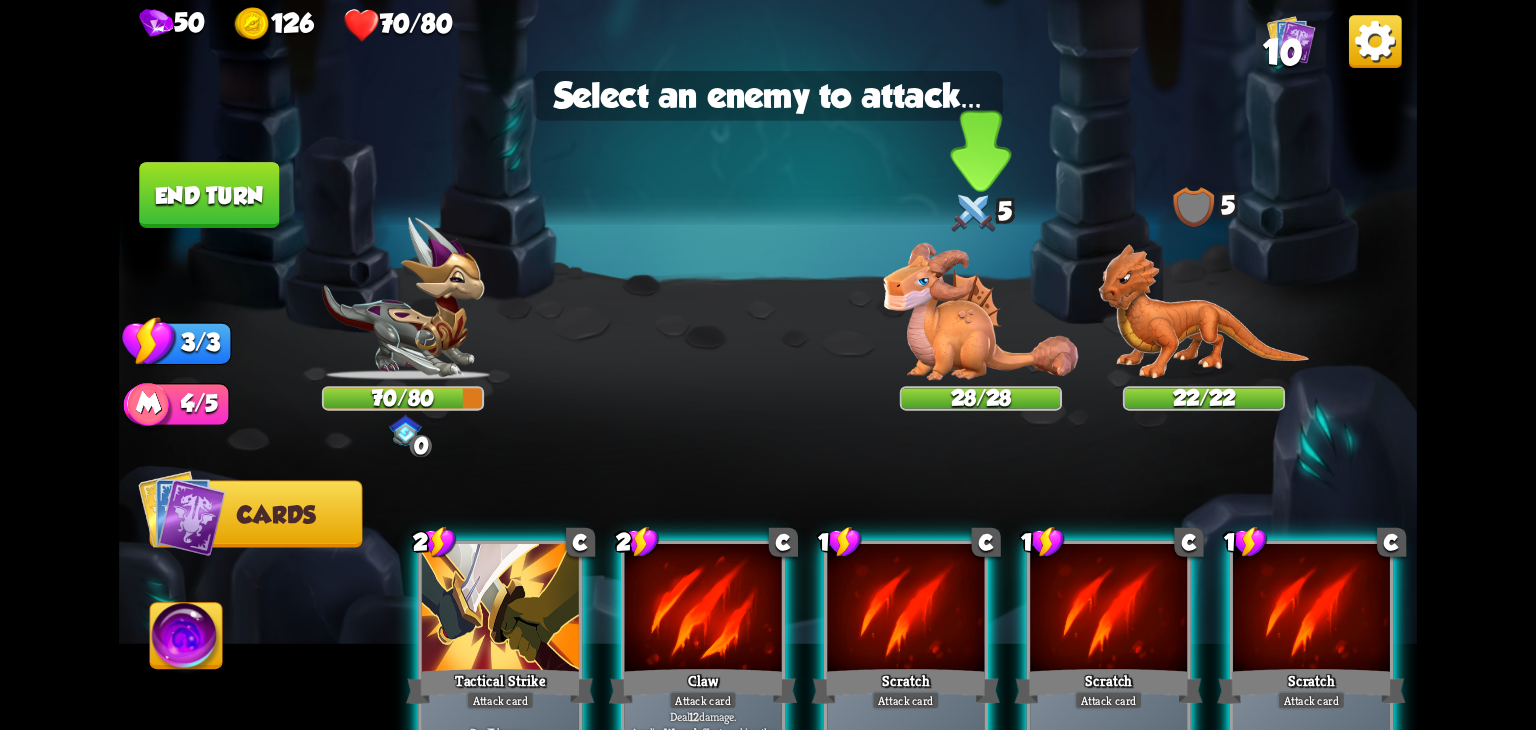 click at bounding box center [981, 311] 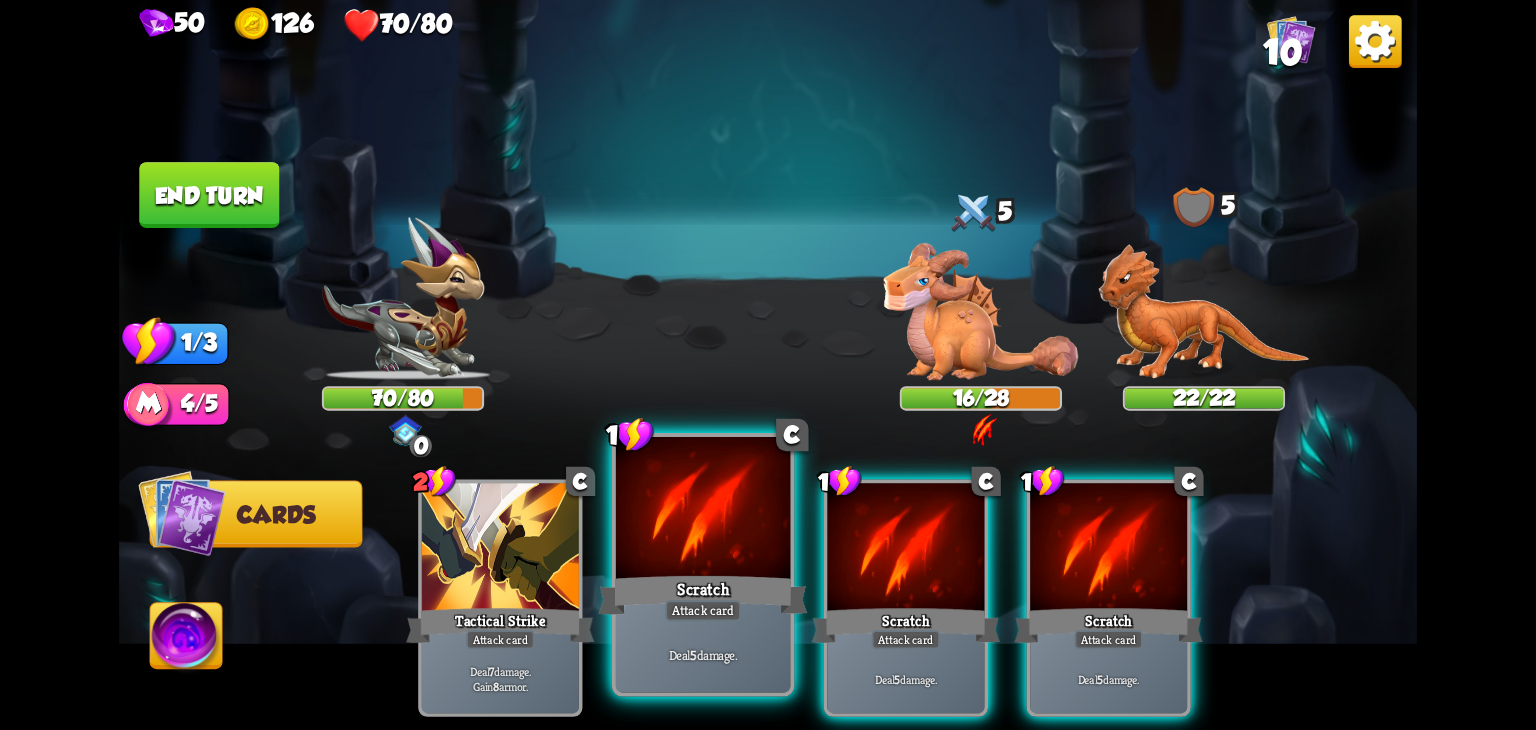 click on "Attack card" at bounding box center [703, 610] 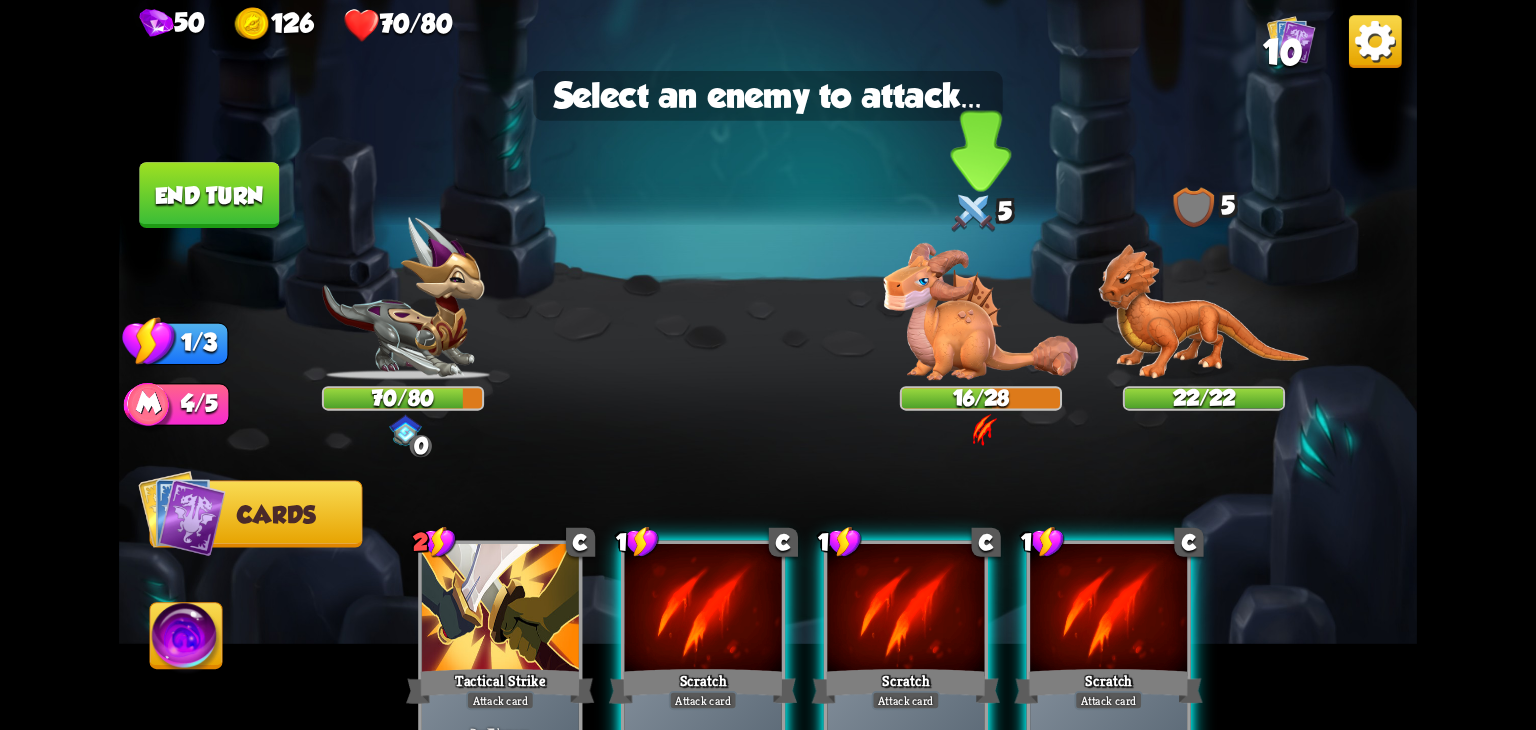 click at bounding box center (981, 311) 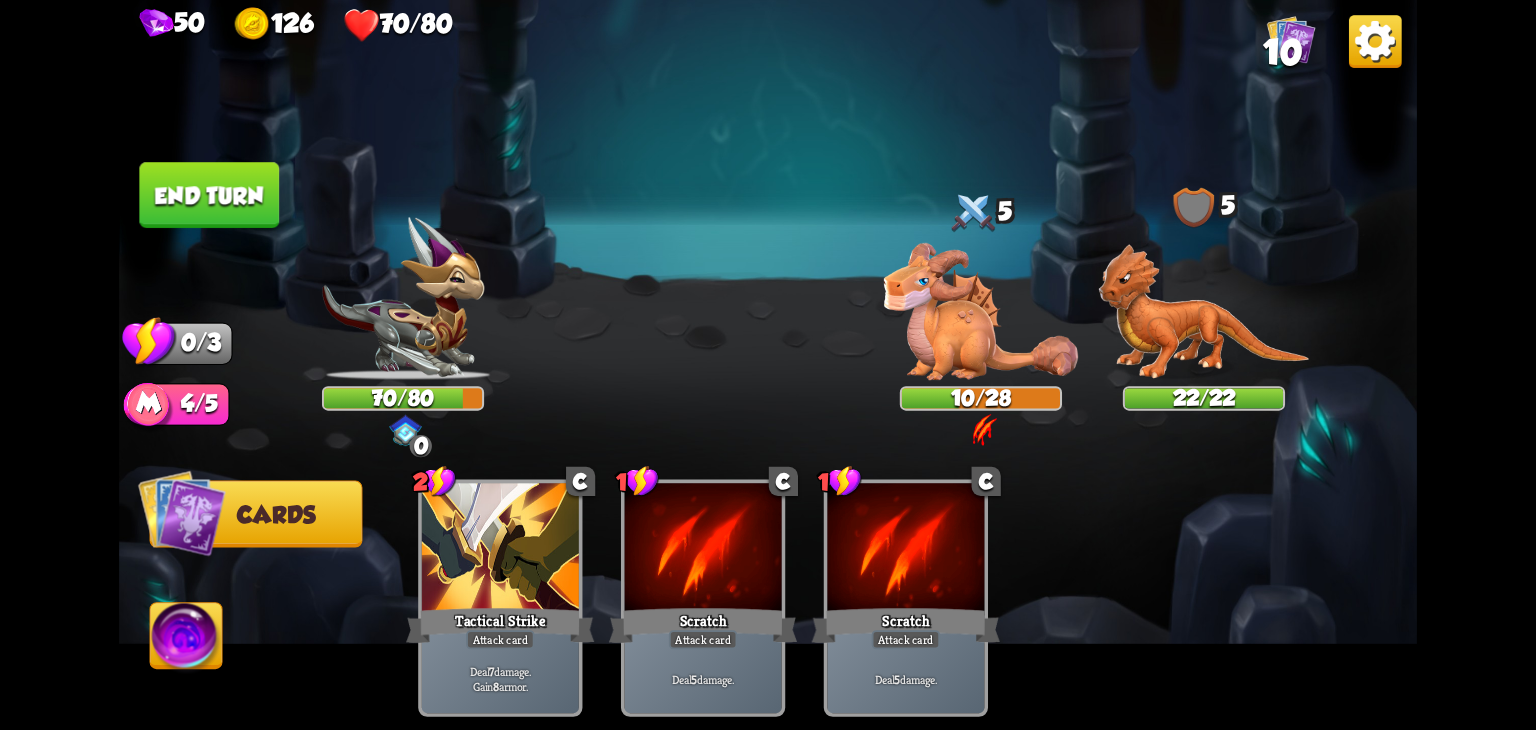 click on "End turn" at bounding box center [209, 195] 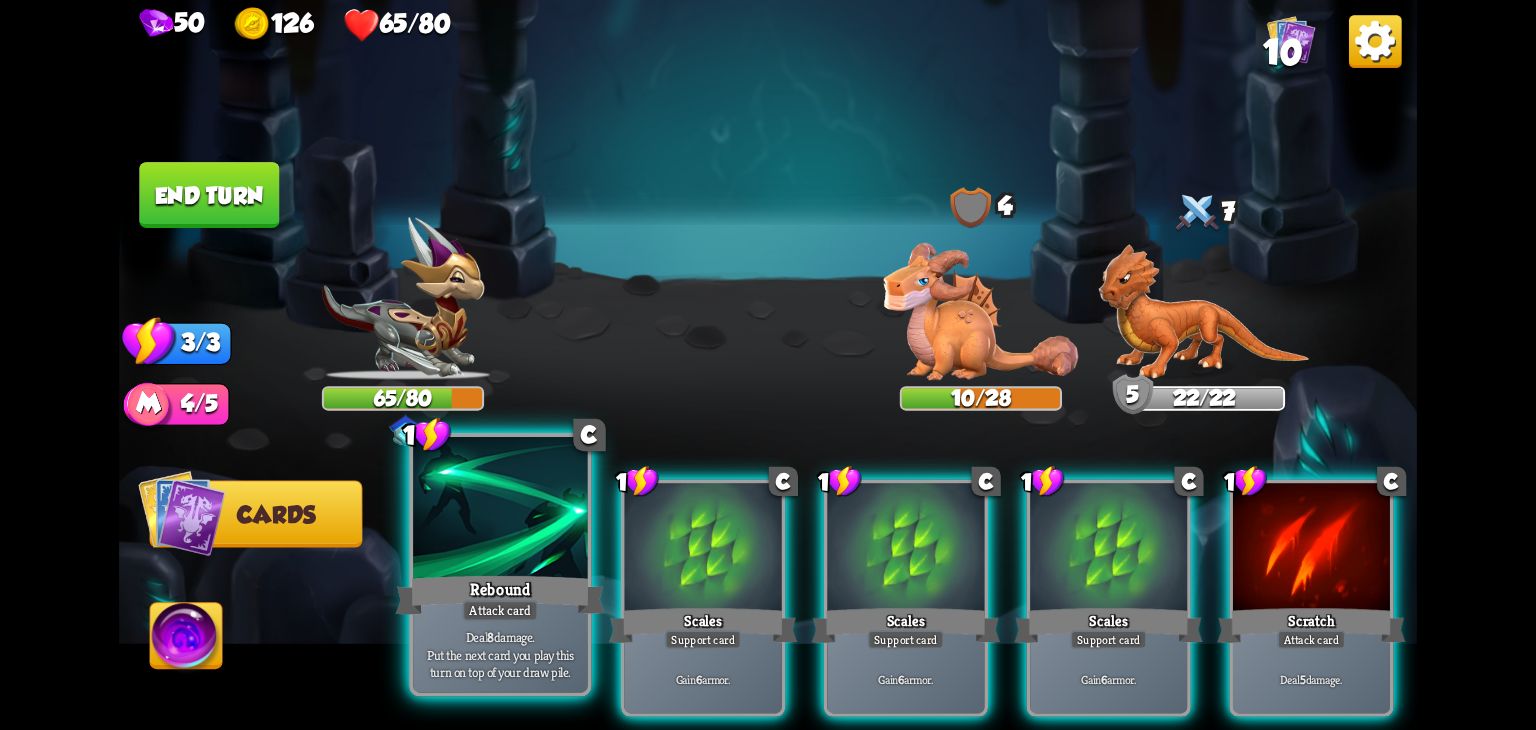 click on "Rebound" at bounding box center [500, 595] 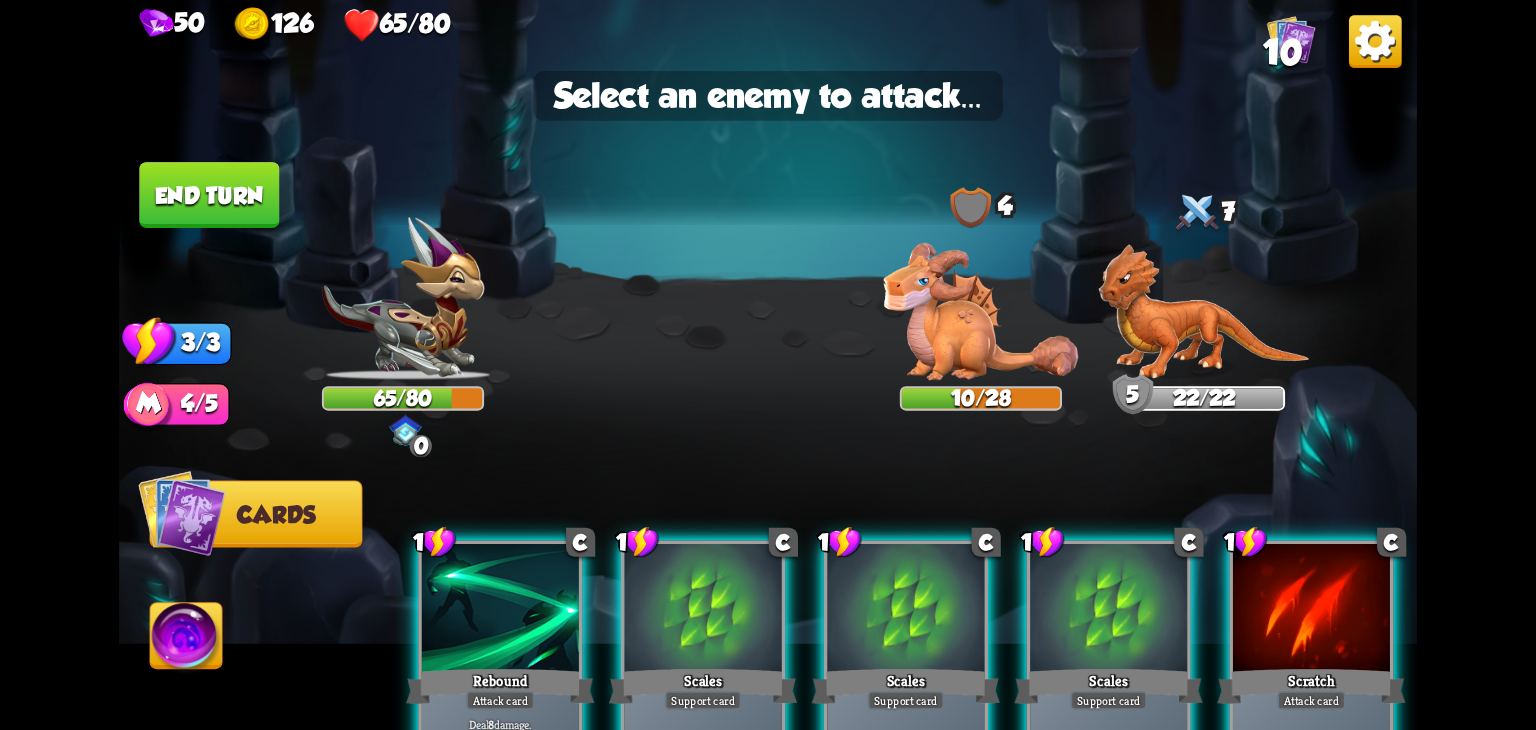 click at bounding box center [500, 610] 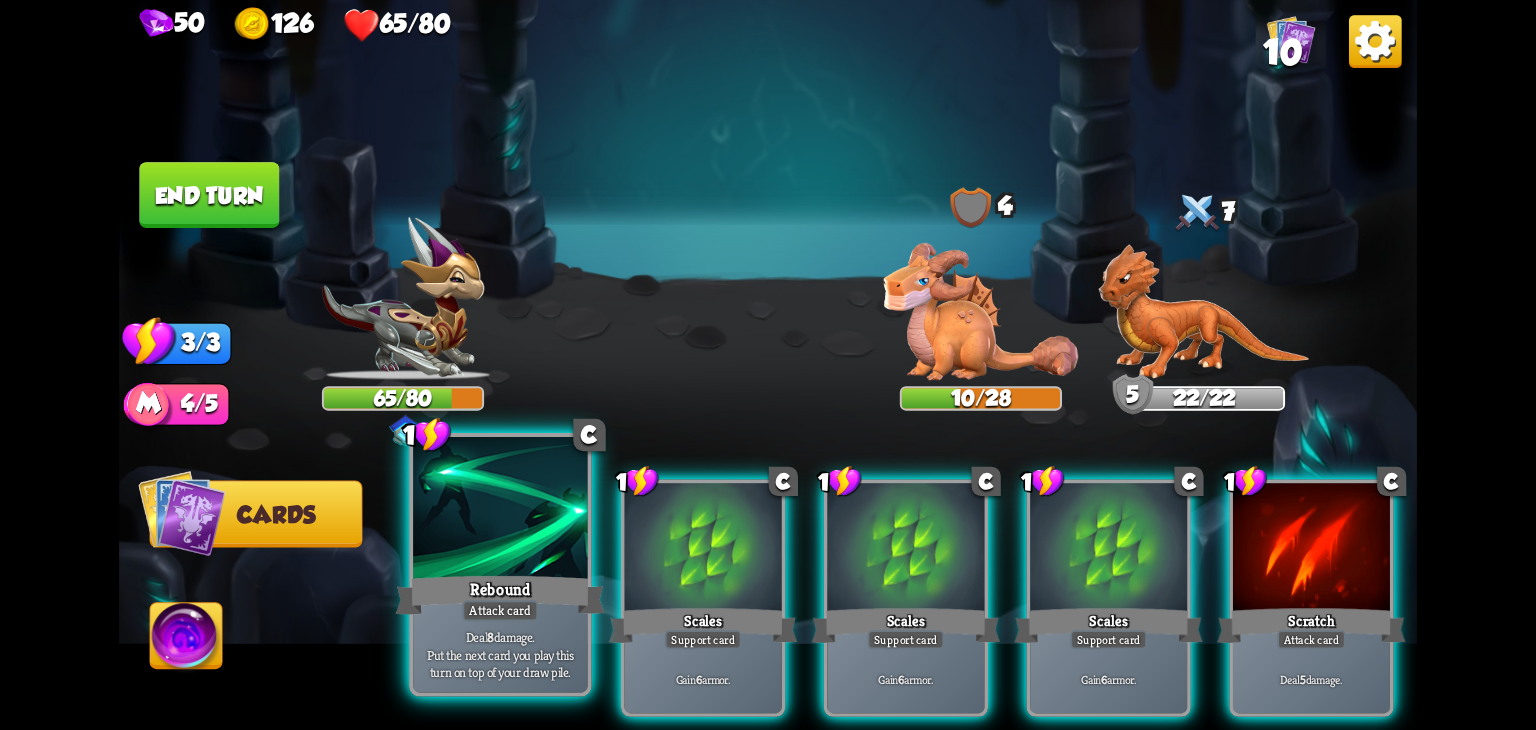 click at bounding box center (500, 510) 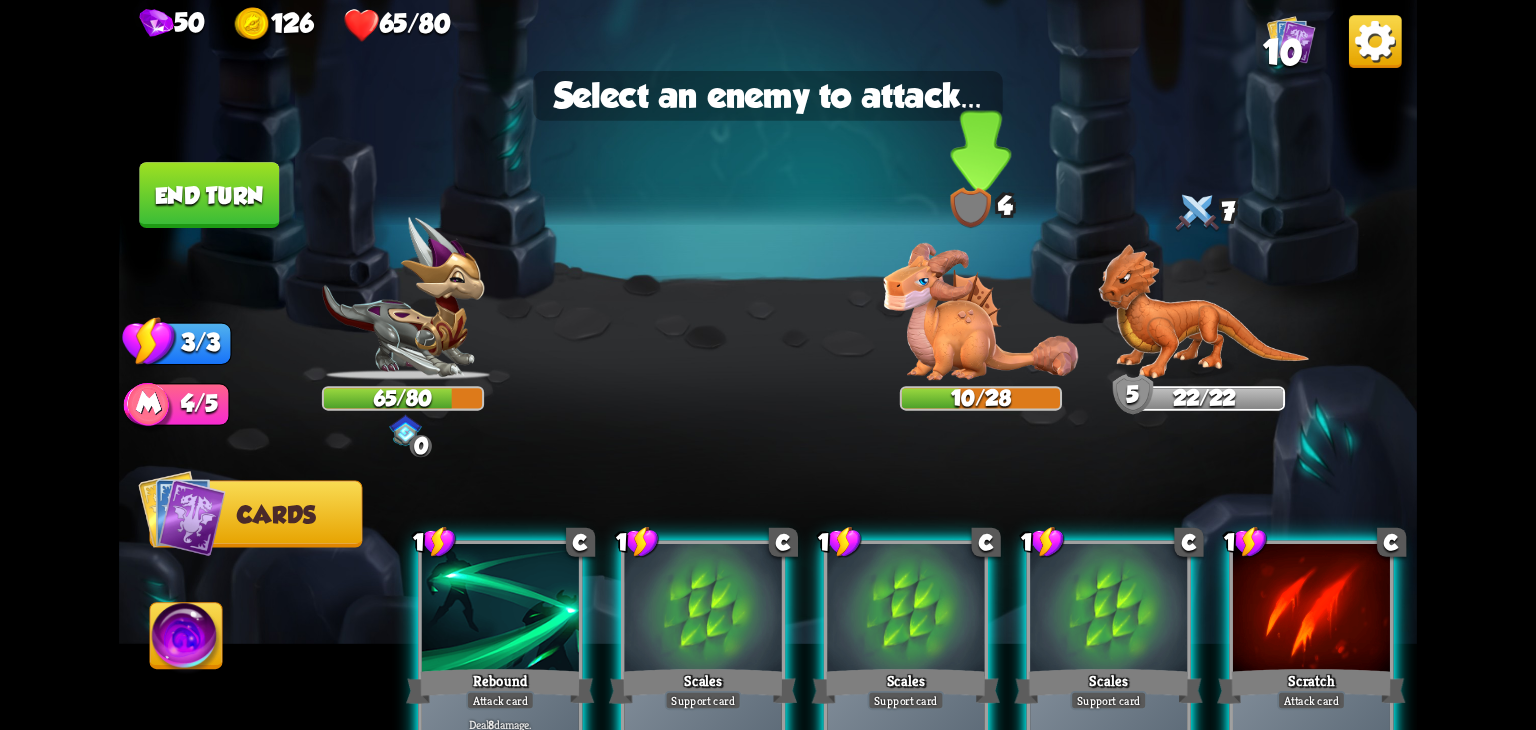 click at bounding box center [981, 311] 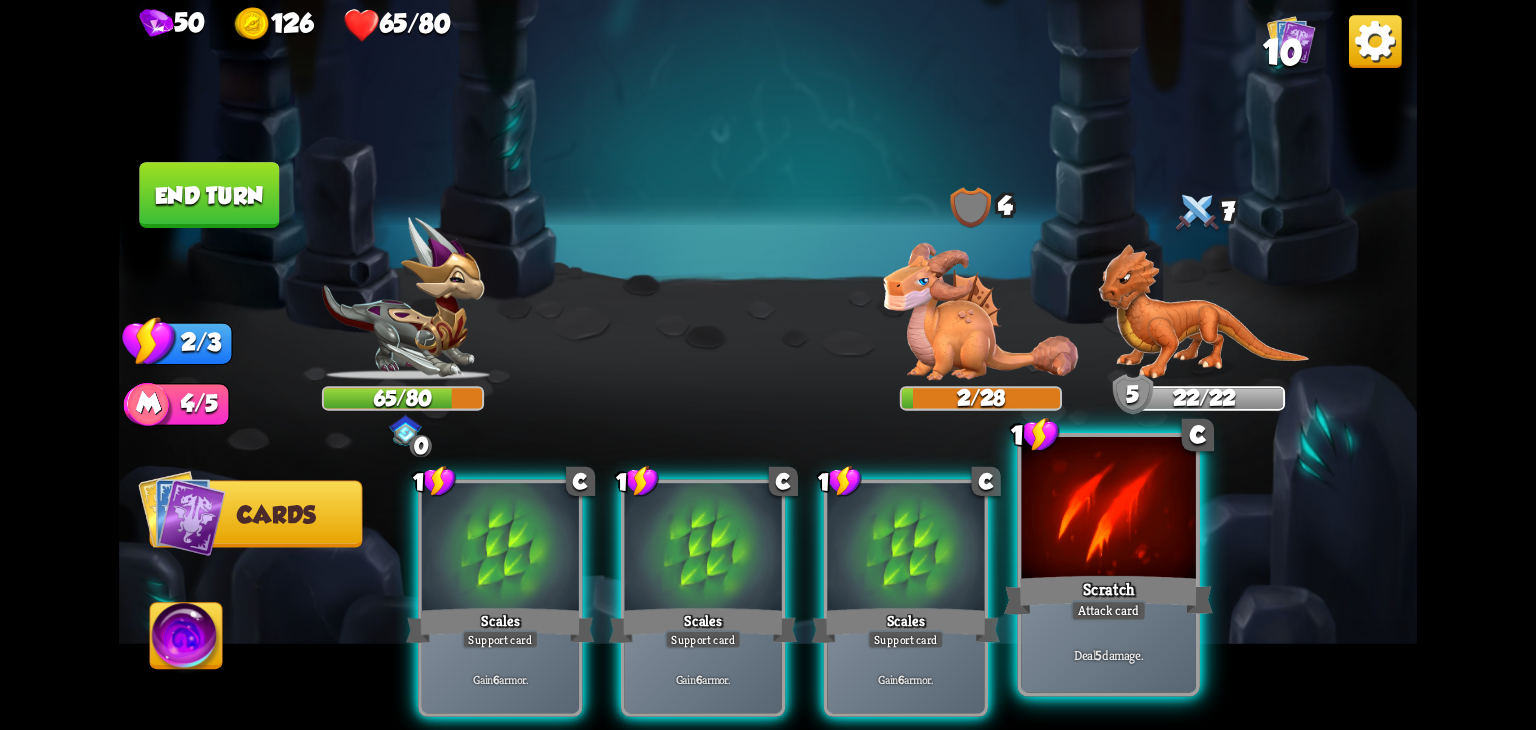click at bounding box center [1108, 510] 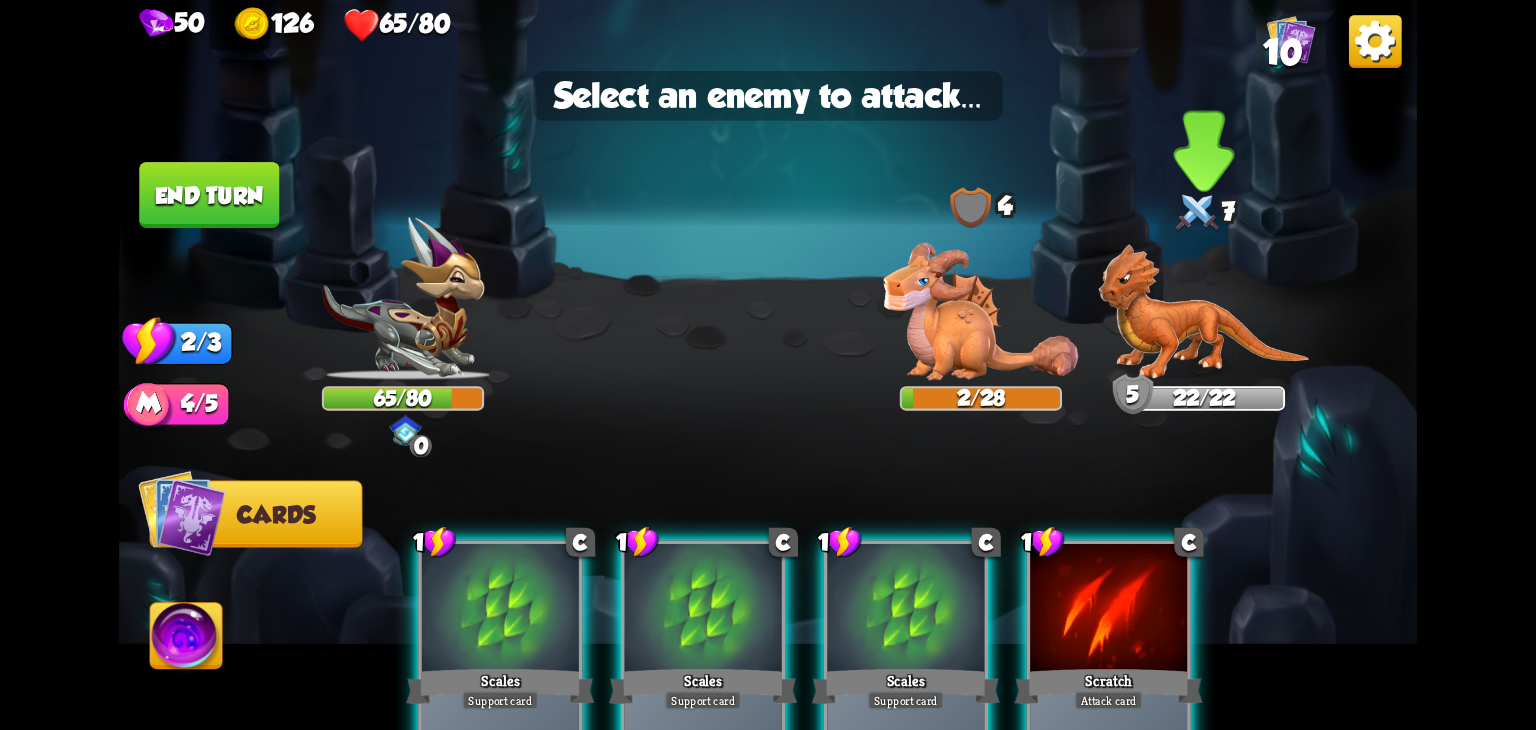 click at bounding box center [1204, 312] 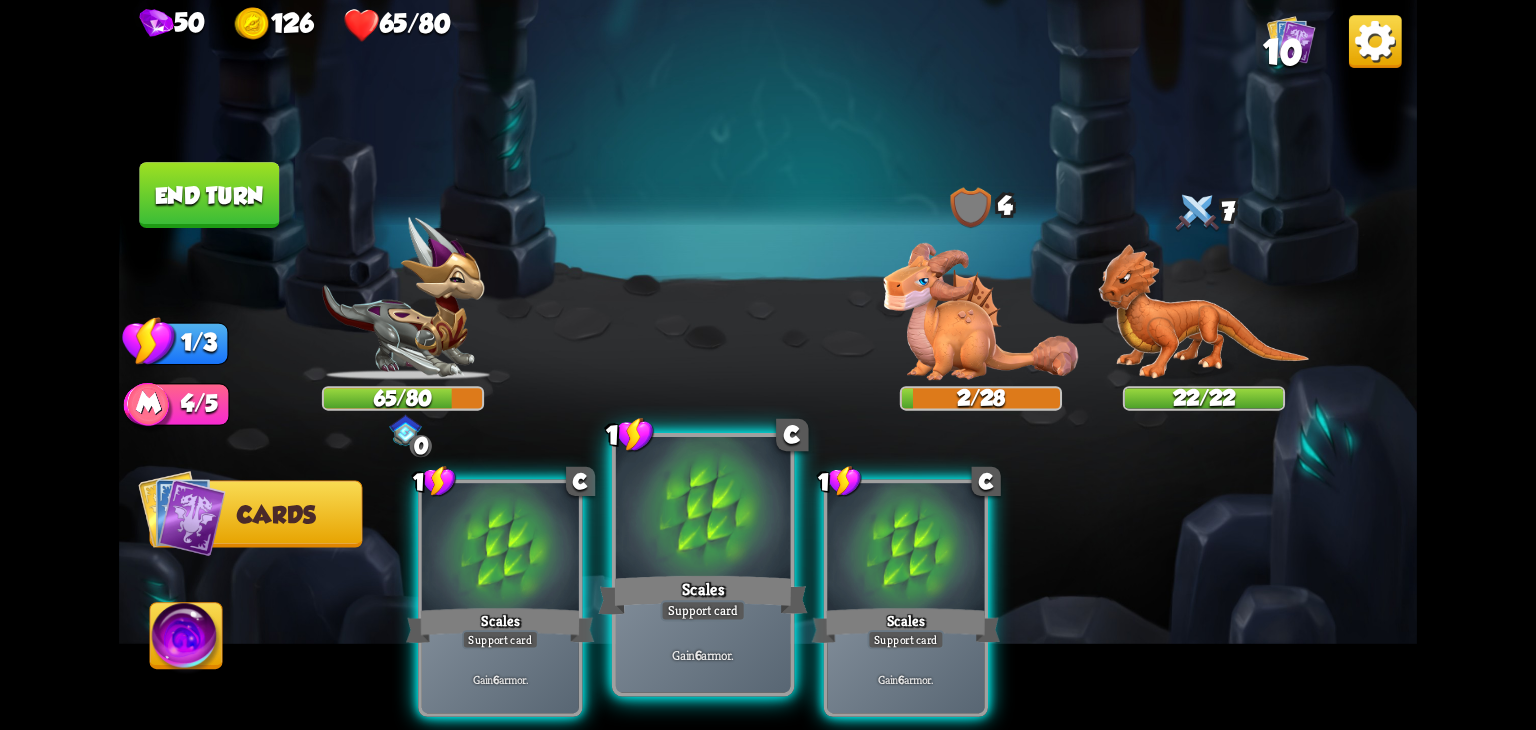 click at bounding box center (703, 510) 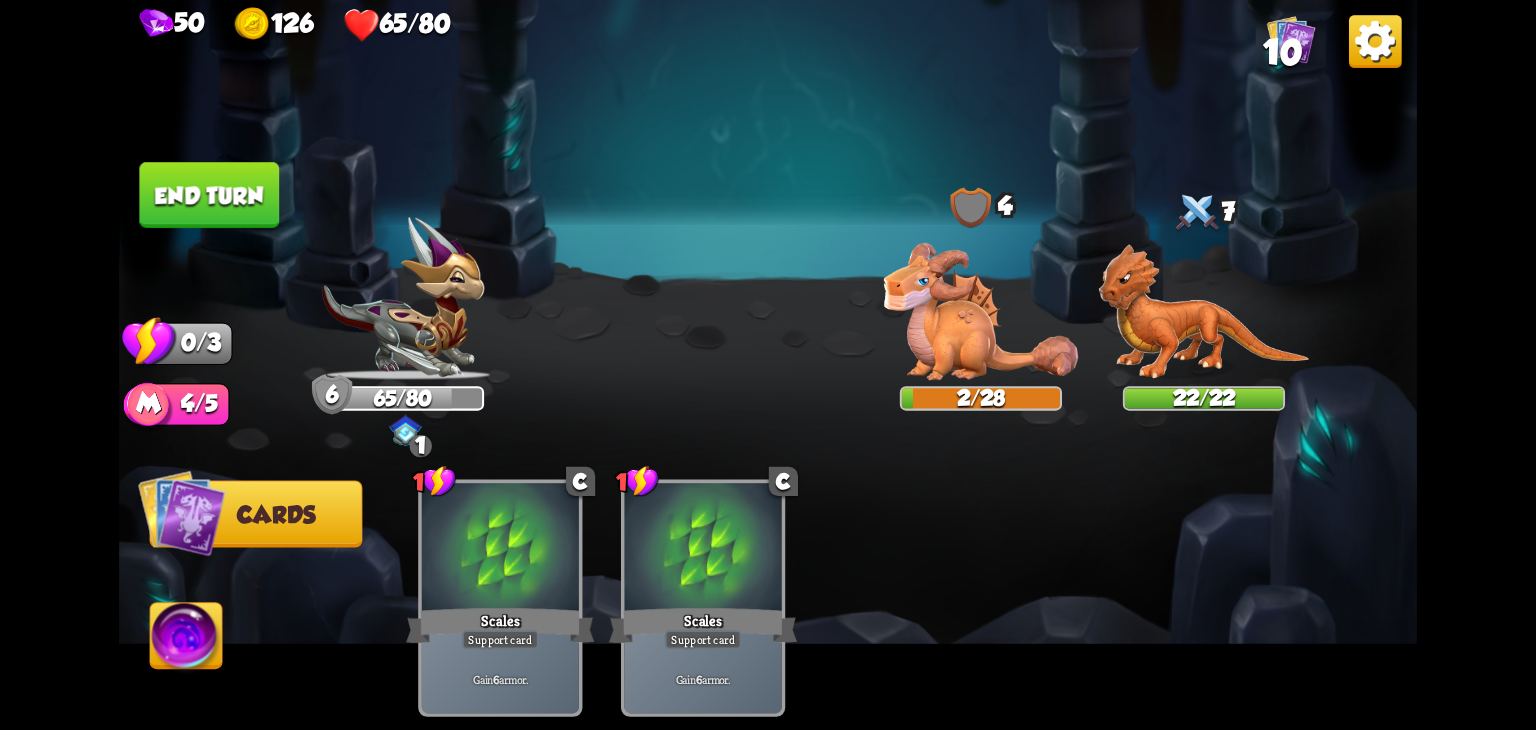 click on "End turn" at bounding box center [209, 195] 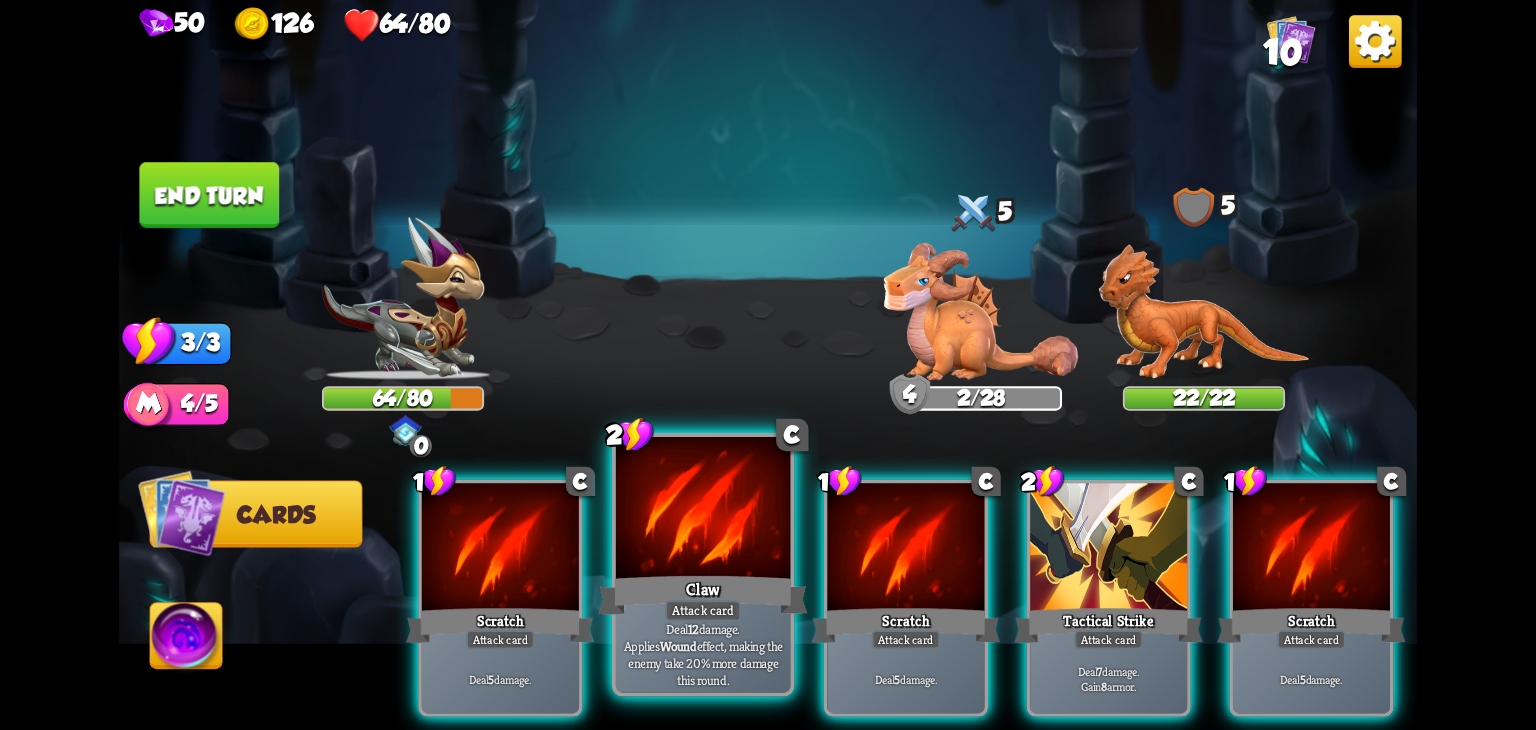 click at bounding box center [703, 510] 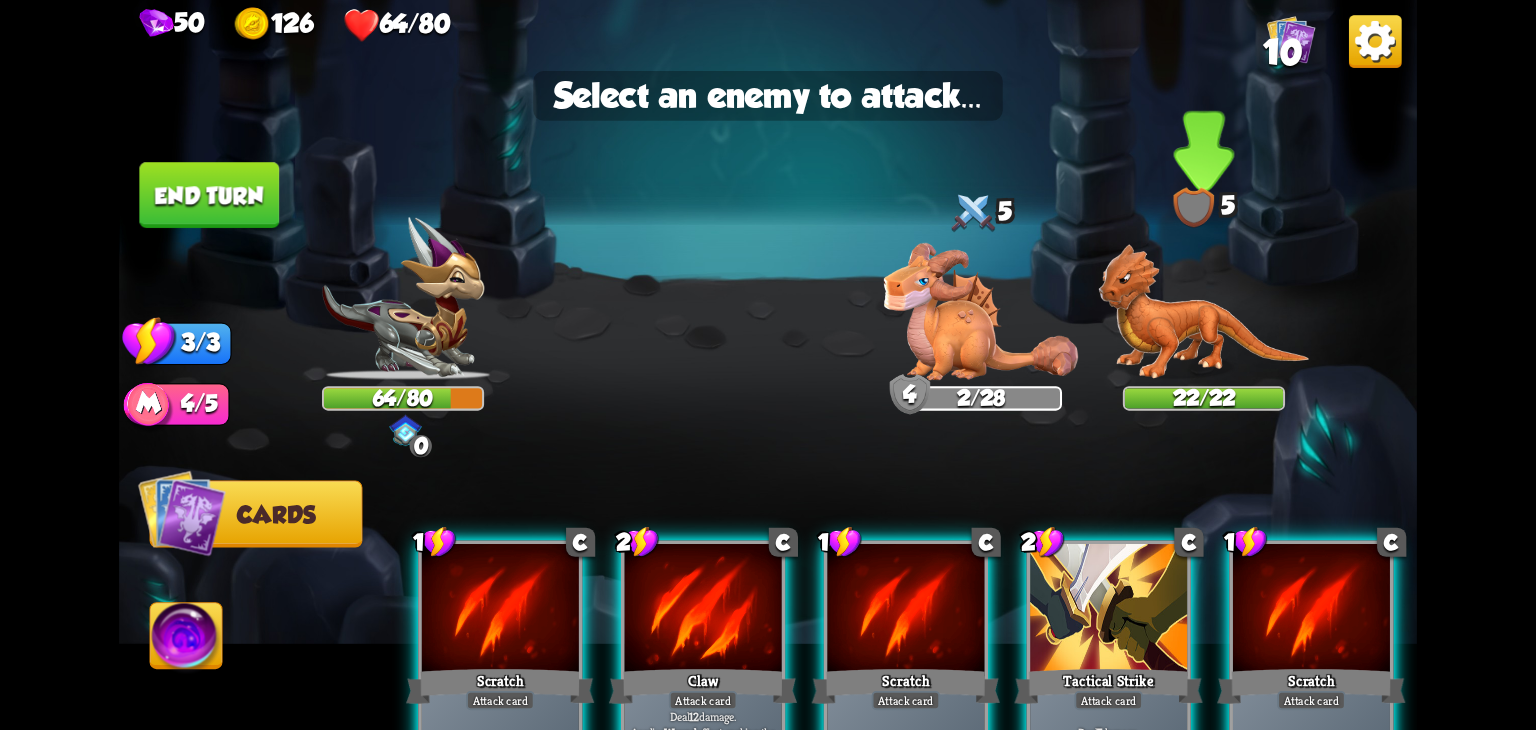 click at bounding box center [1204, 312] 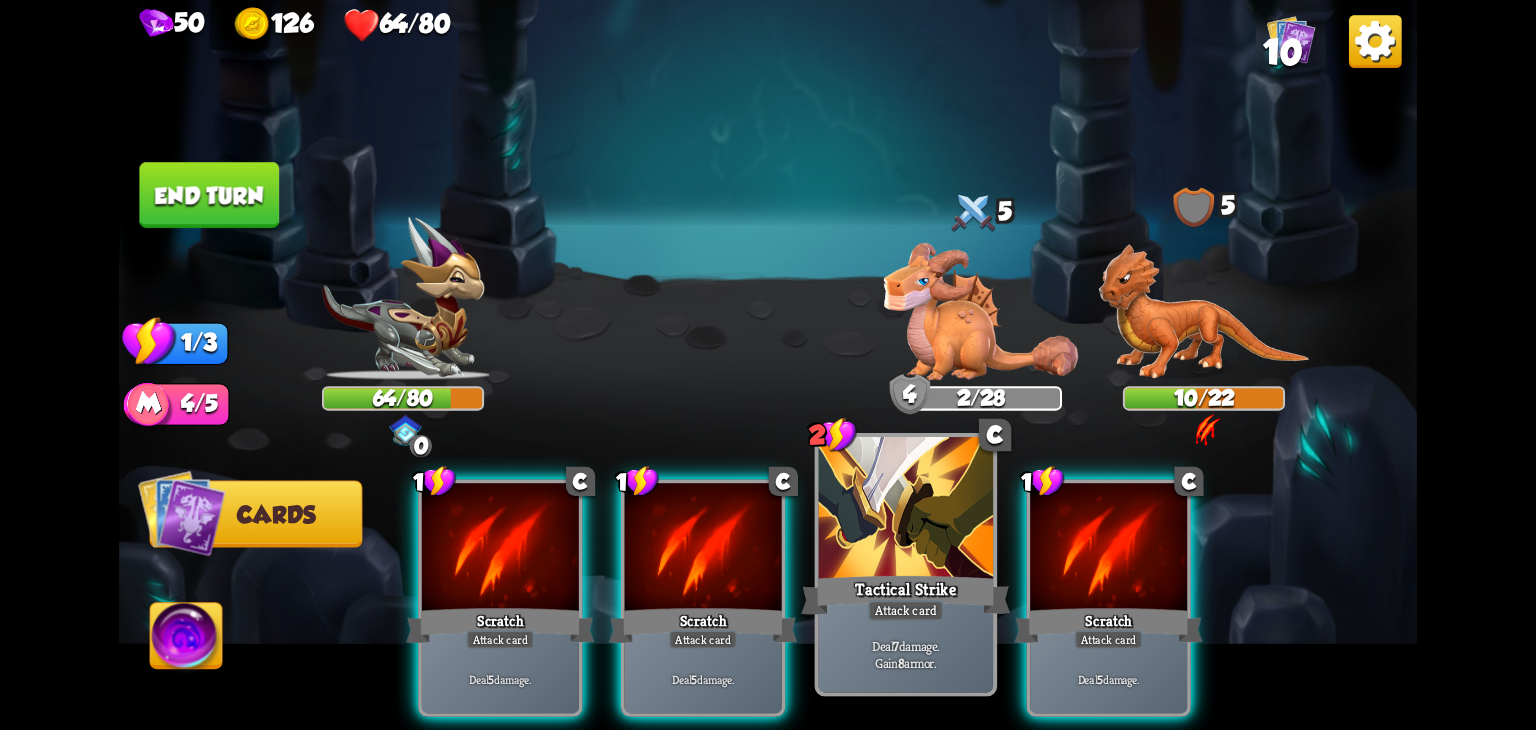 click at bounding box center [906, 510] 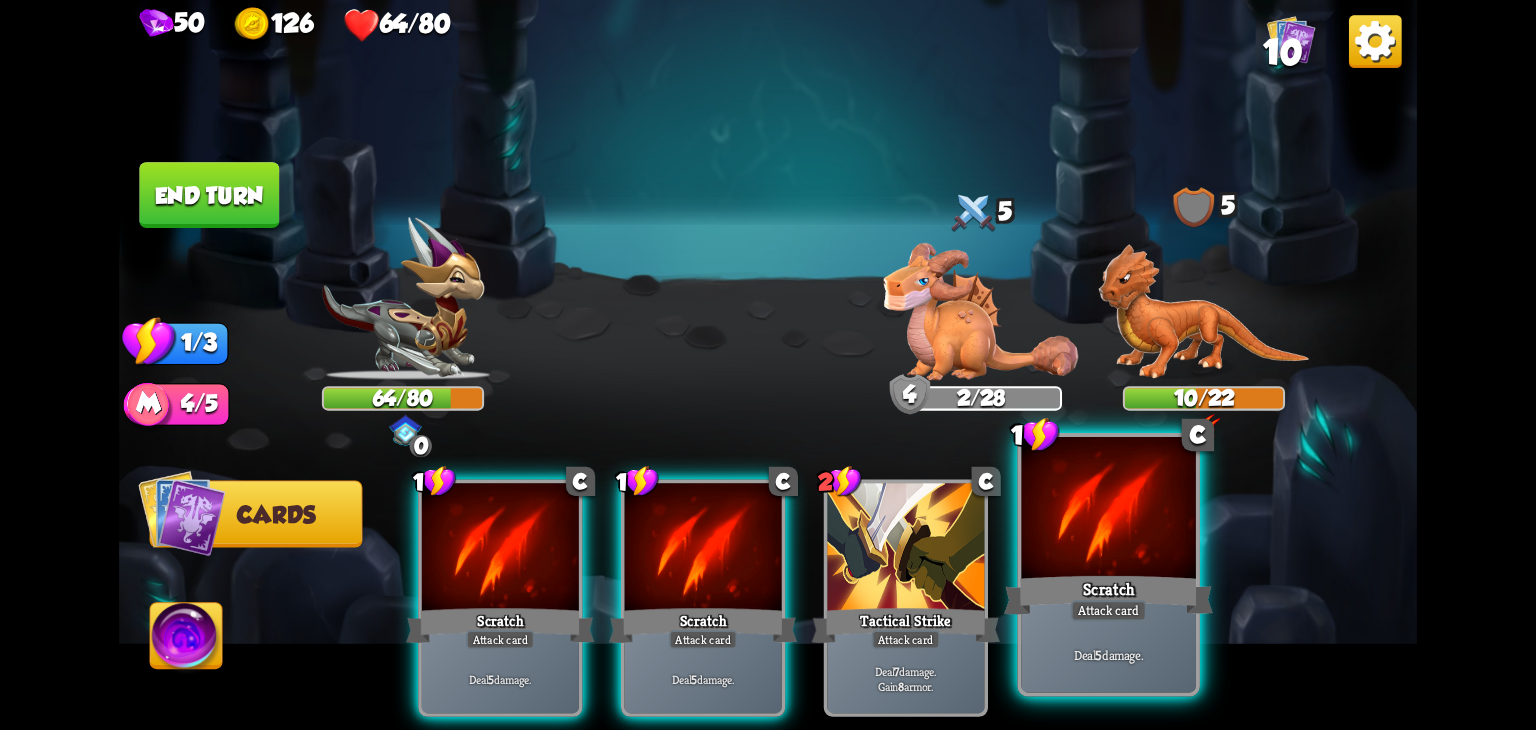 click at bounding box center (1108, 510) 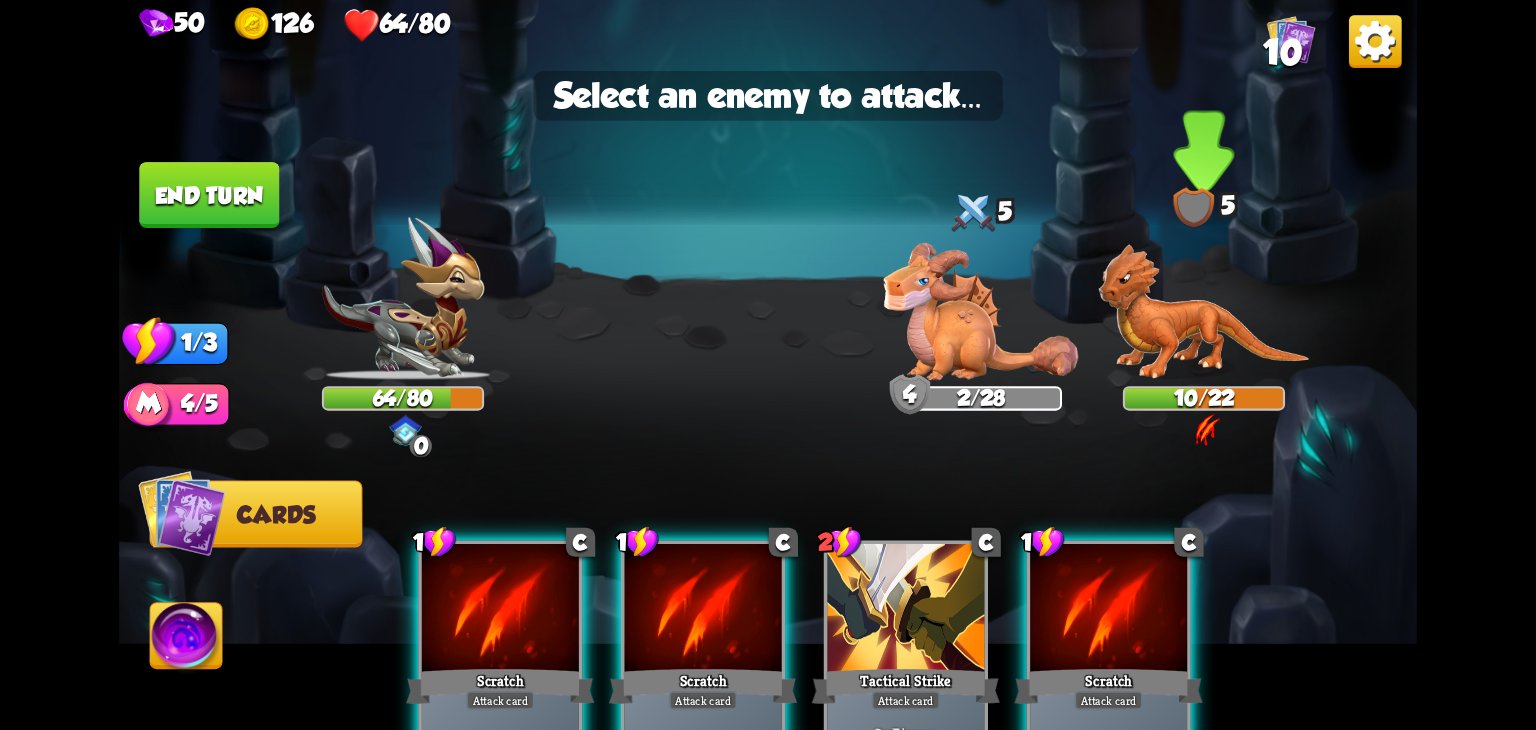 click at bounding box center (1204, 312) 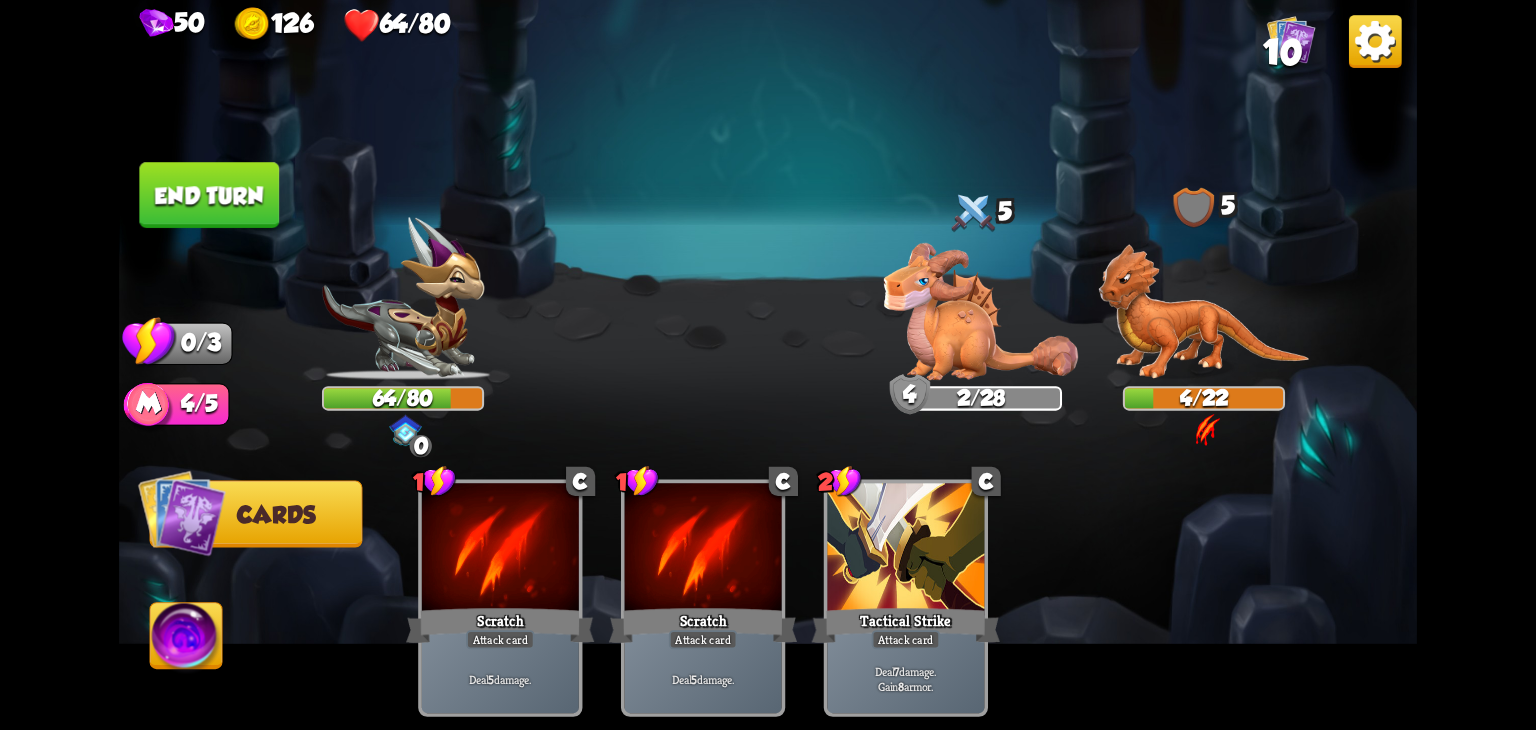 click on "End turn" at bounding box center [209, 195] 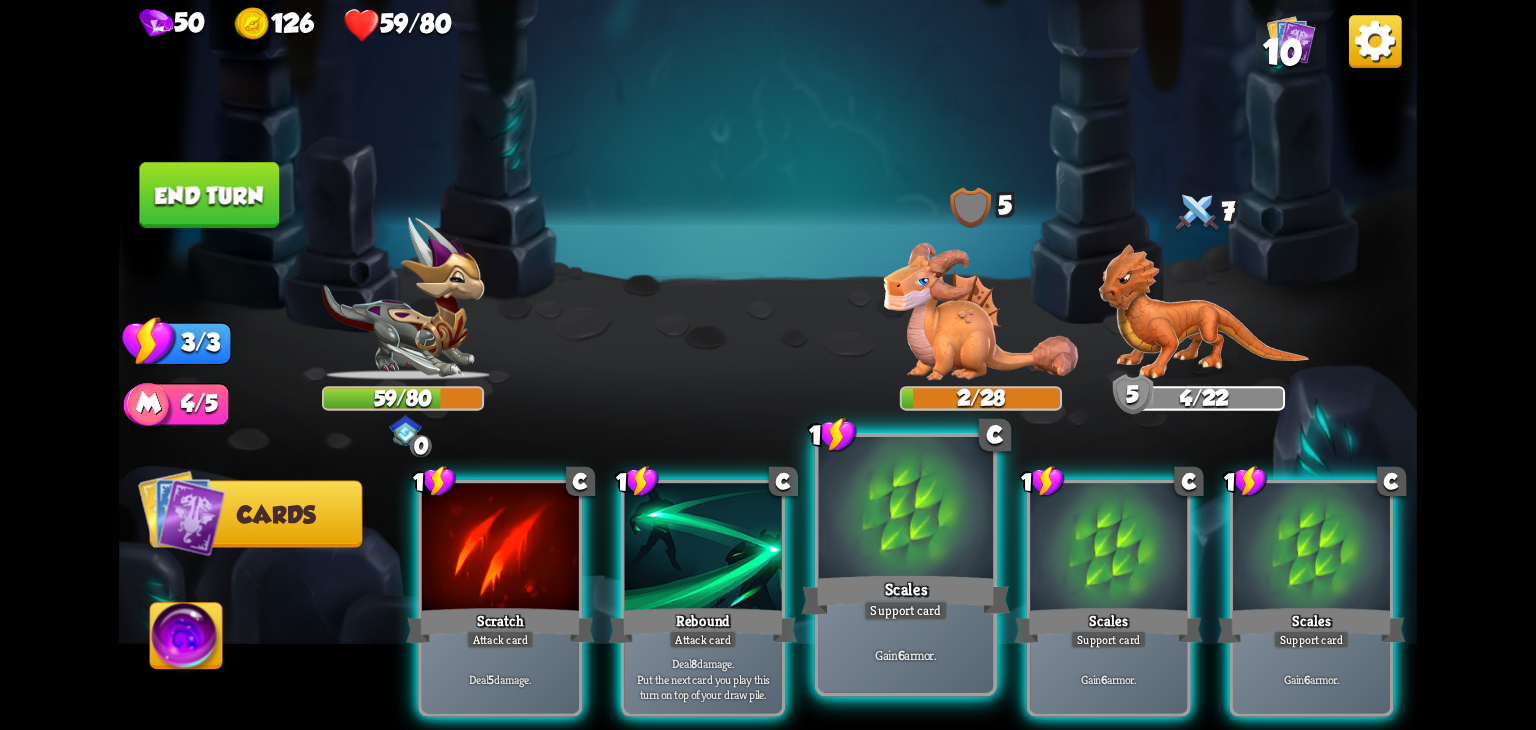 click at bounding box center (906, 510) 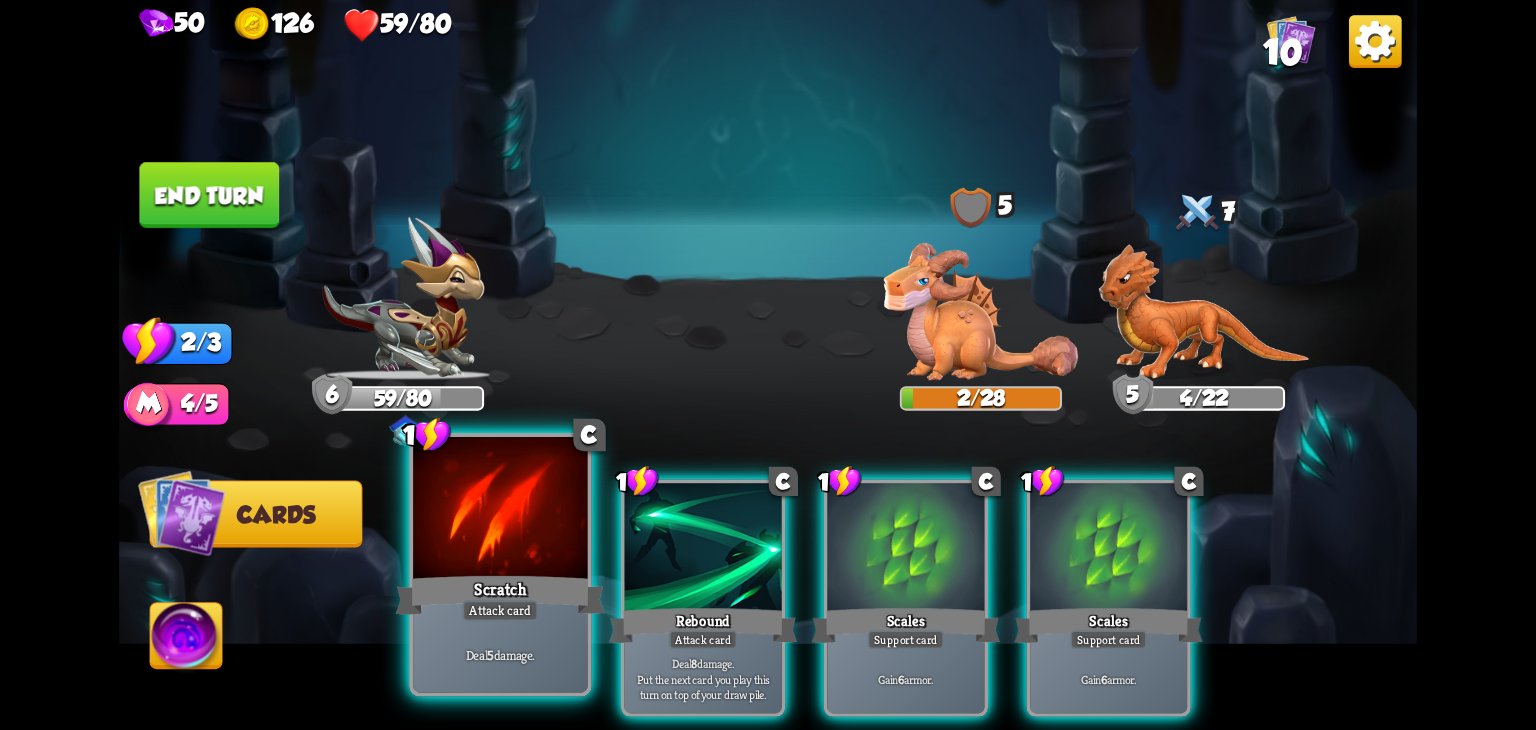 click on "Scratch" at bounding box center (500, 595) 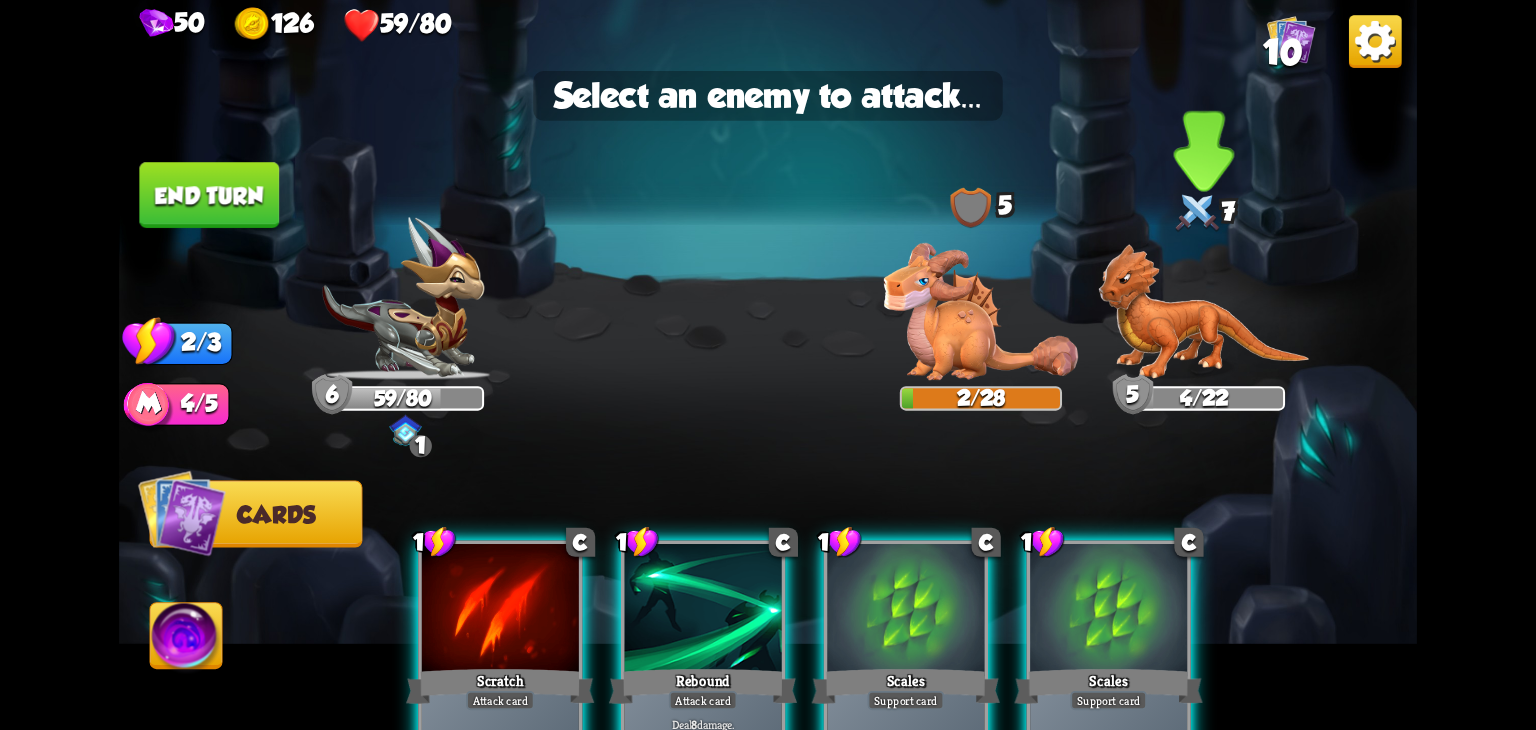 click at bounding box center [1204, 312] 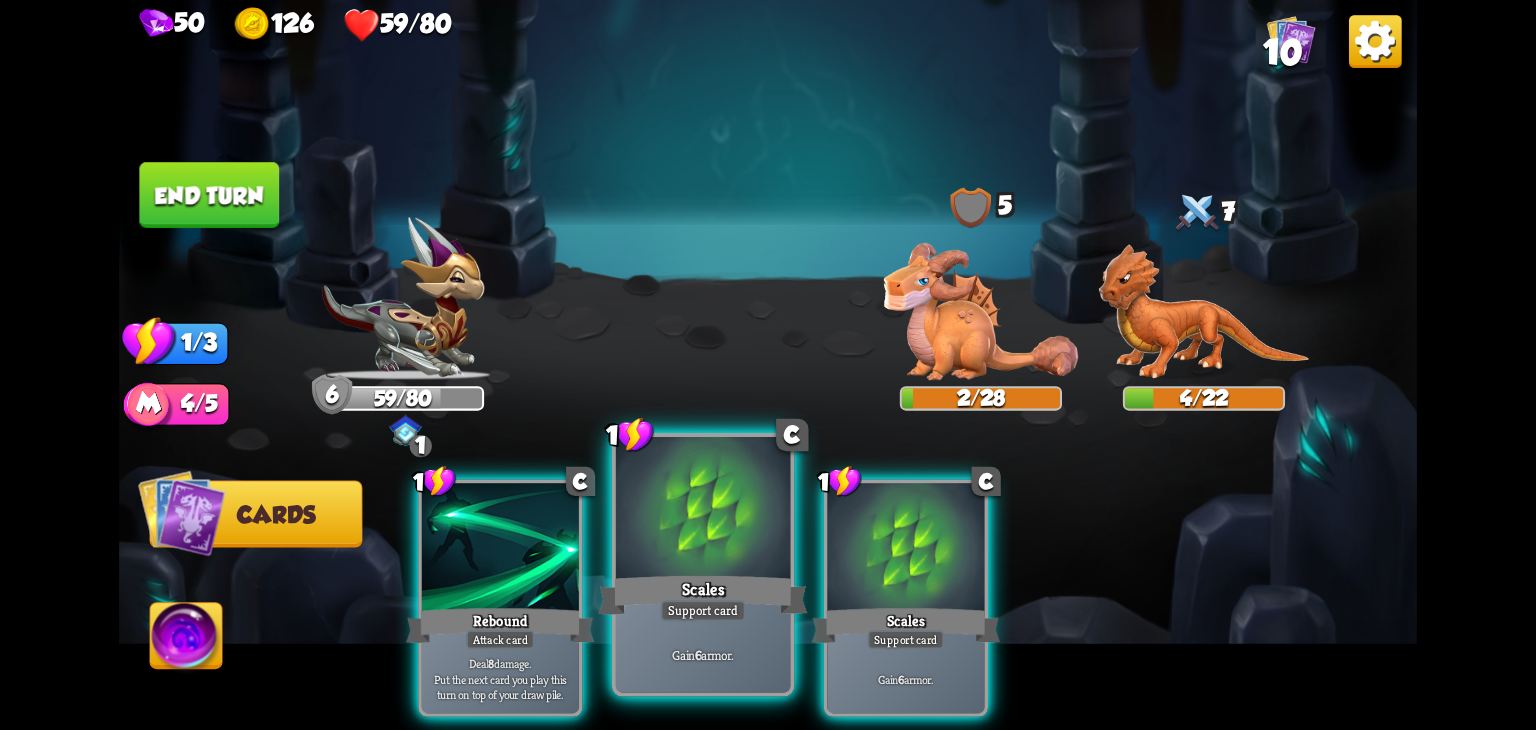click at bounding box center [703, 510] 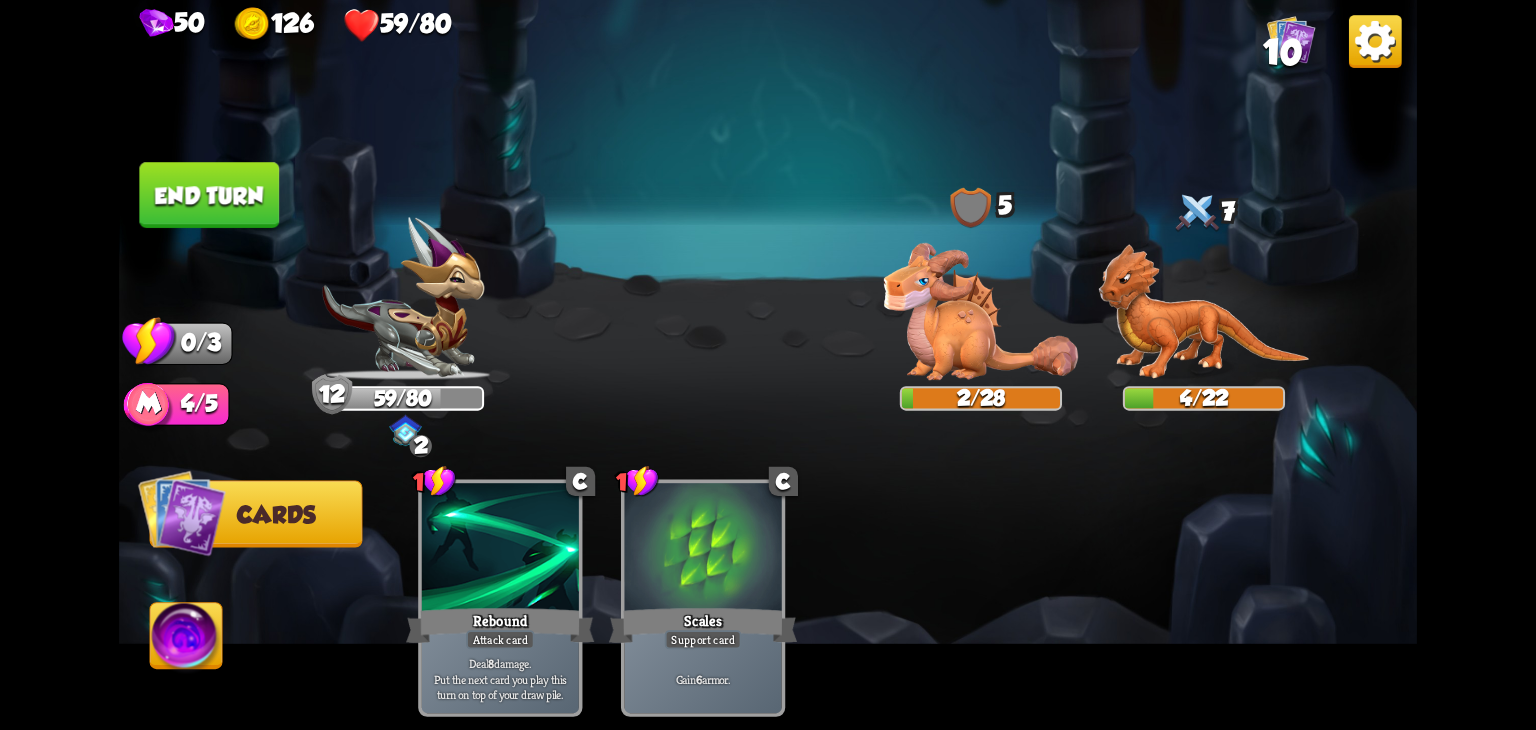 click on "End turn" at bounding box center [209, 195] 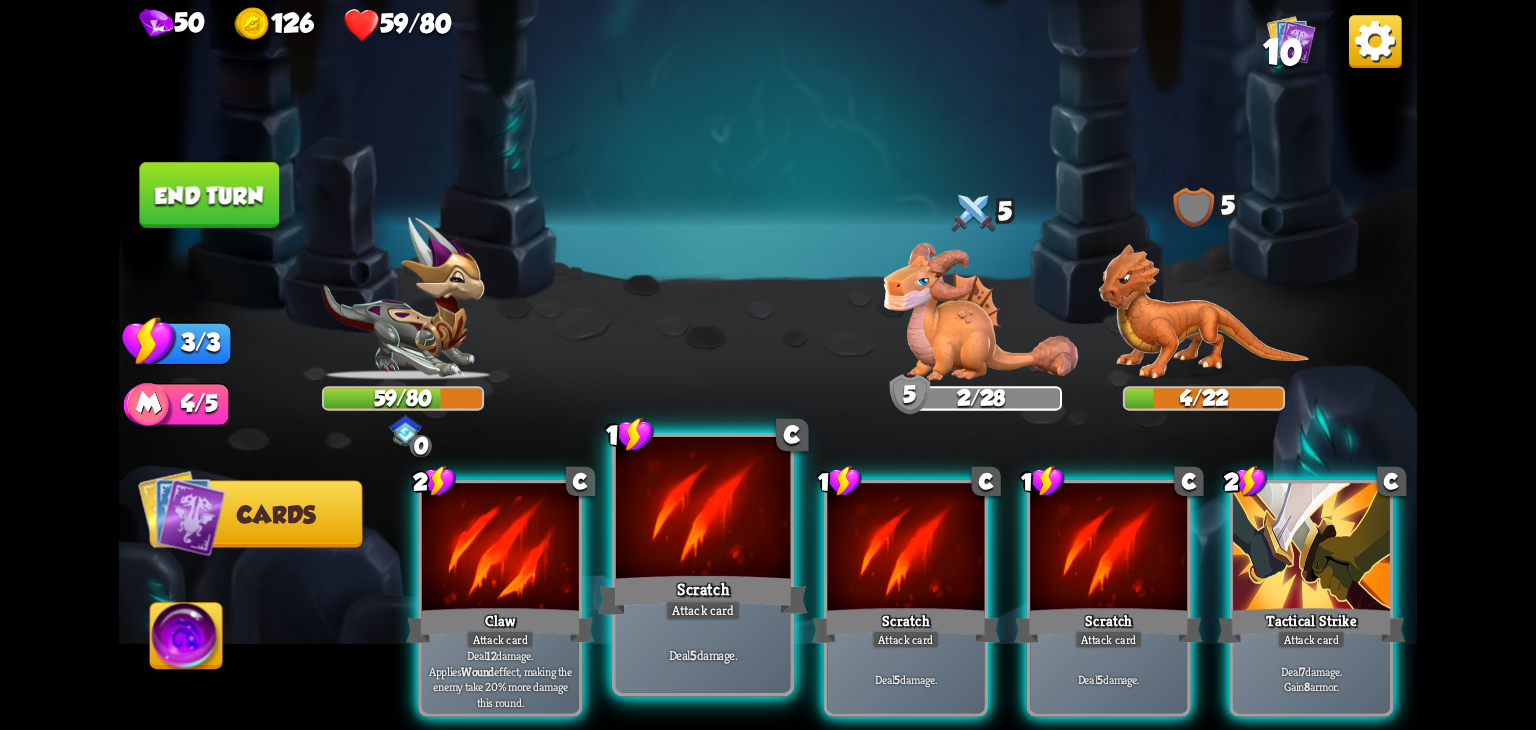 click on "Attack card" at bounding box center [703, 610] 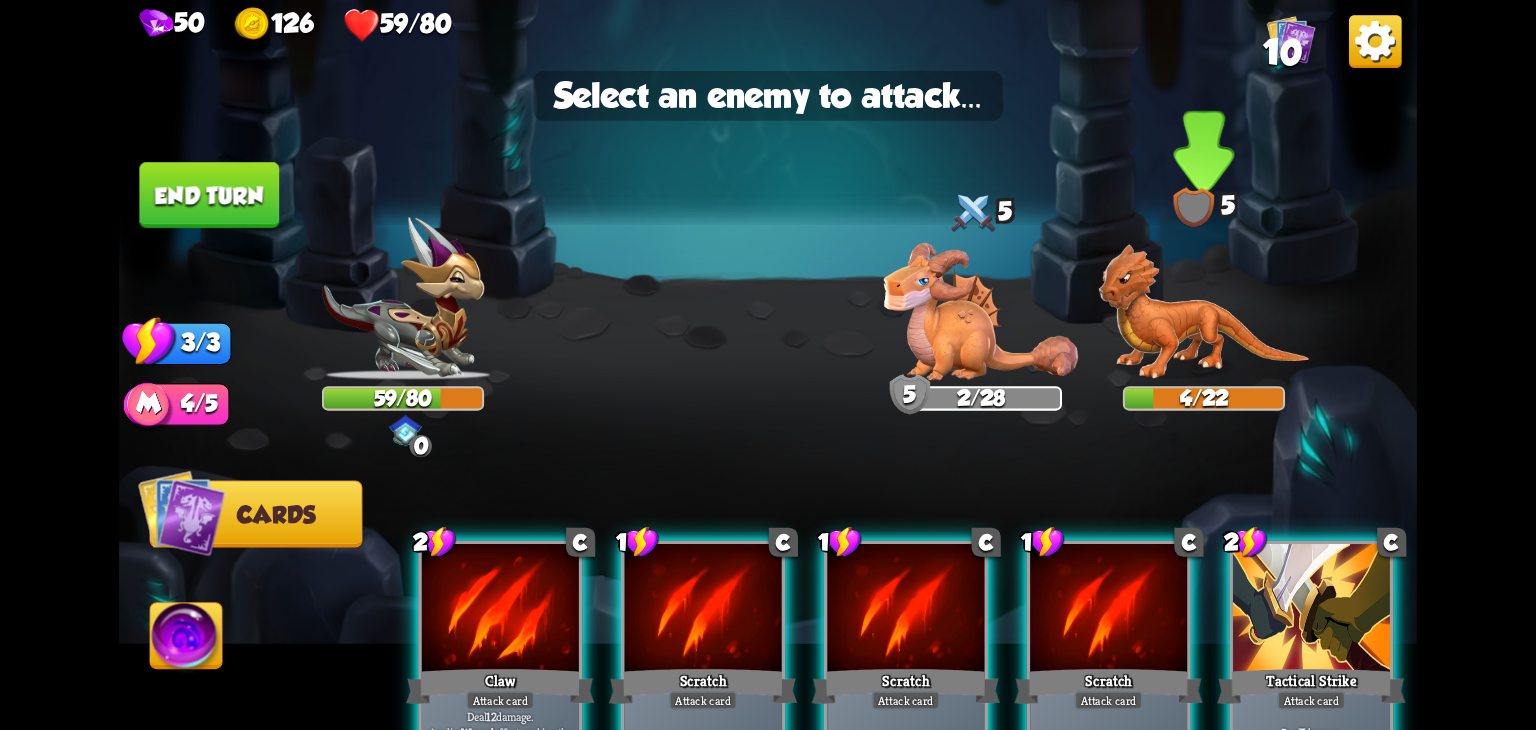 click at bounding box center [1204, 312] 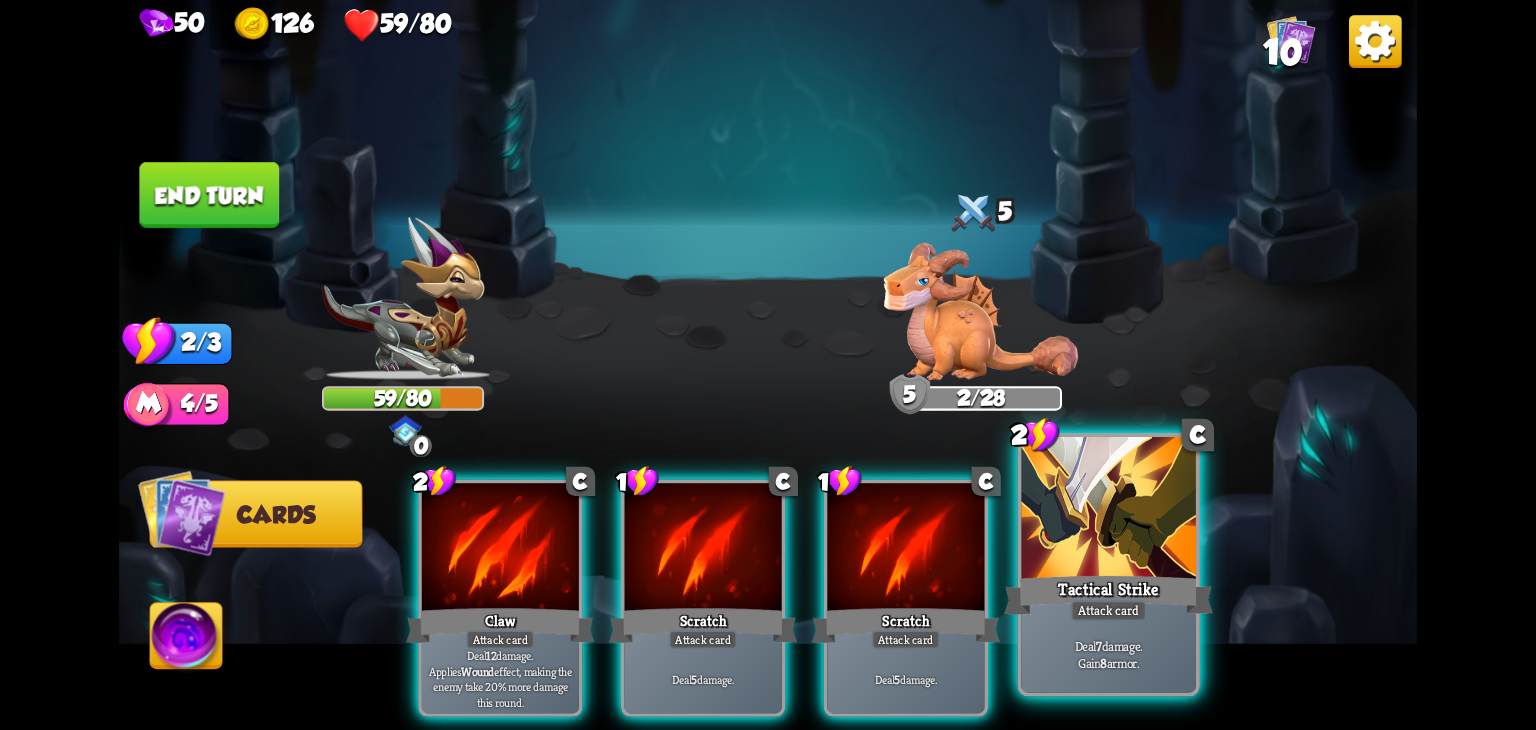 click on "Attack card" at bounding box center [1109, 610] 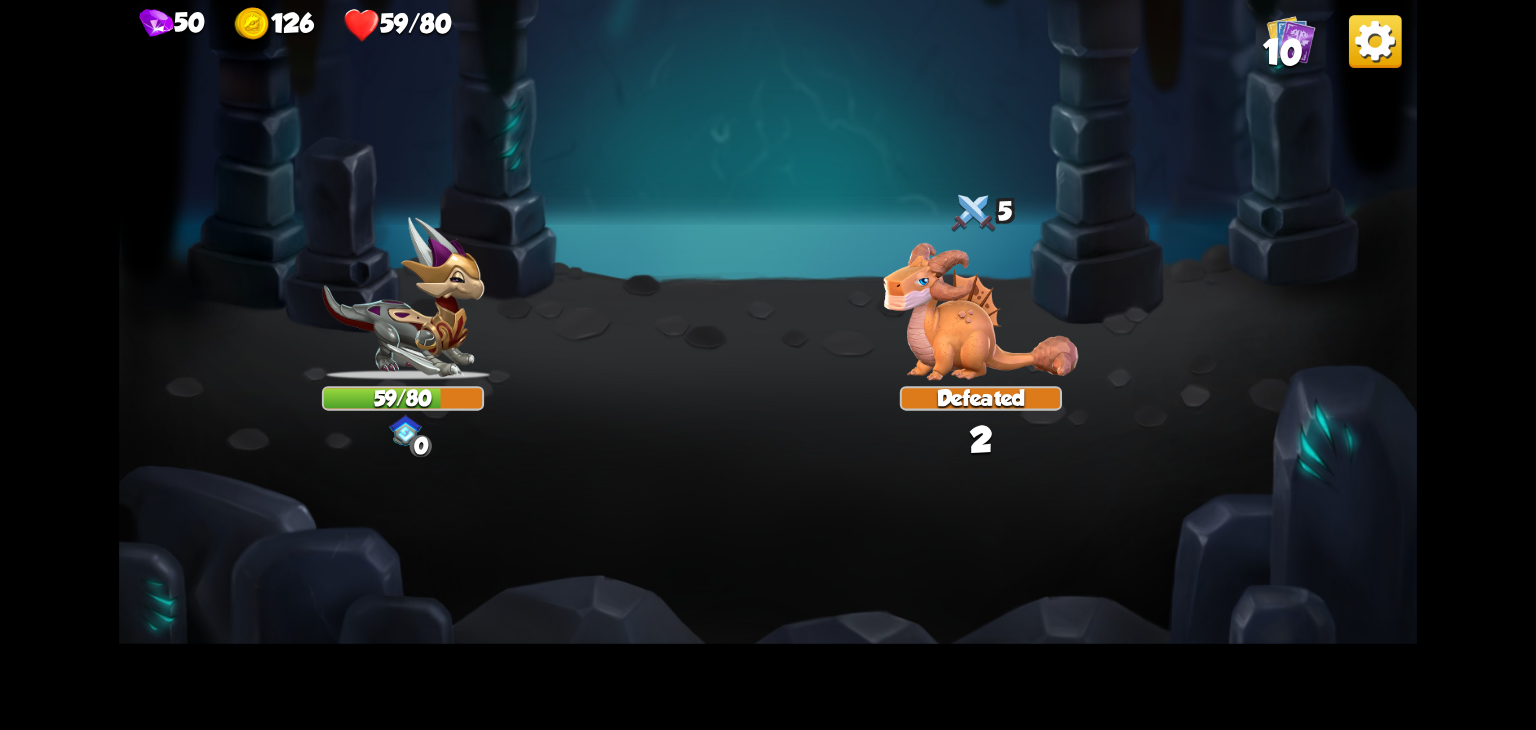 click at bounding box center [981, 311] 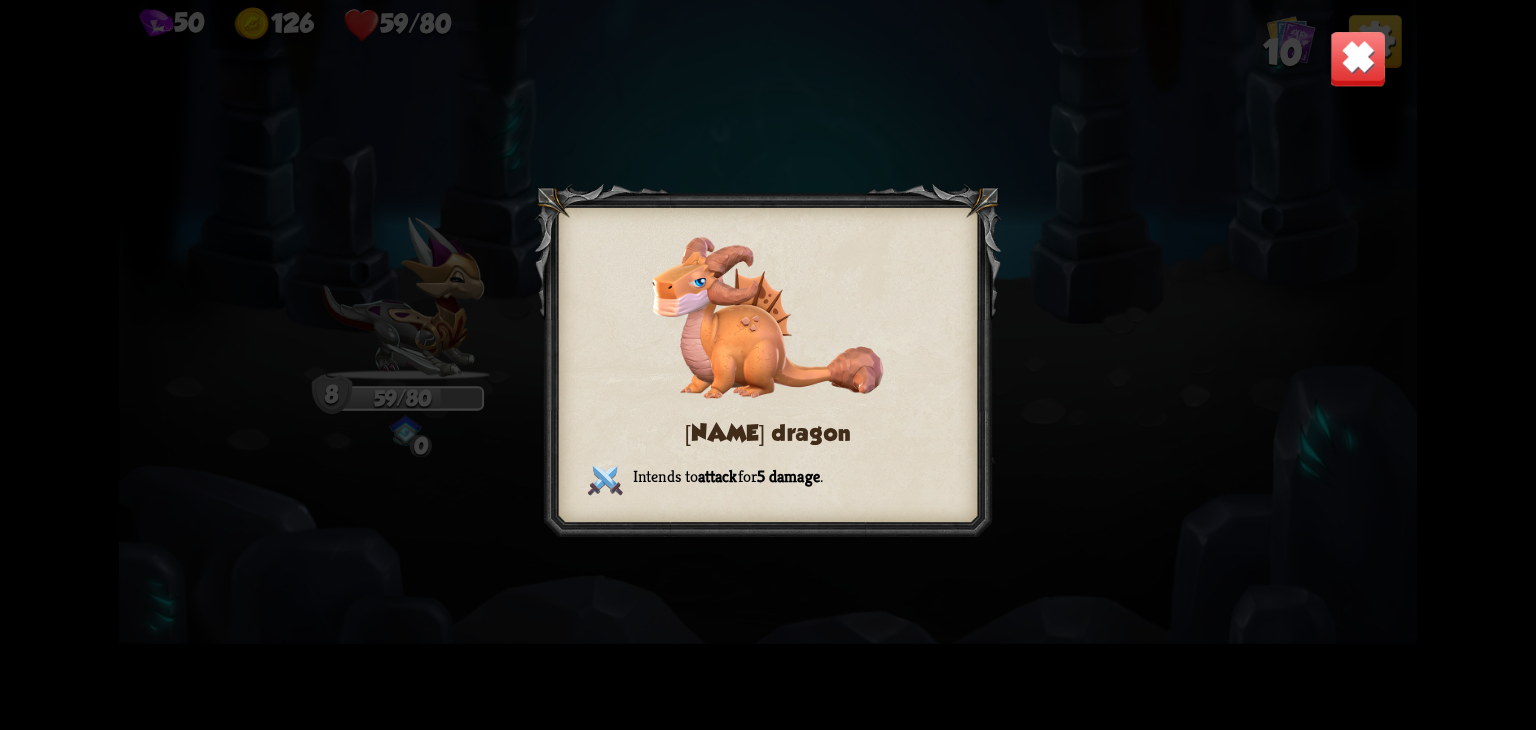 click at bounding box center (768, 365) 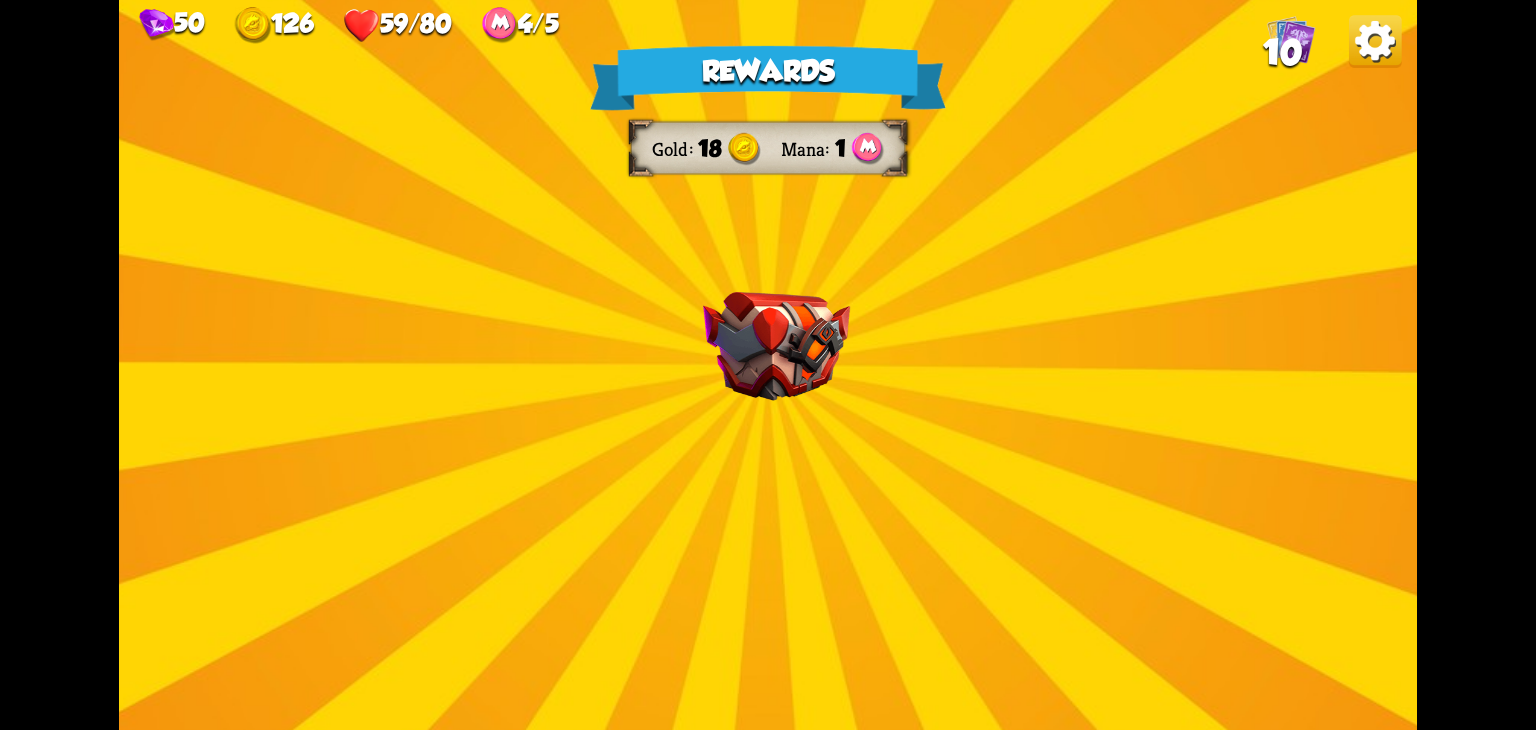 click at bounding box center [776, 346] 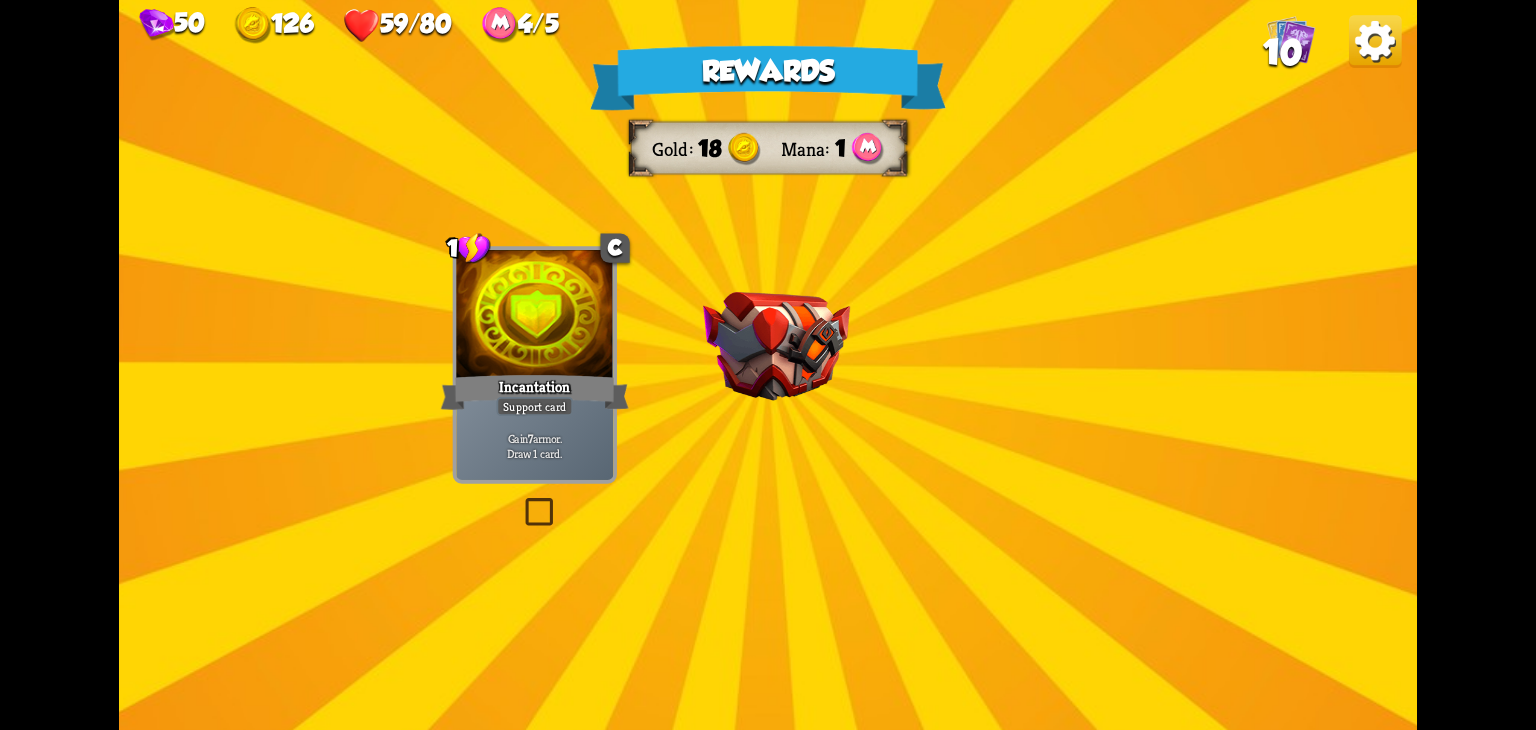 click at bounding box center (776, 346) 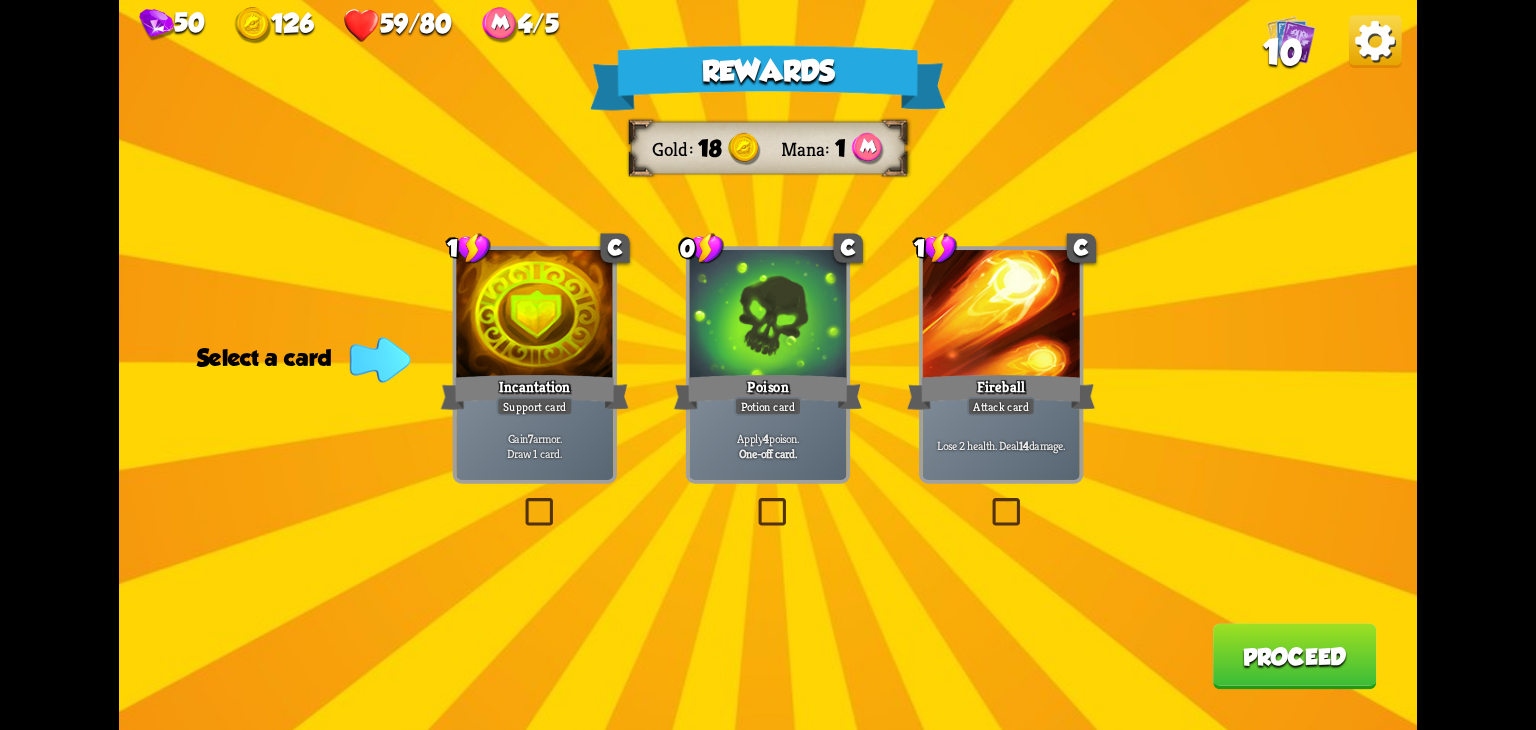 click at bounding box center [754, 502] 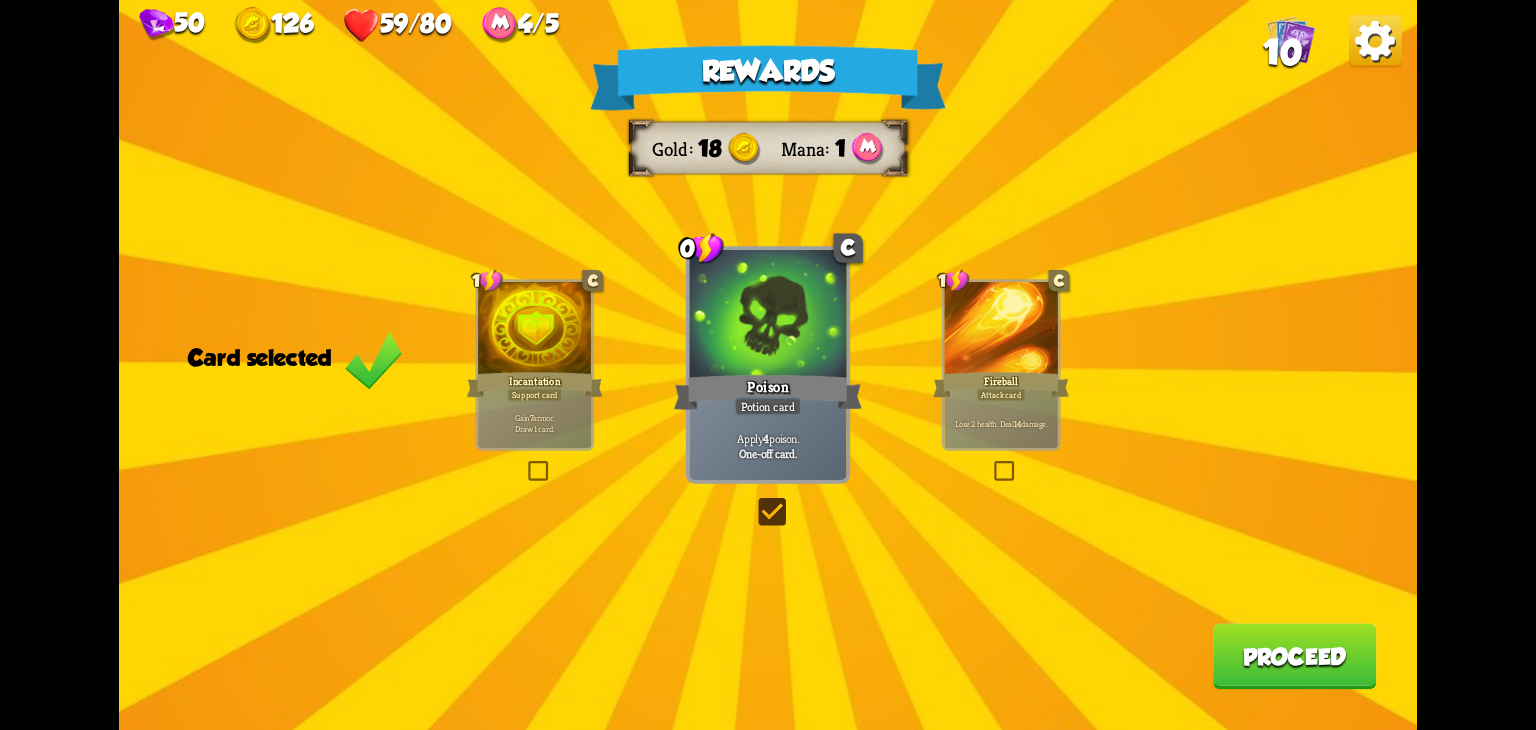 click on "Proceed" at bounding box center [1295, 657] 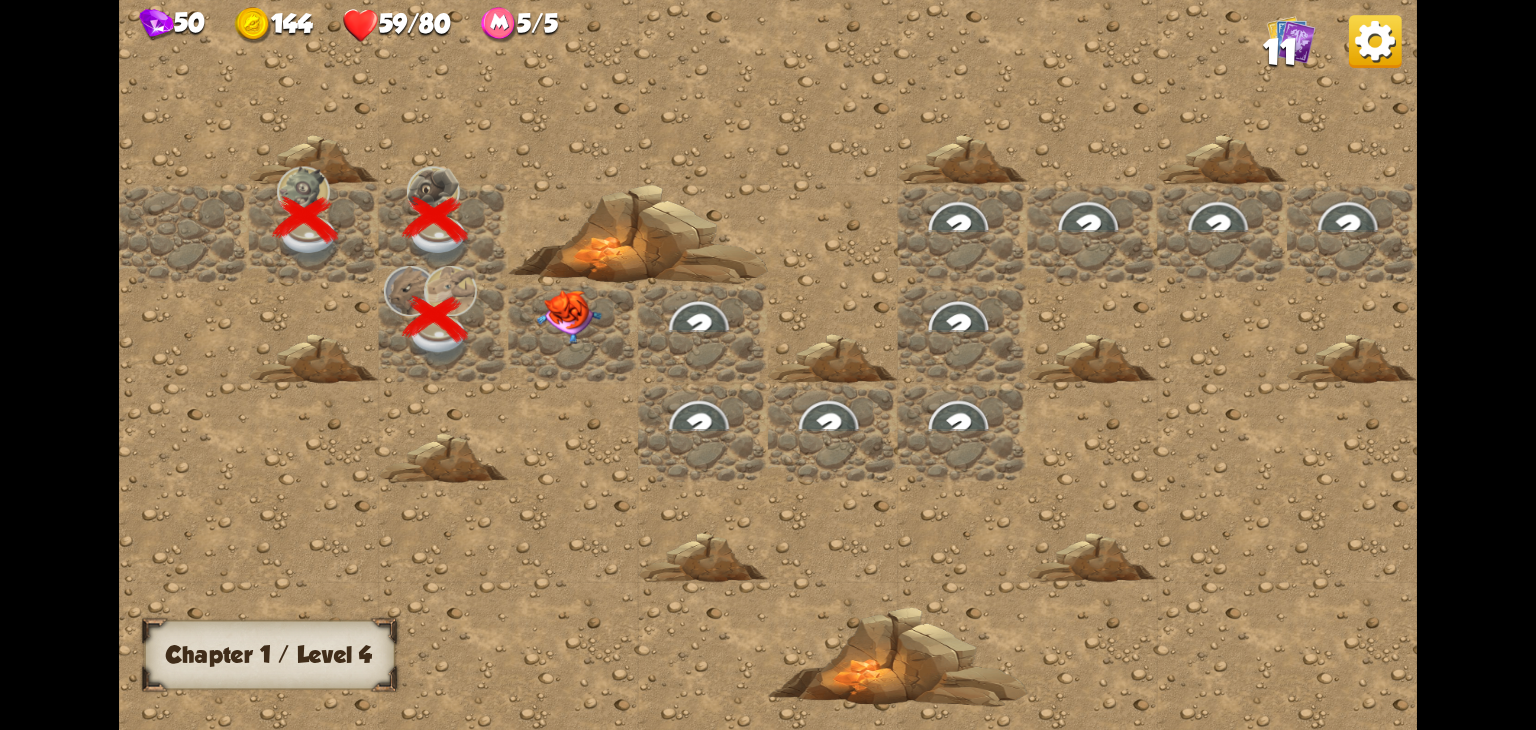 click at bounding box center [569, 317] 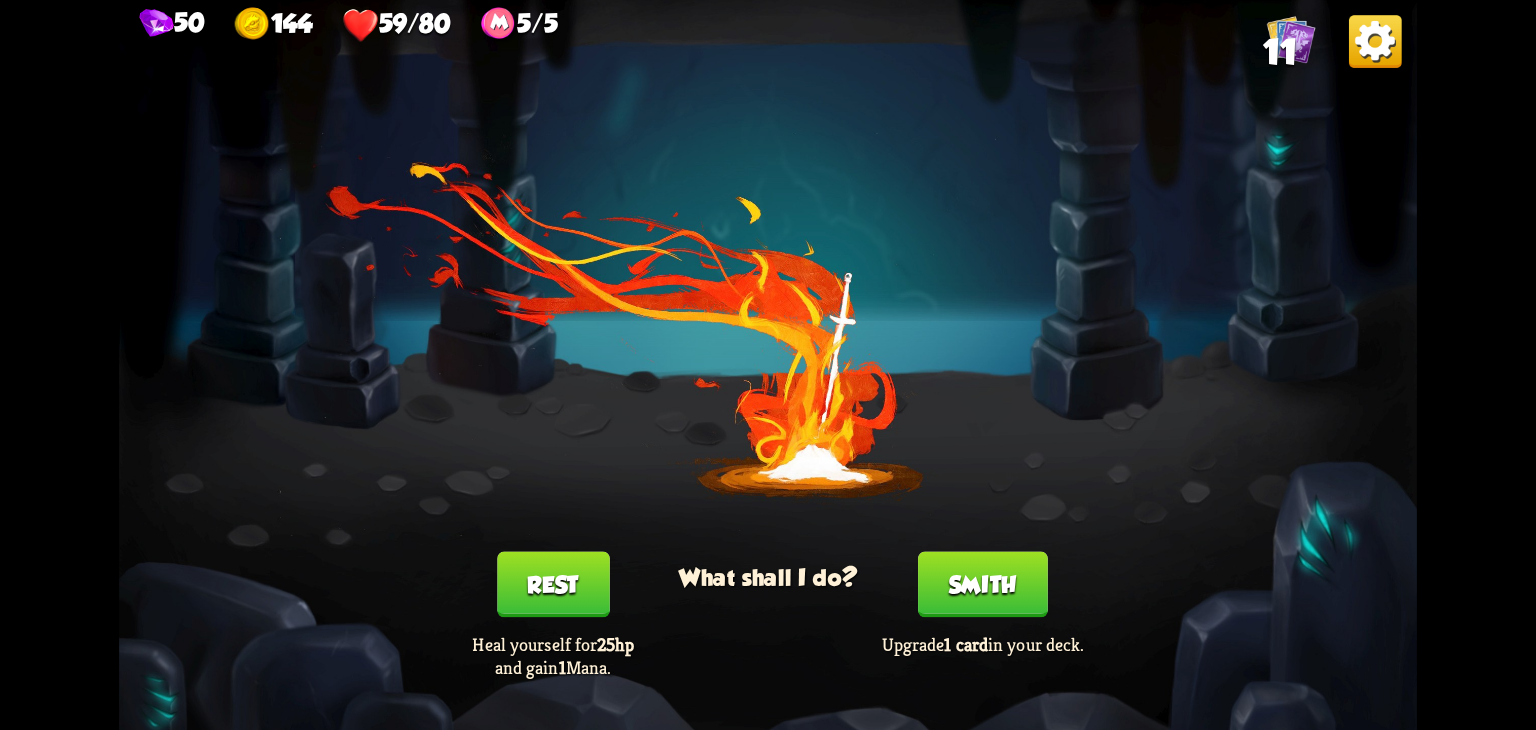 click on "Rest" at bounding box center (553, 585) 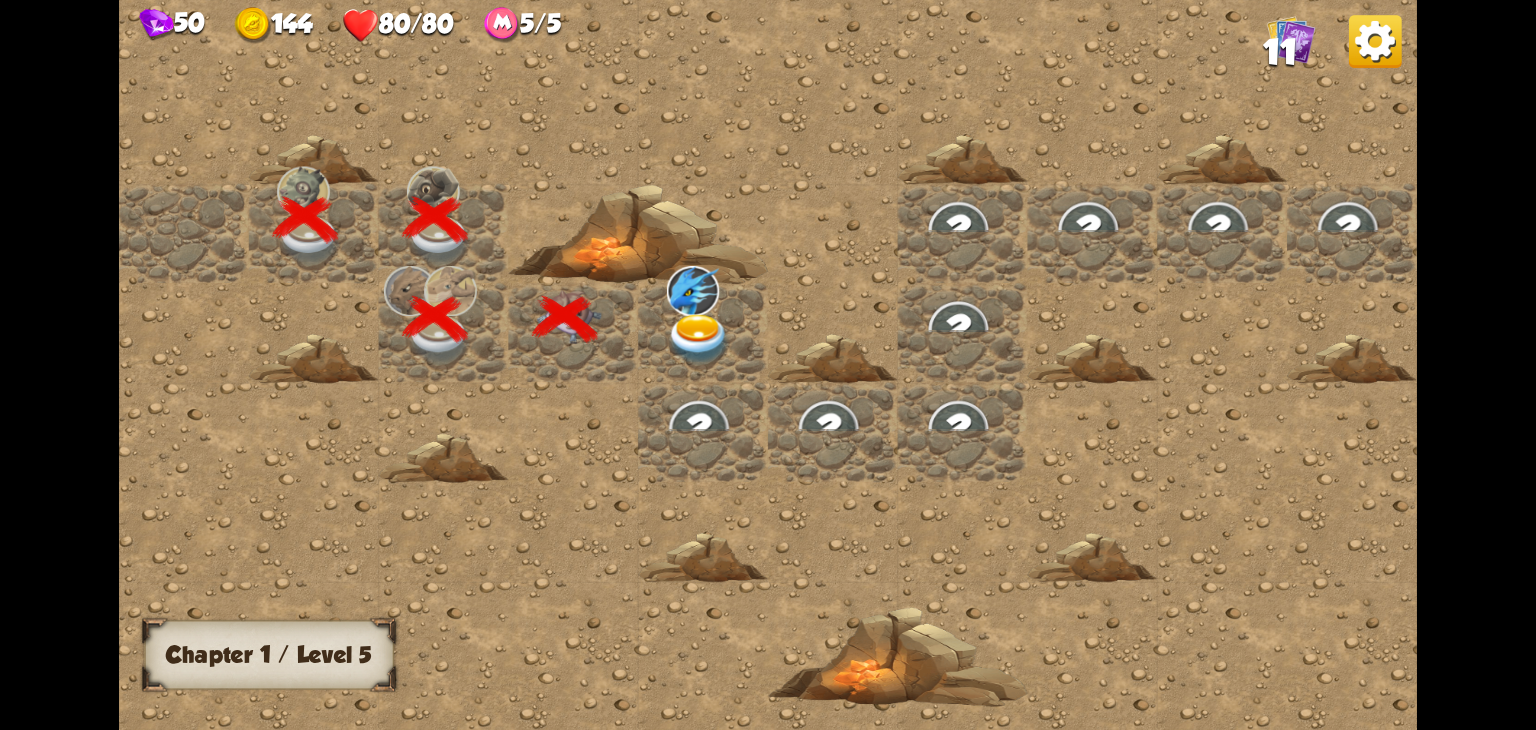 click at bounding box center [699, 339] 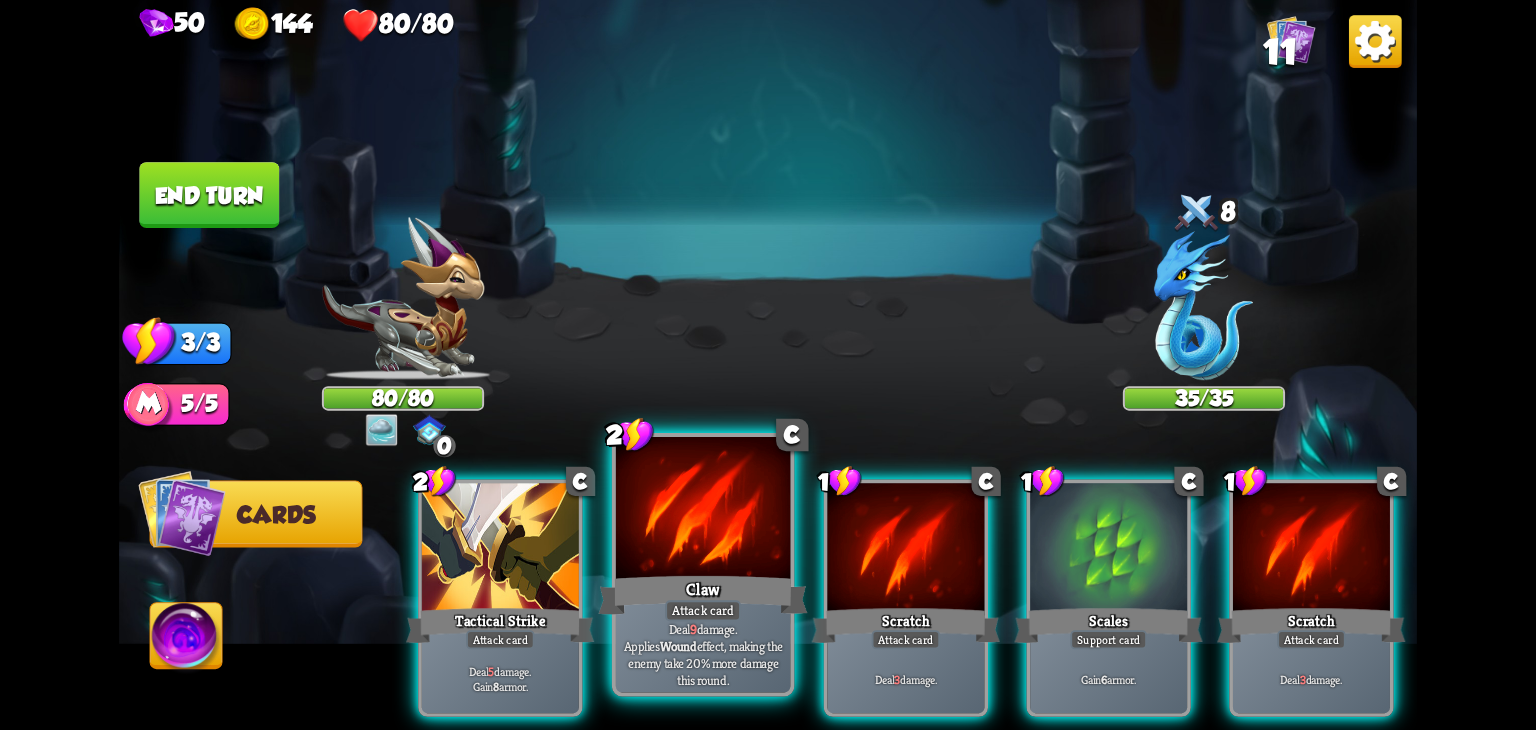 click on "Claw" at bounding box center [702, 595] 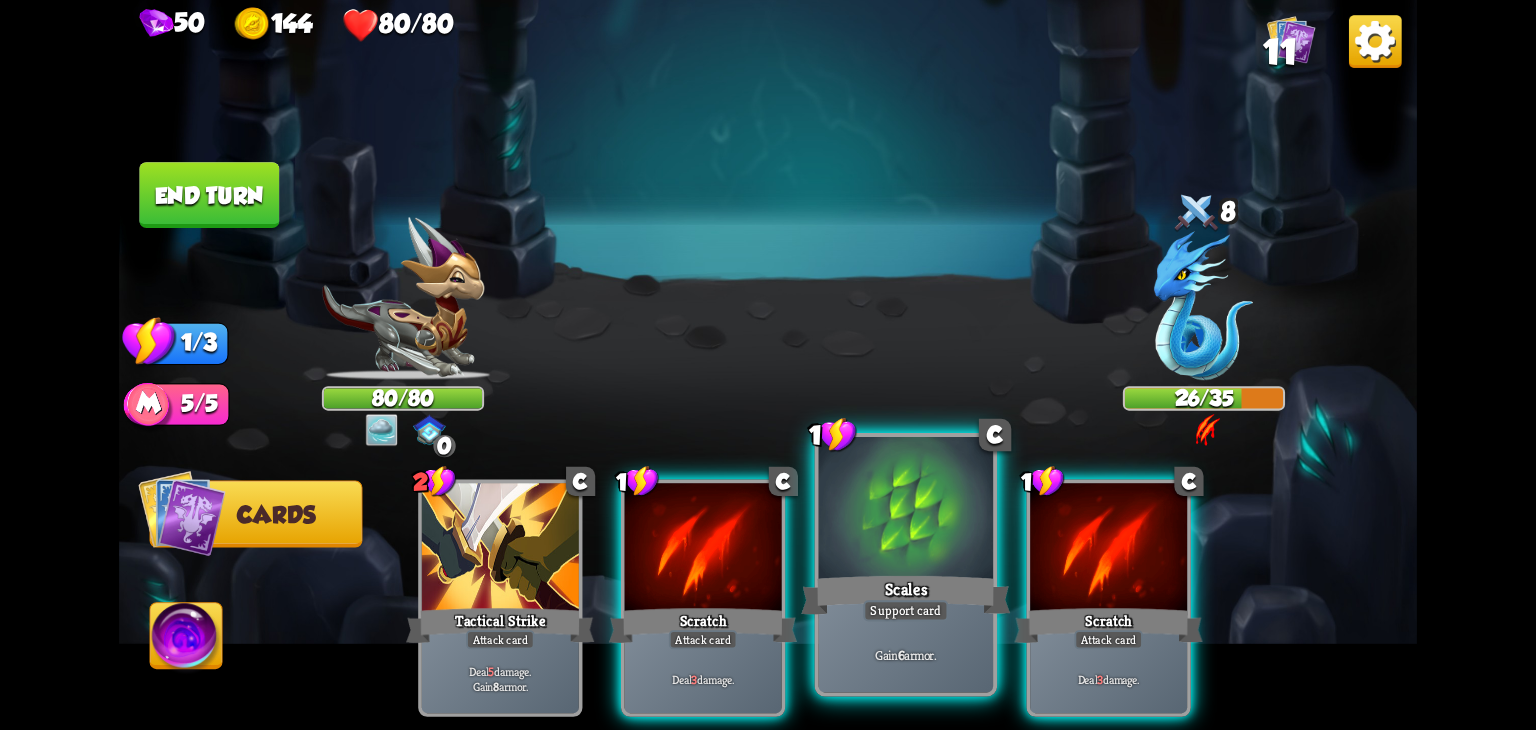 click at bounding box center [906, 510] 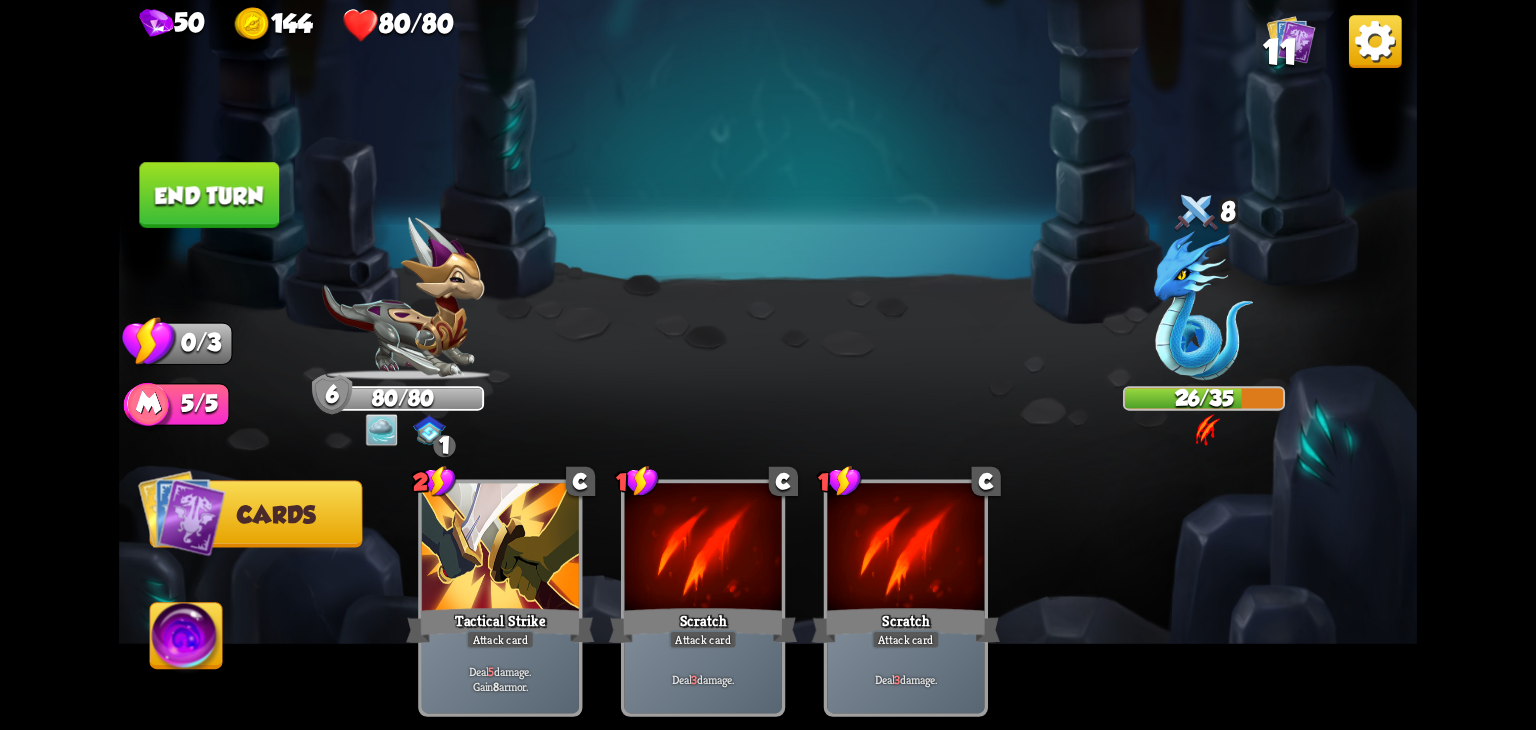 click at bounding box center (768, 365) 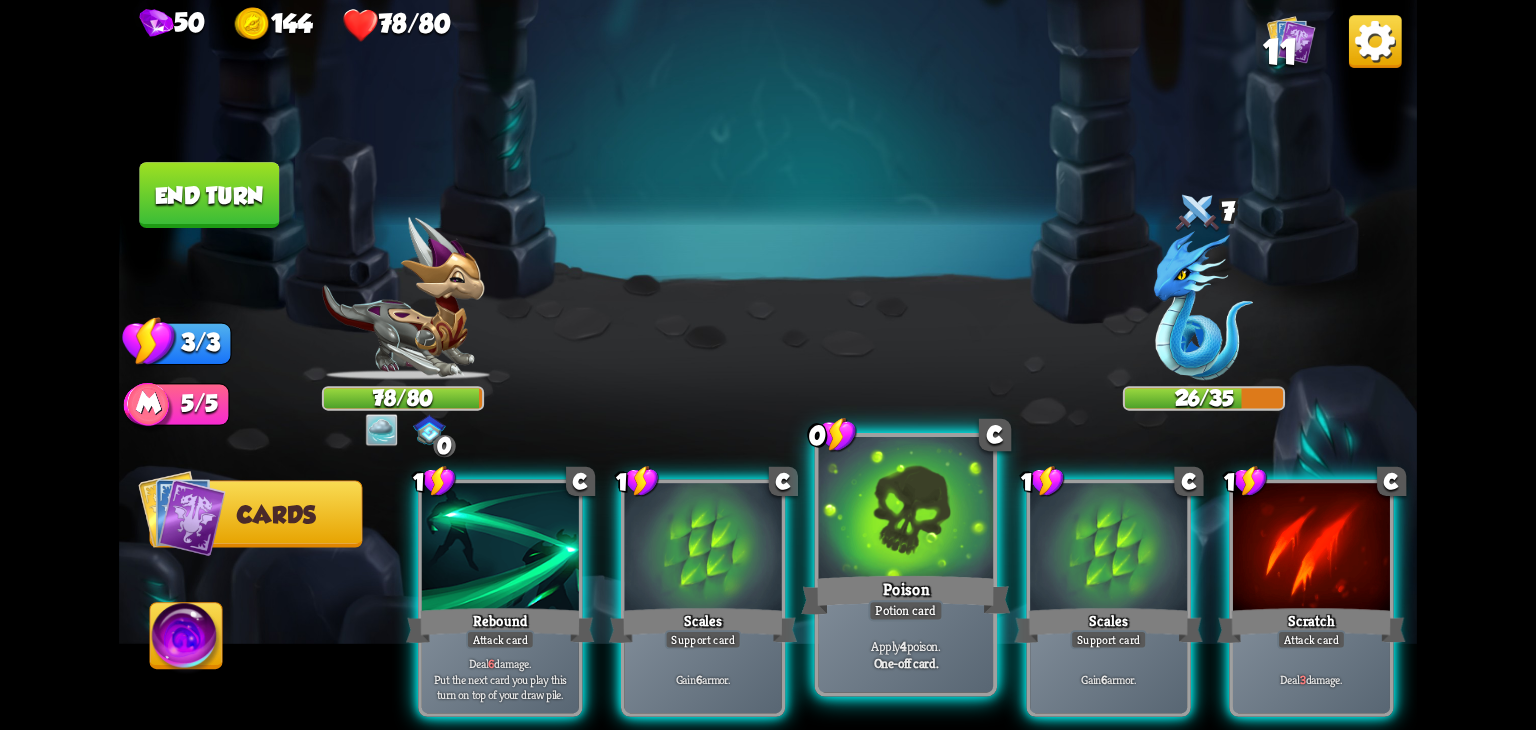 click at bounding box center [906, 510] 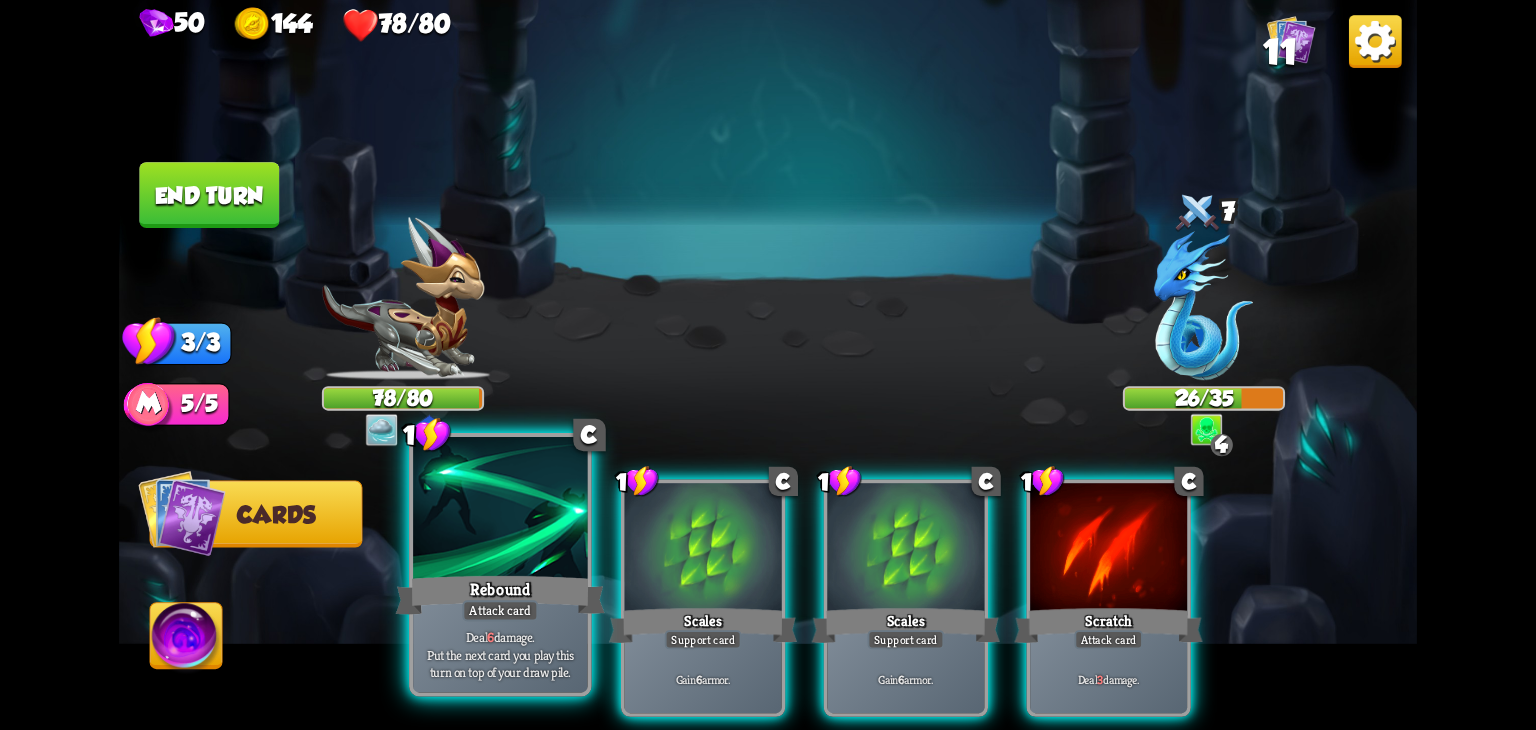 click on "Rebound" at bounding box center [500, 595] 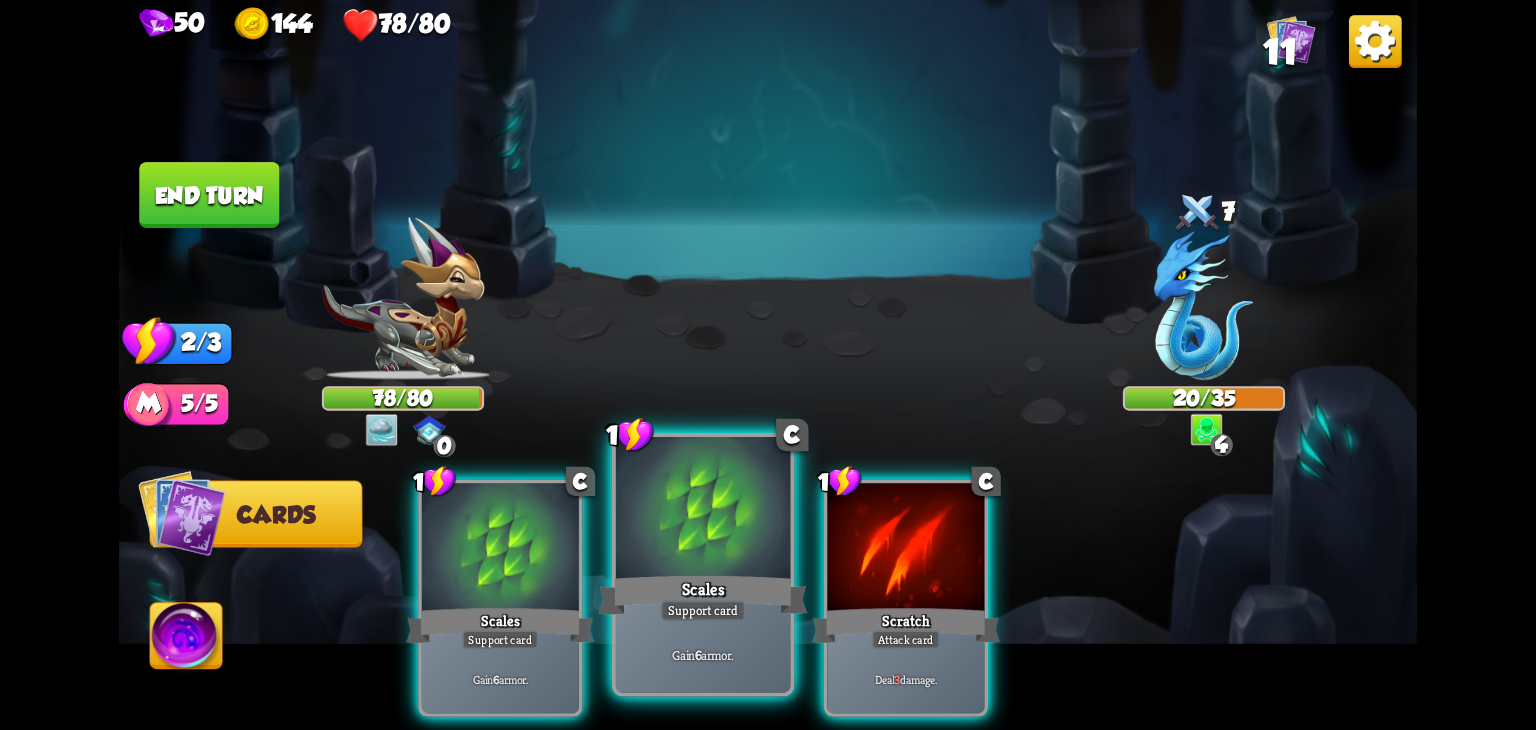 click on "Scales" at bounding box center [702, 595] 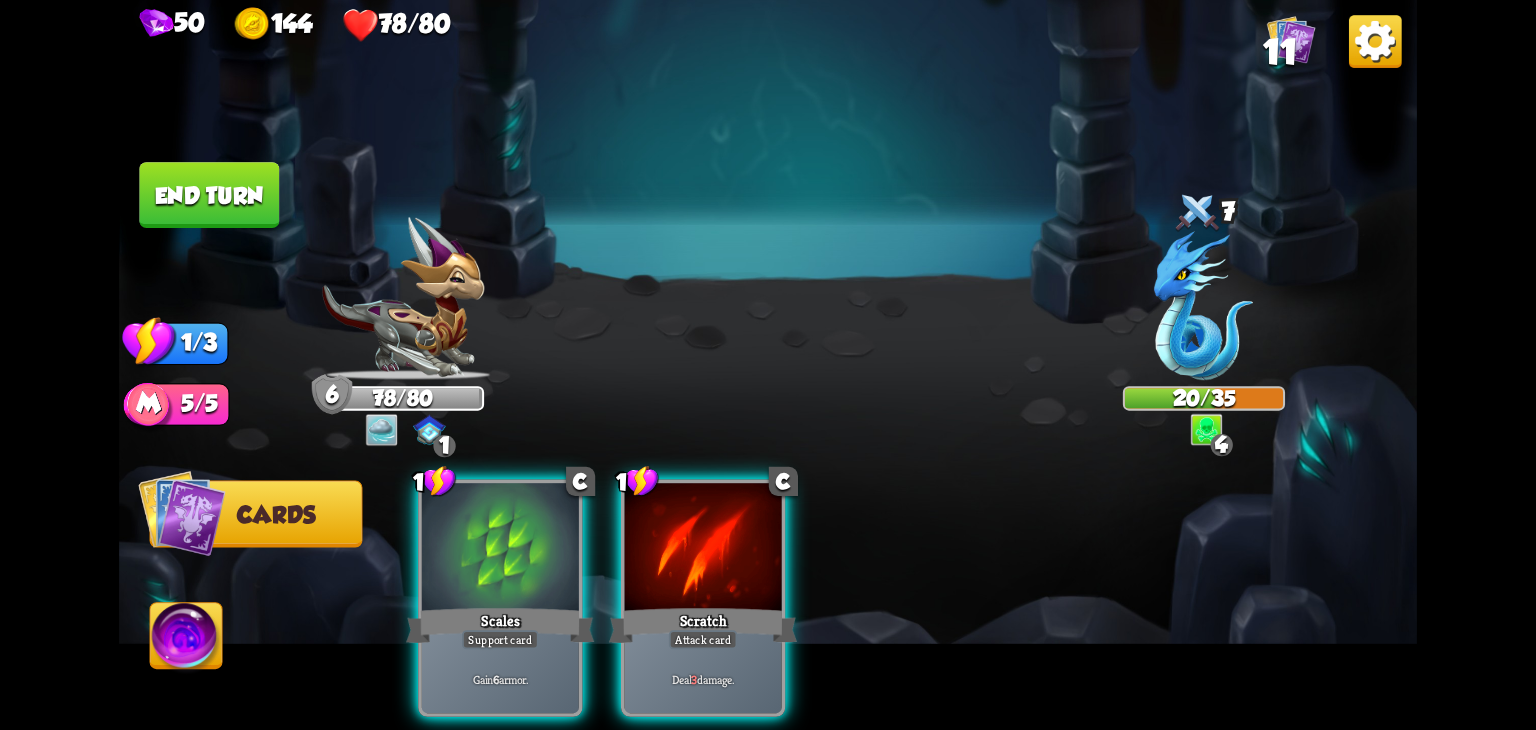 click on "Scratch" at bounding box center (703, 626) 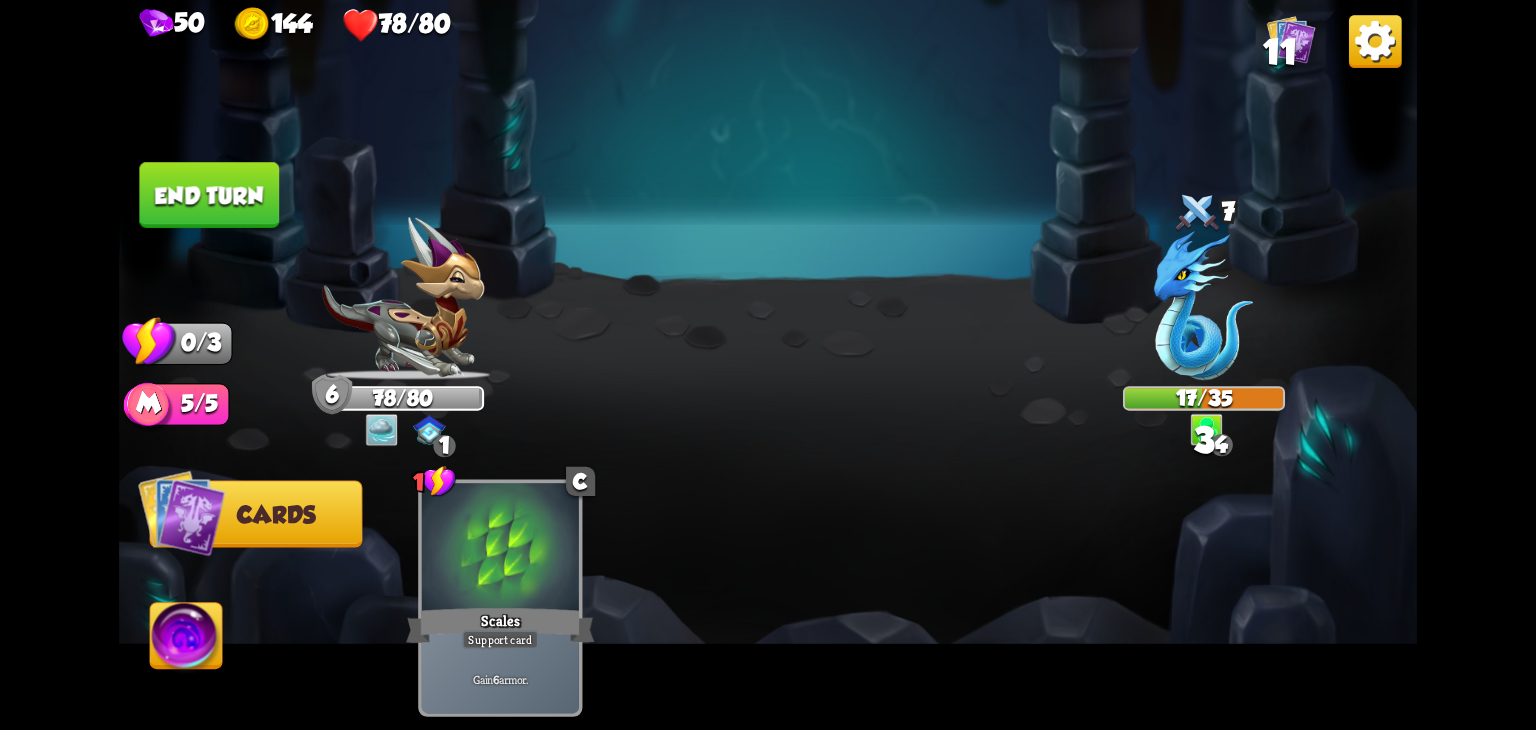 click on "End turn" at bounding box center [209, 195] 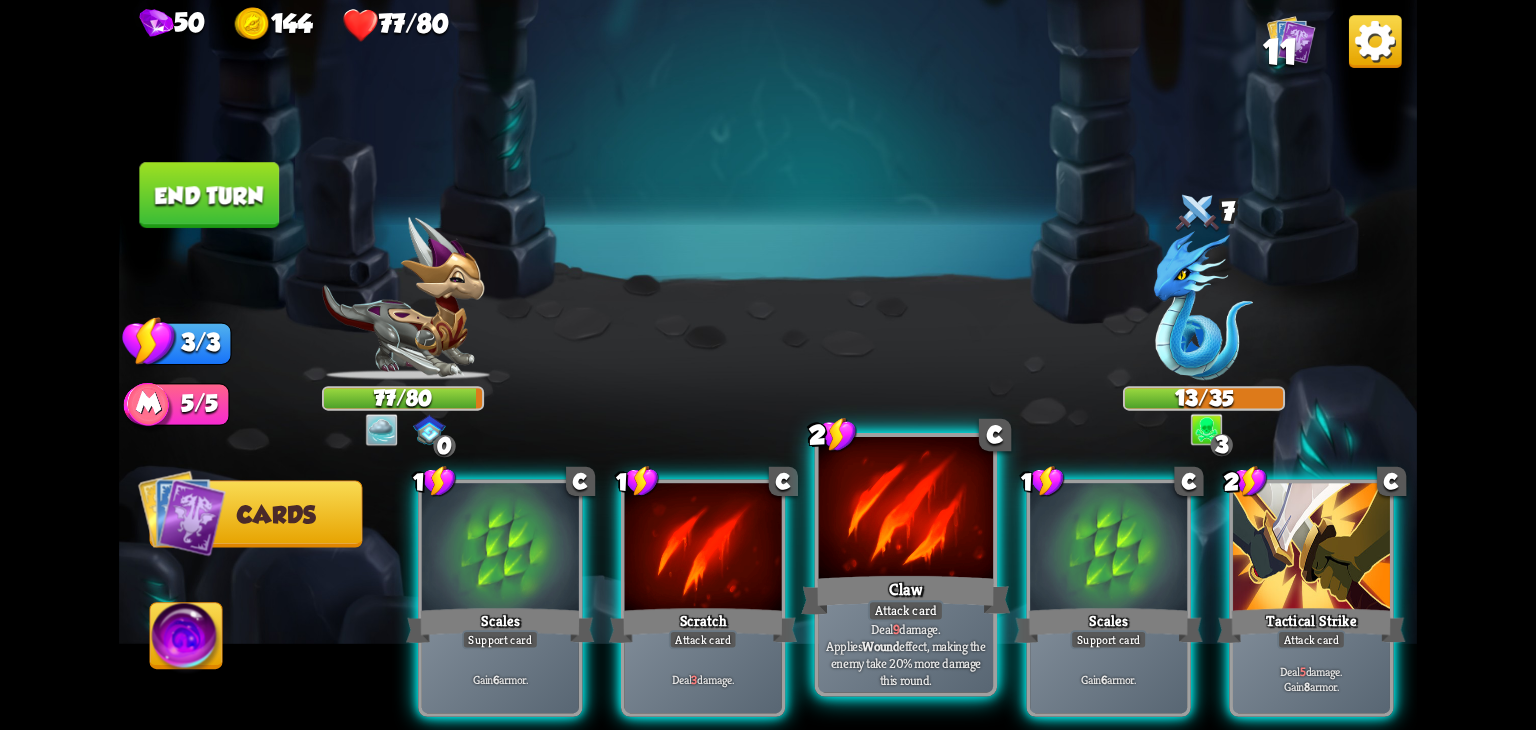 click at bounding box center (906, 510) 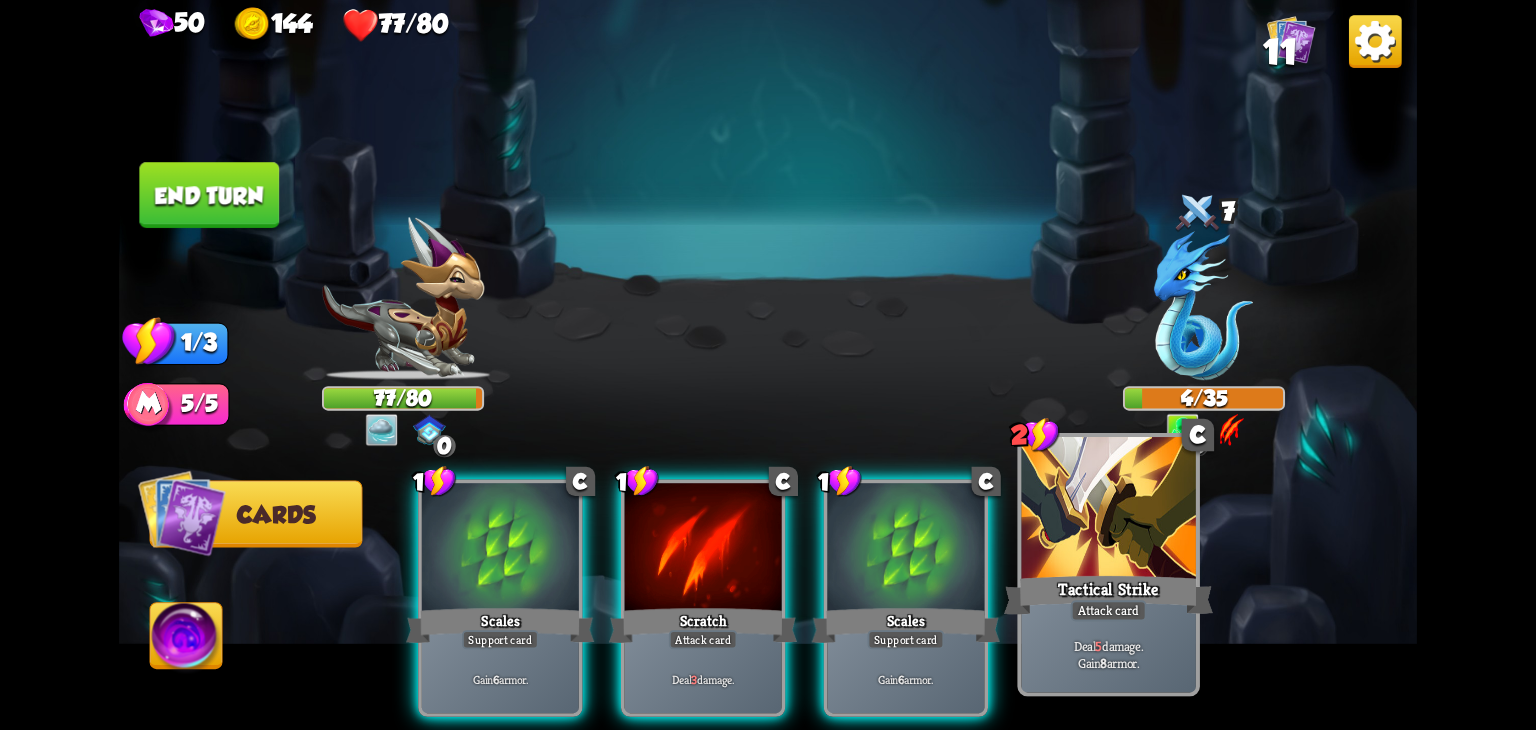 click on "Tactical Strike" at bounding box center [1108, 595] 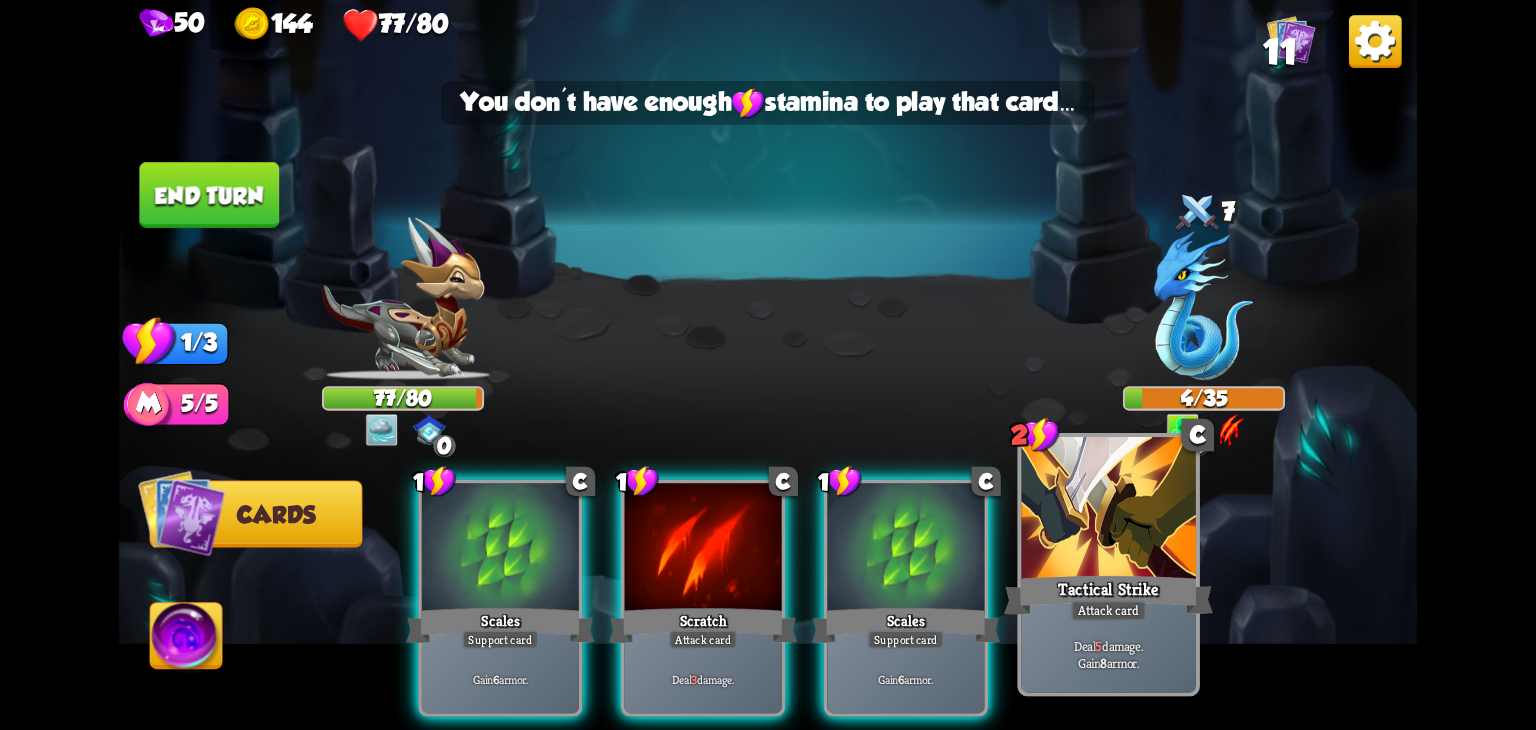 click at bounding box center (1108, 510) 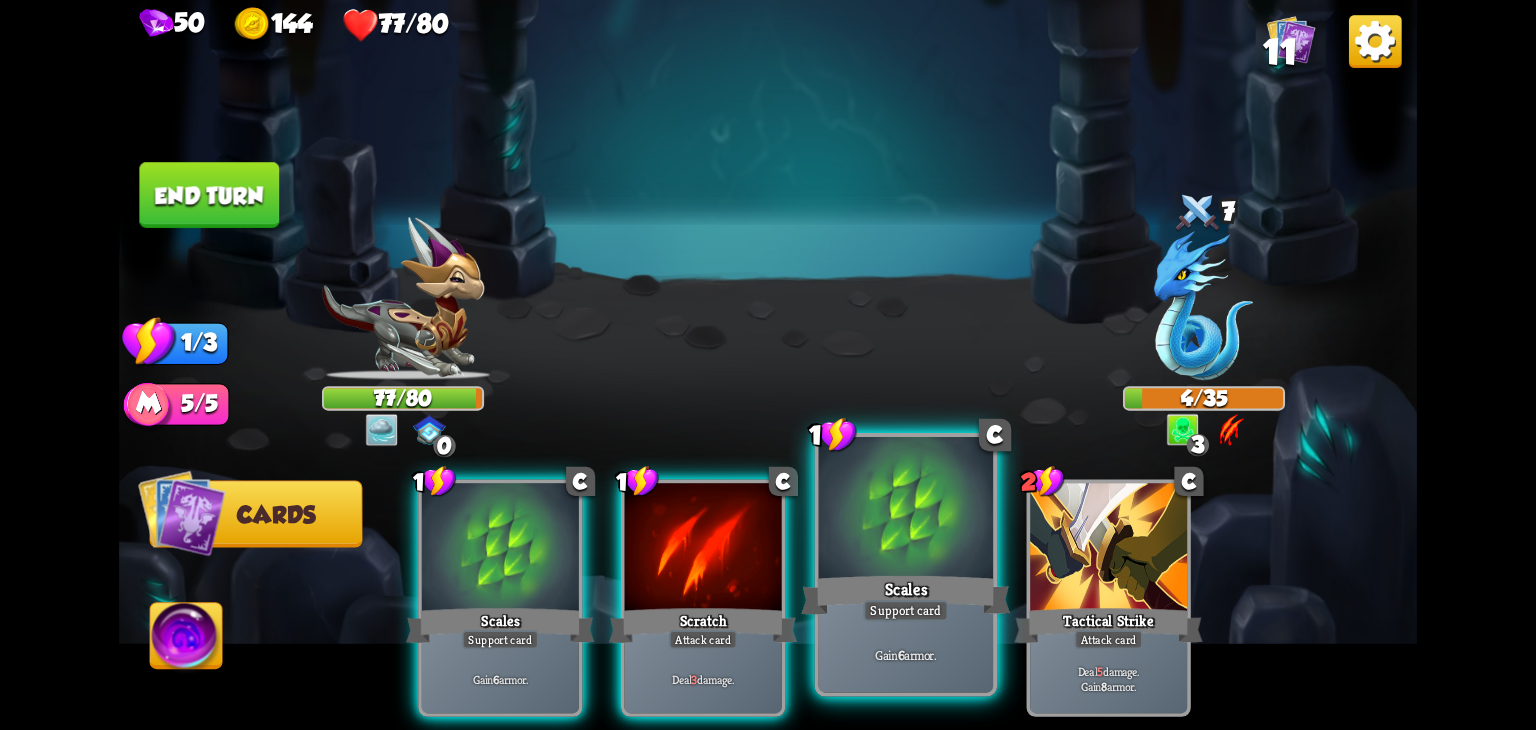 click on "Support card" at bounding box center (905, 610) 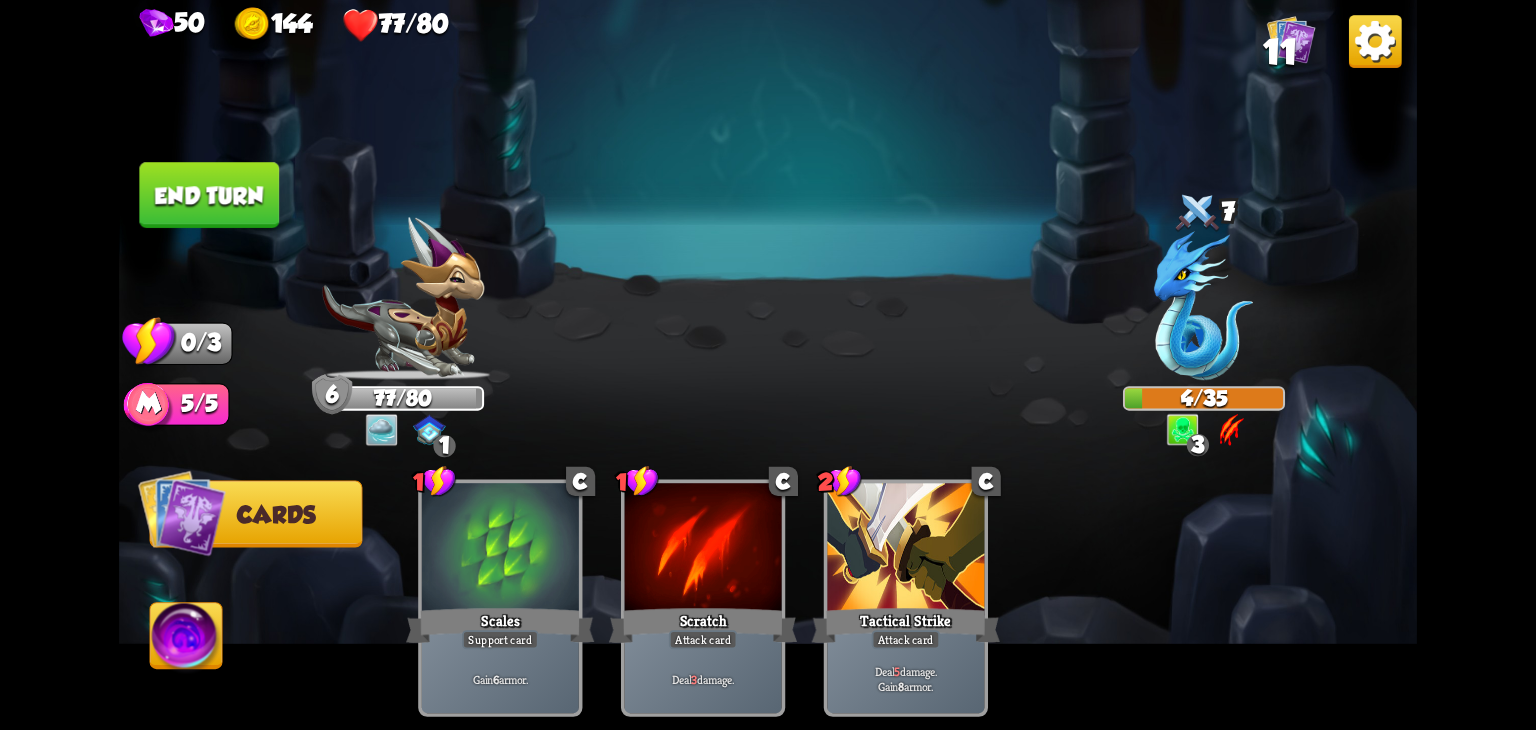 click on "End turn" at bounding box center (209, 195) 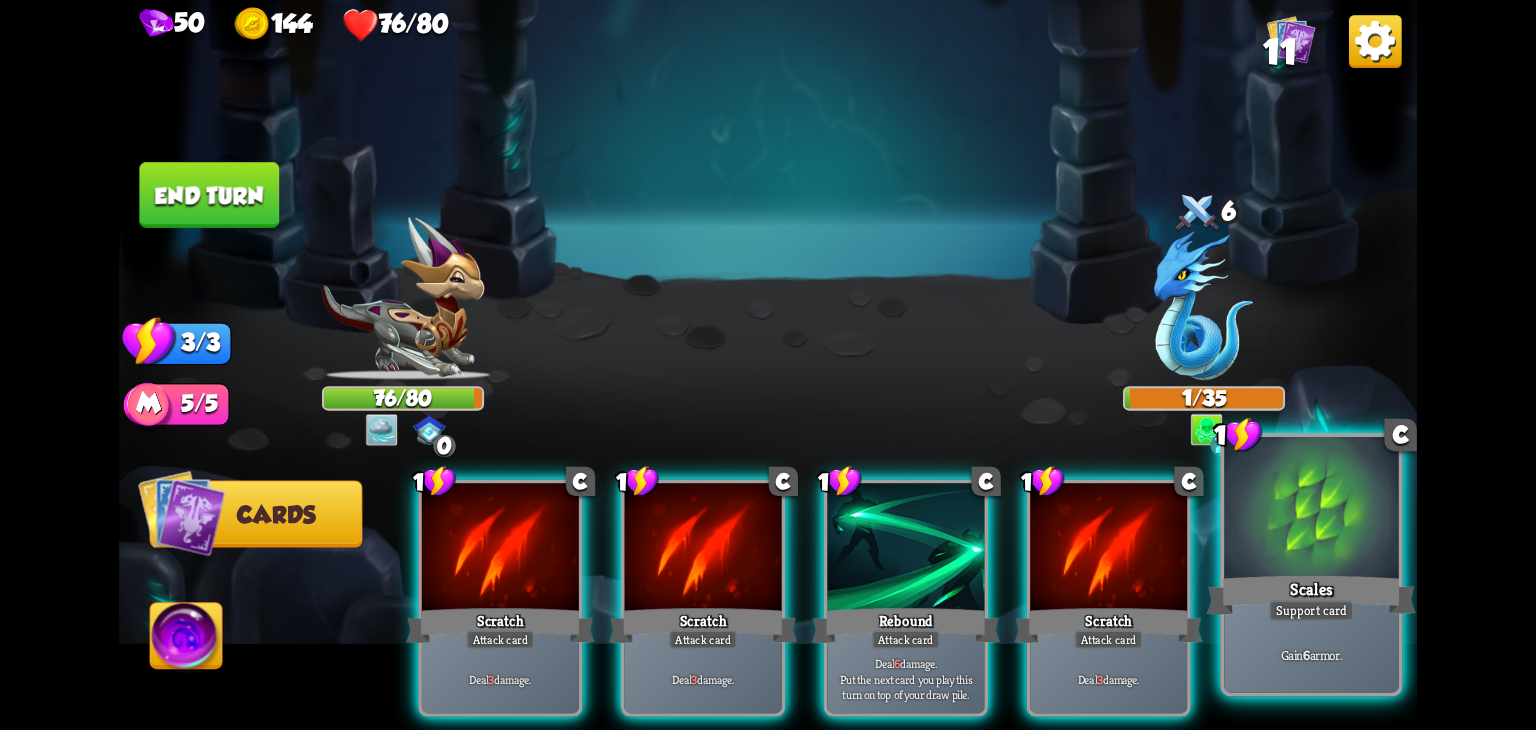 click on "Gain  6  armor." at bounding box center [1311, 654] 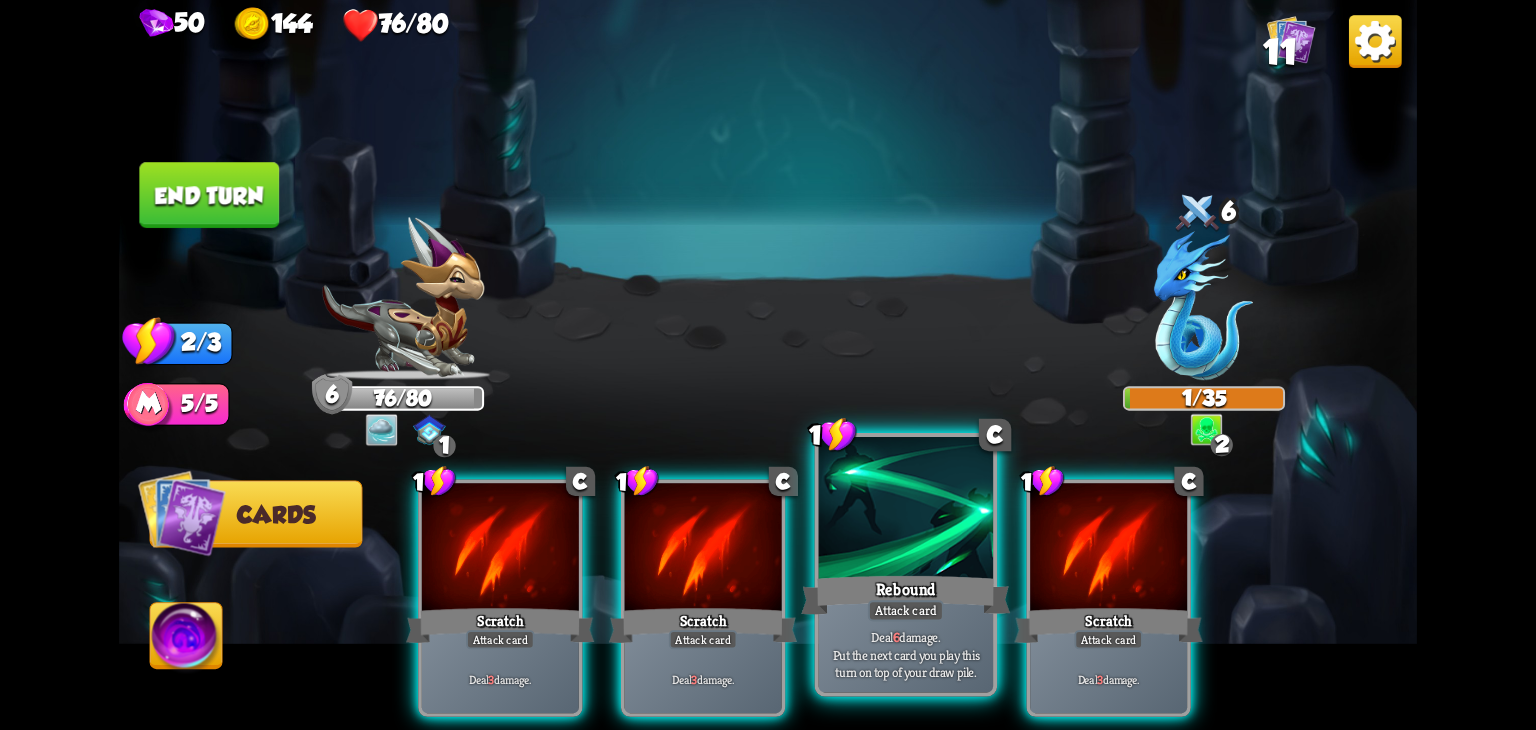 click at bounding box center [906, 510] 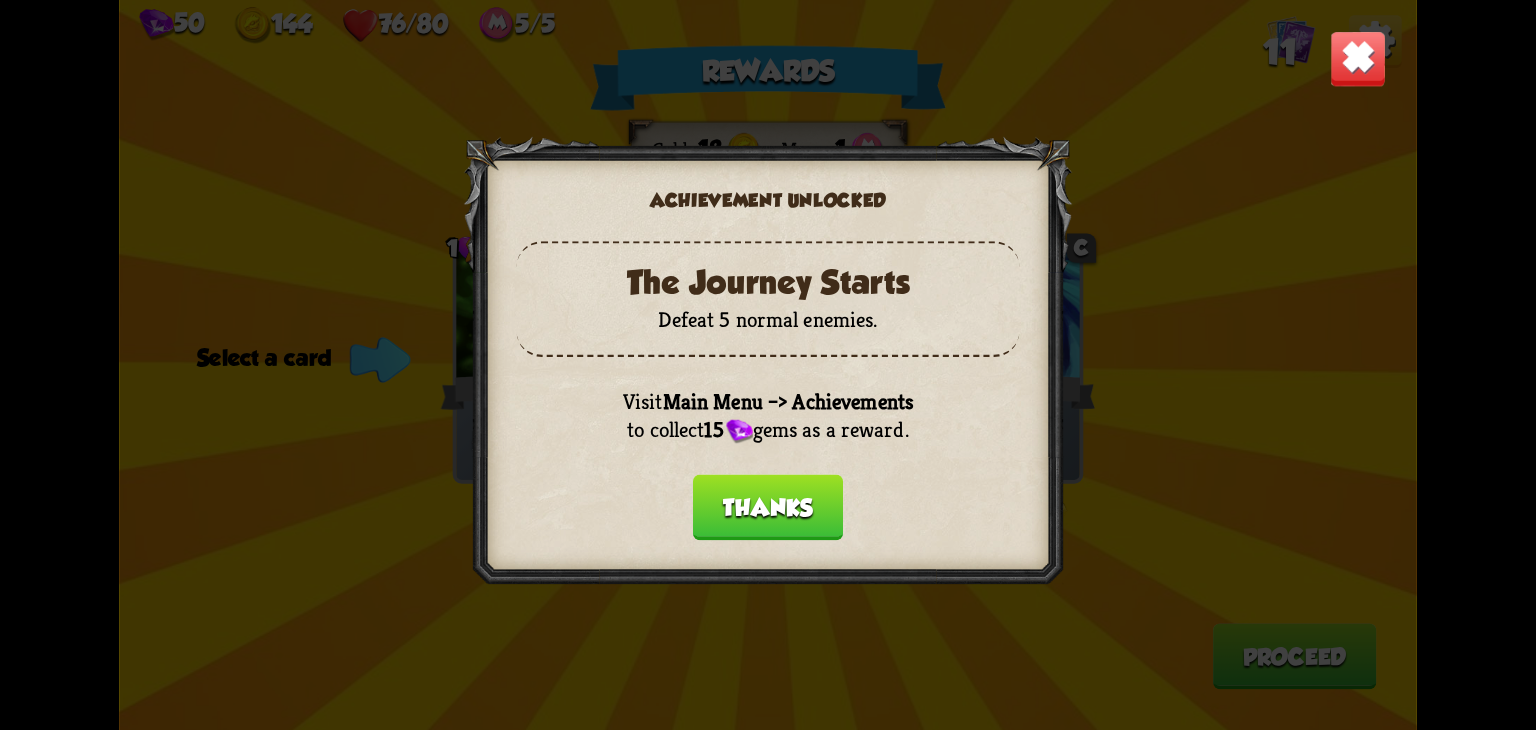 click on "Thanks" at bounding box center [768, 508] 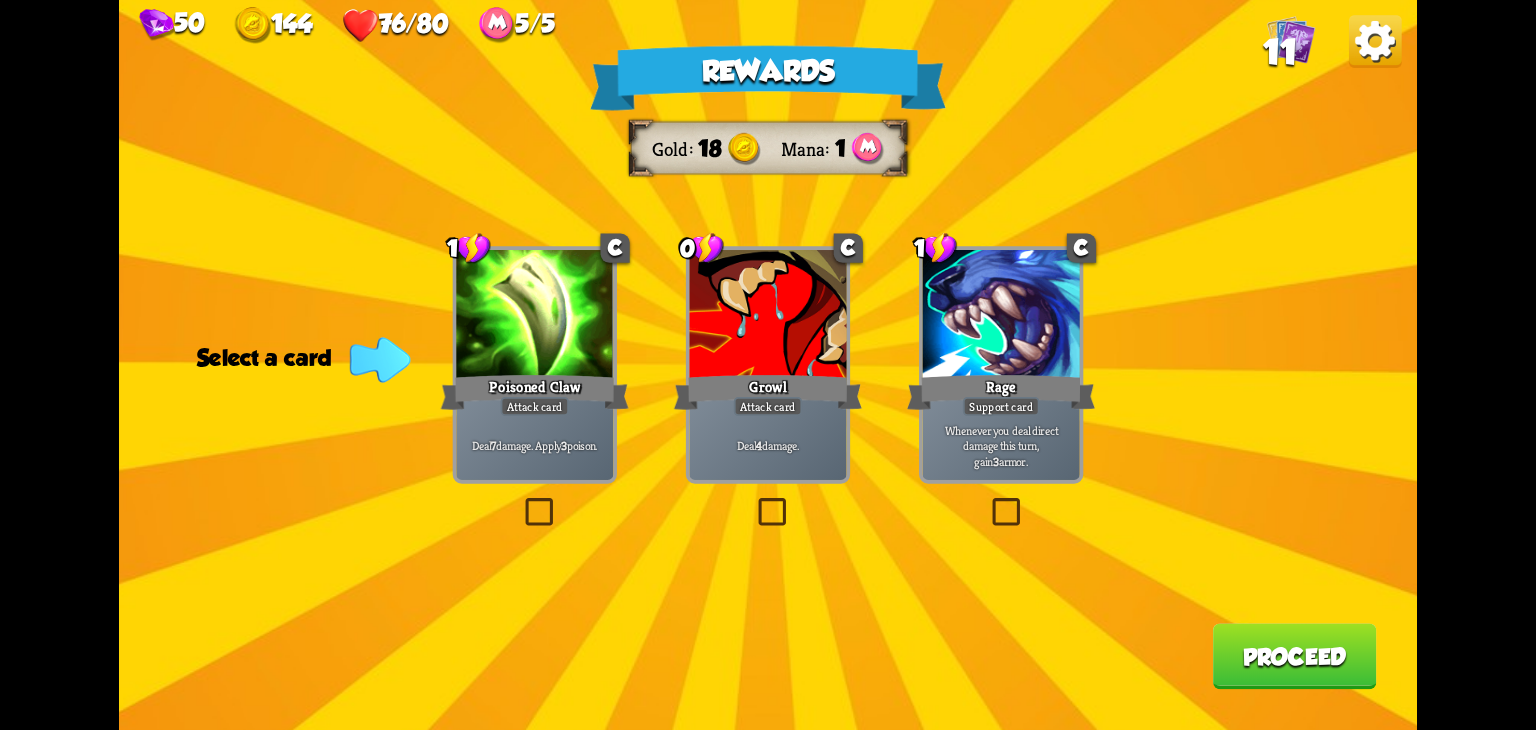 click at bounding box center [1375, 41] 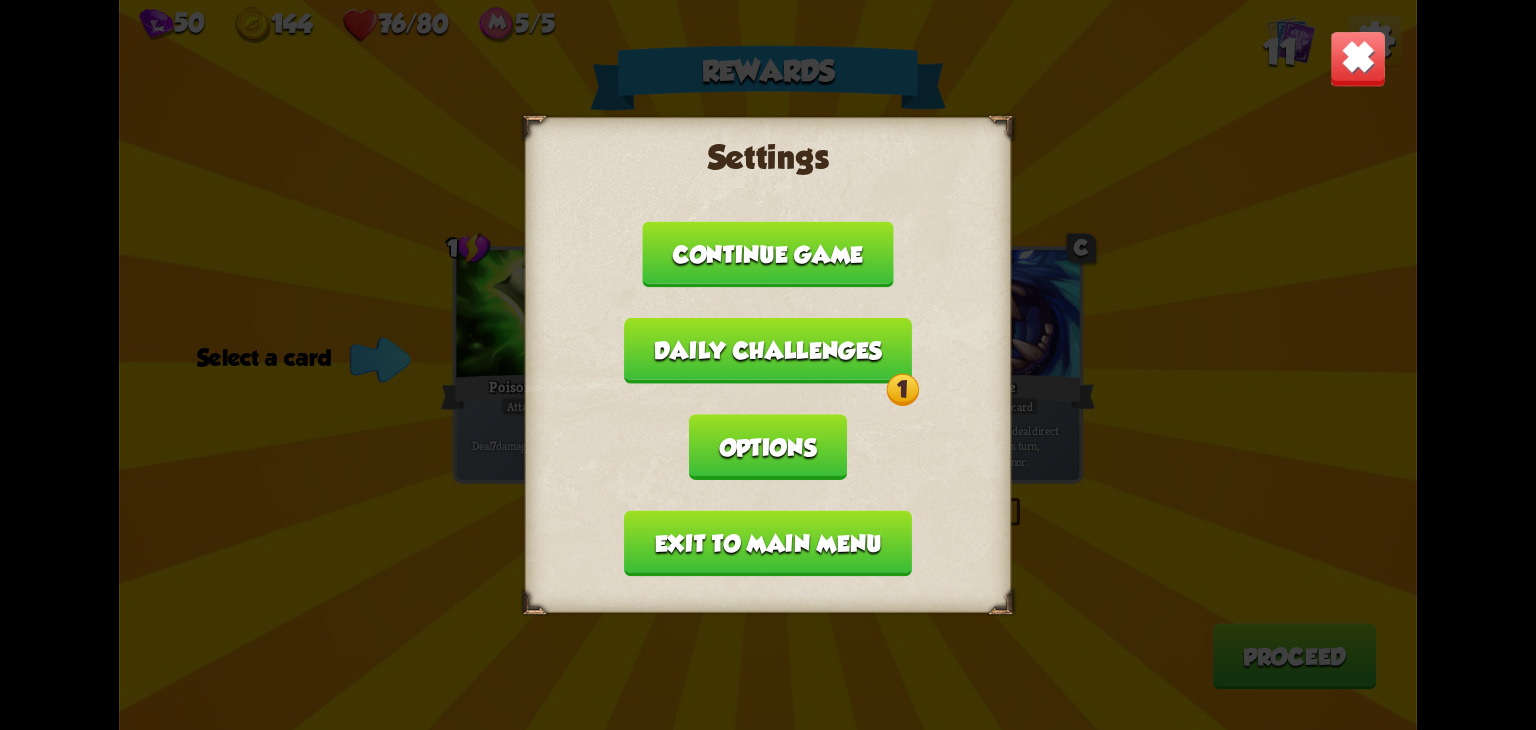 click on "Daily challenges
1" at bounding box center (768, 351) 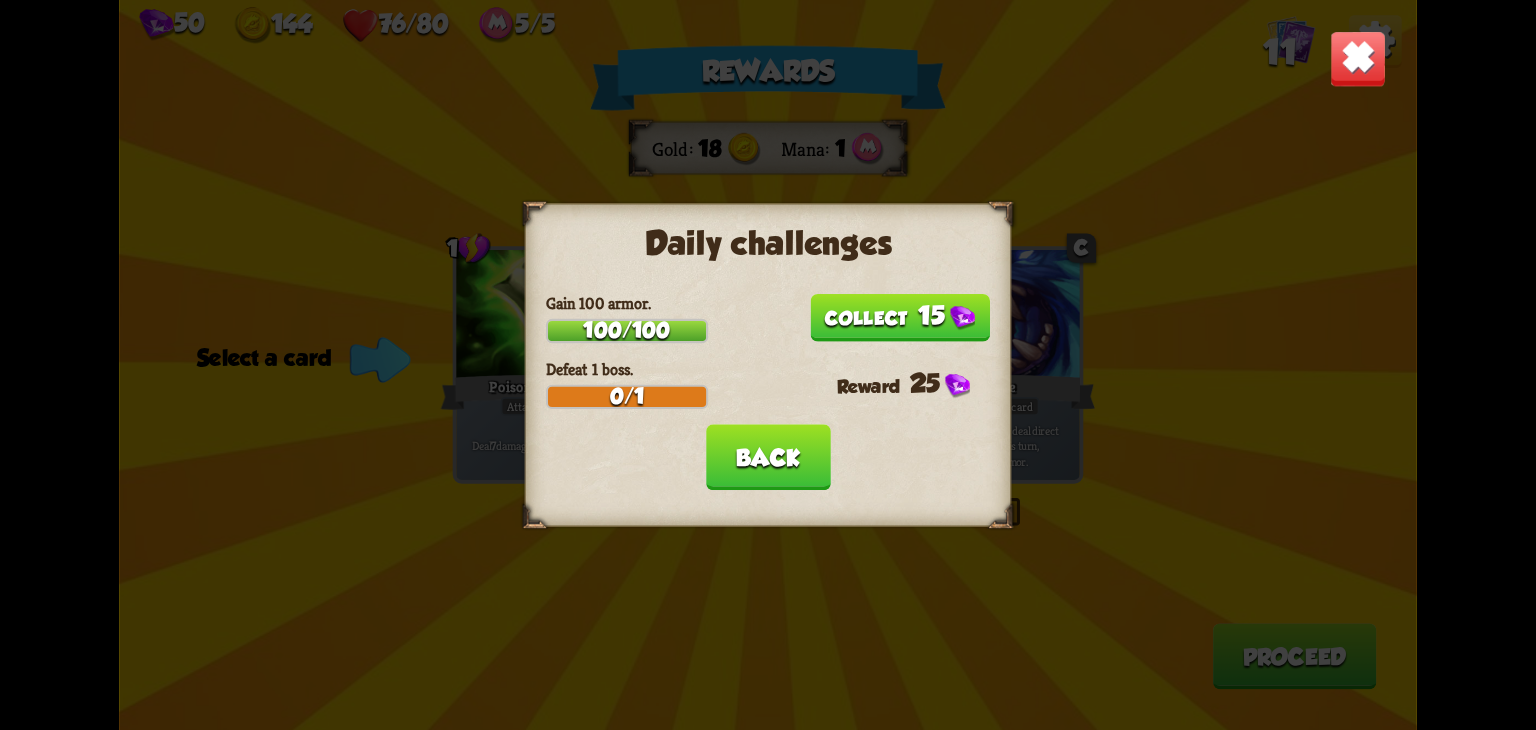 click on "15" at bounding box center [900, 318] 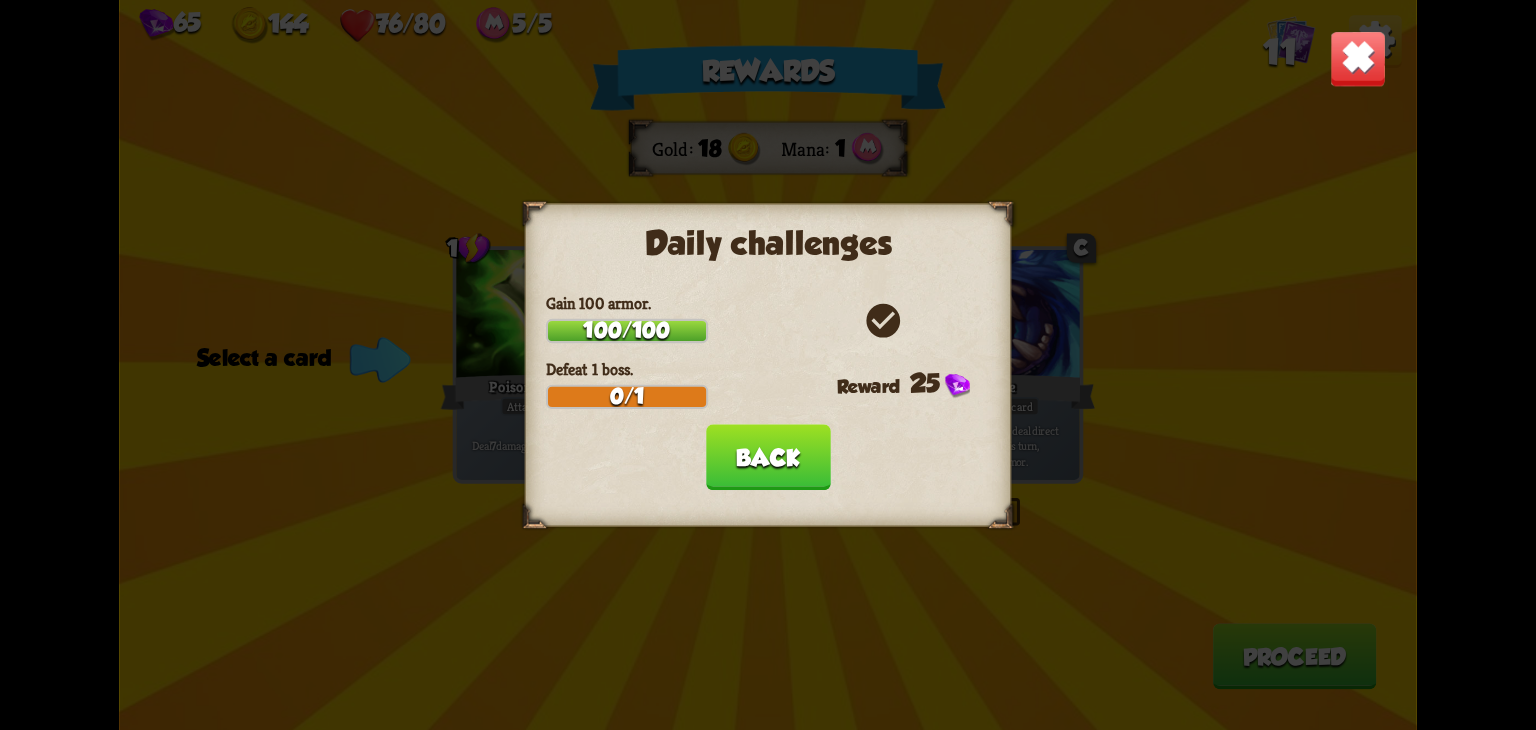 click on "Back" at bounding box center (768, 457) 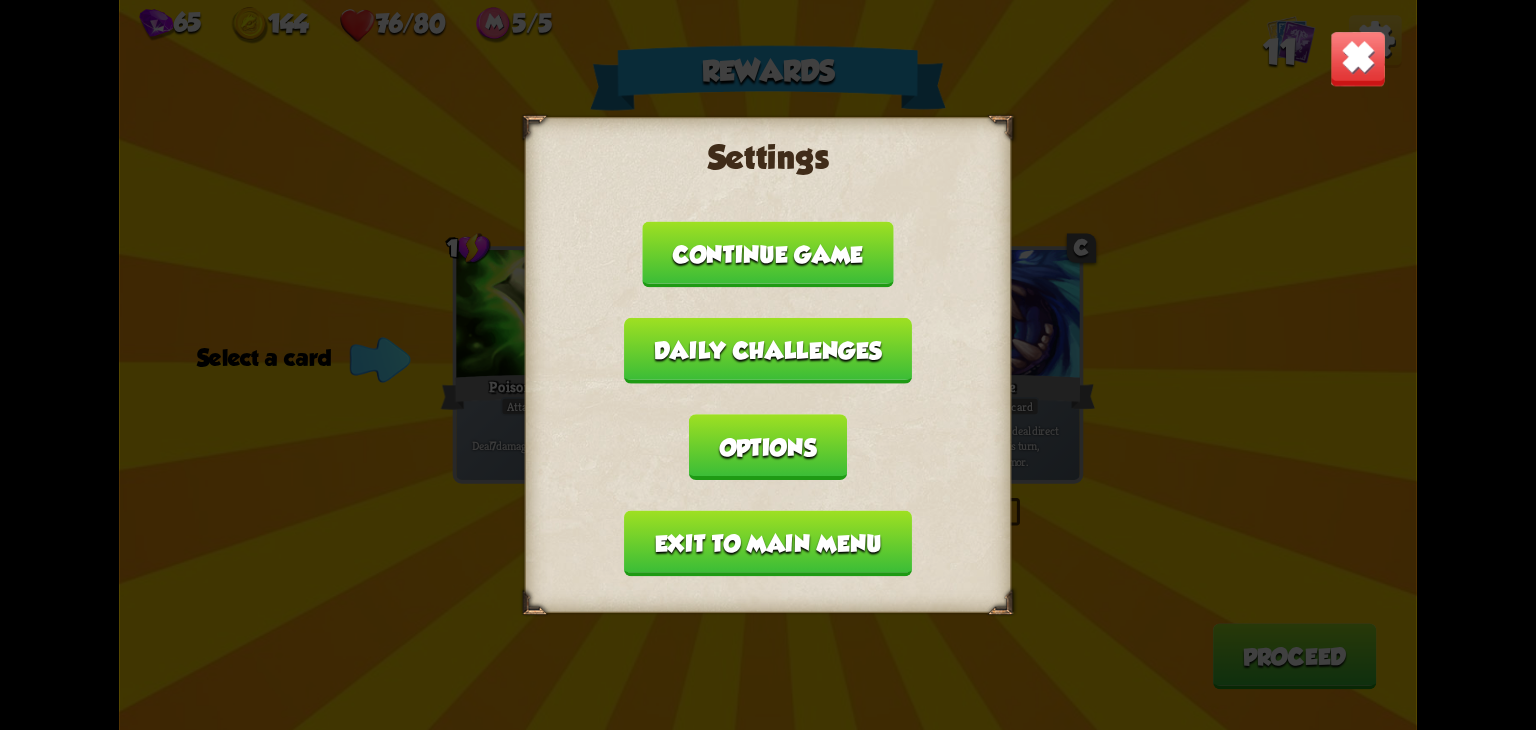 click at bounding box center (1358, 58) 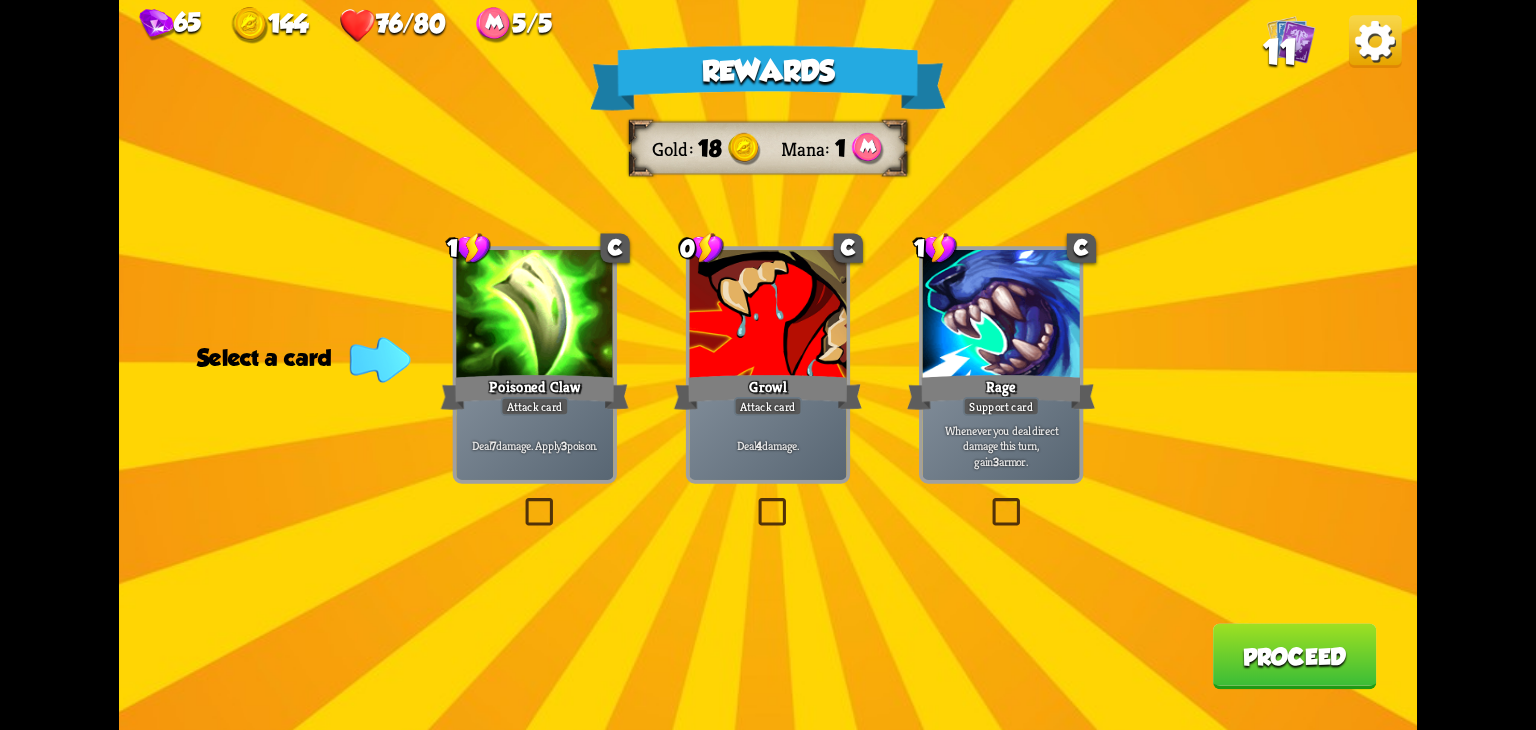 click at bounding box center (988, 502) 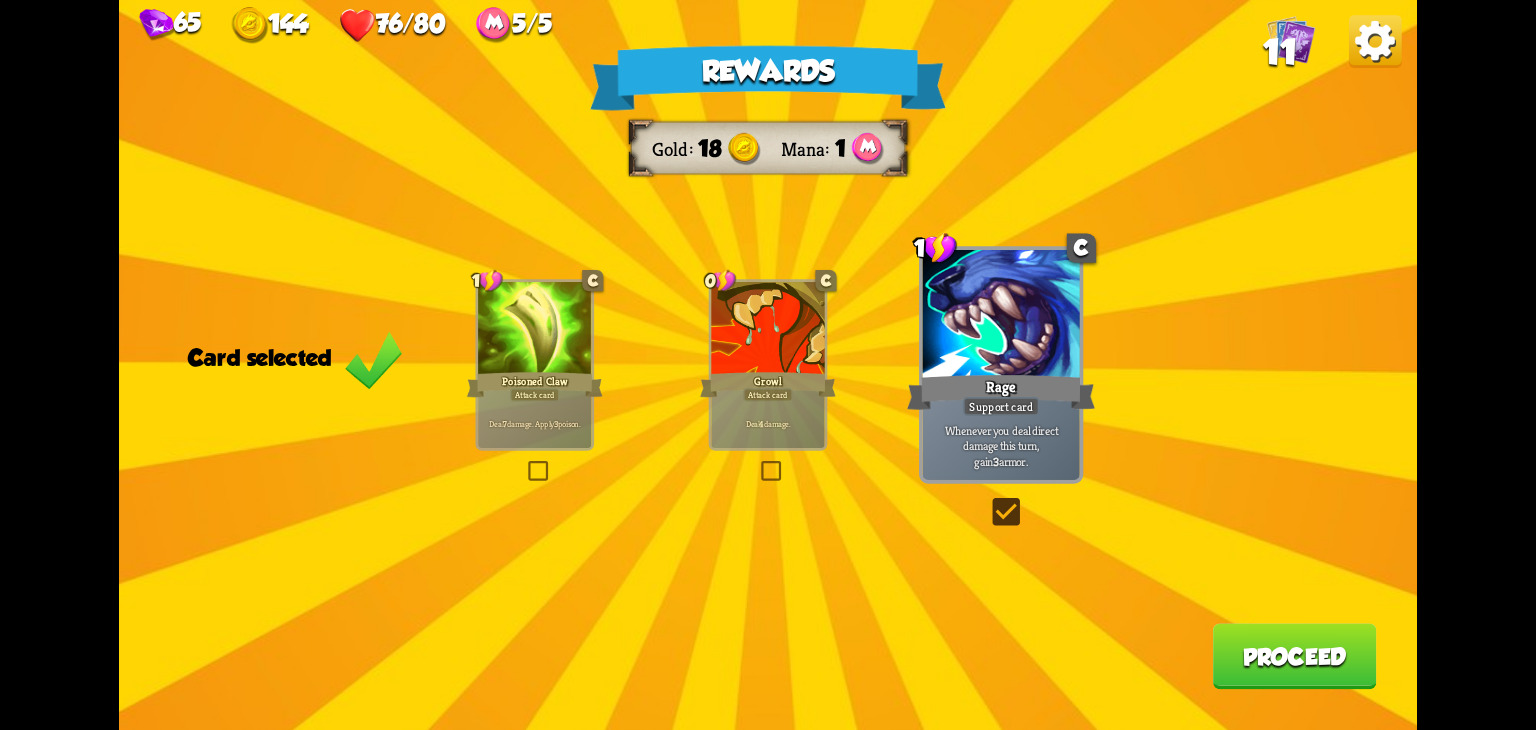 click on "Proceed" at bounding box center (1295, 657) 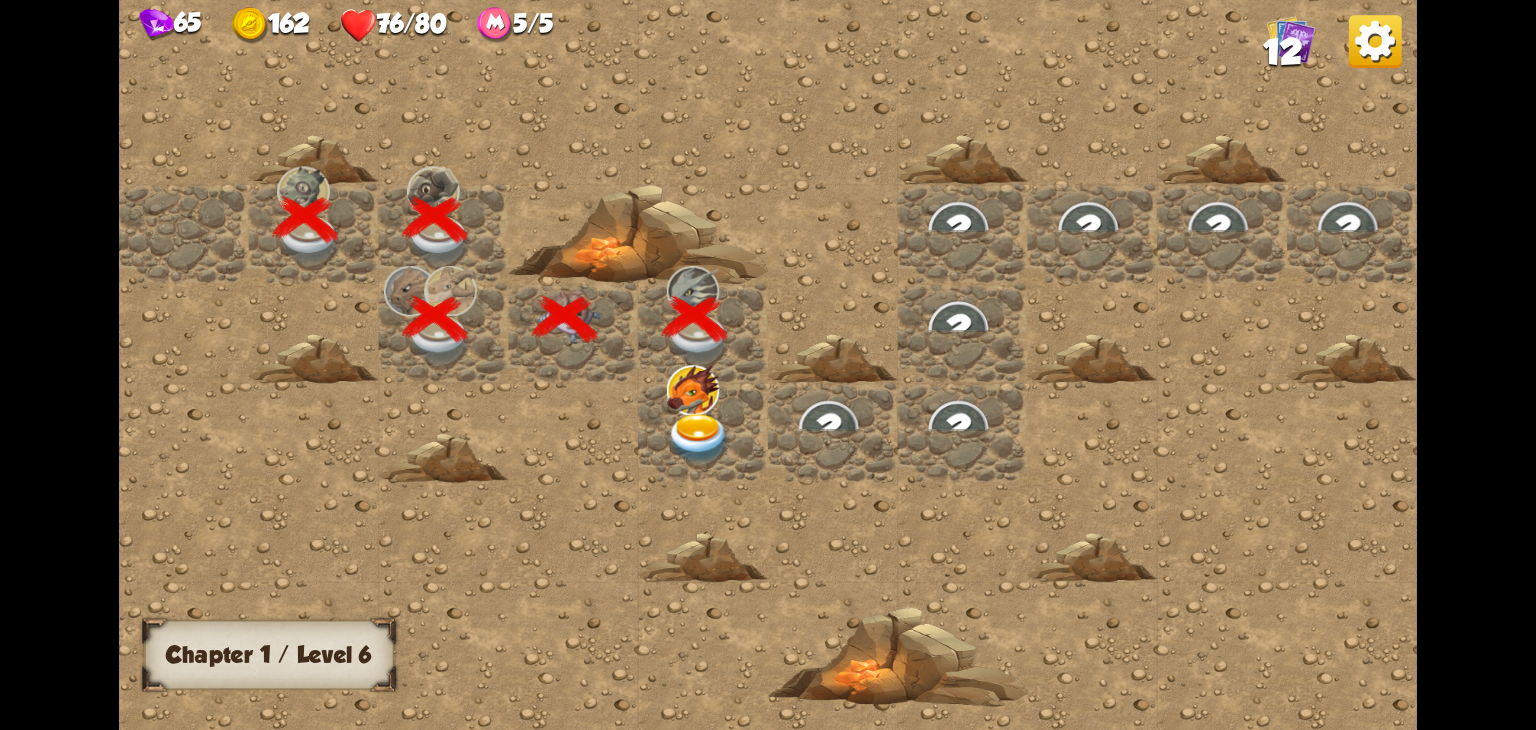 click at bounding box center [699, 439] 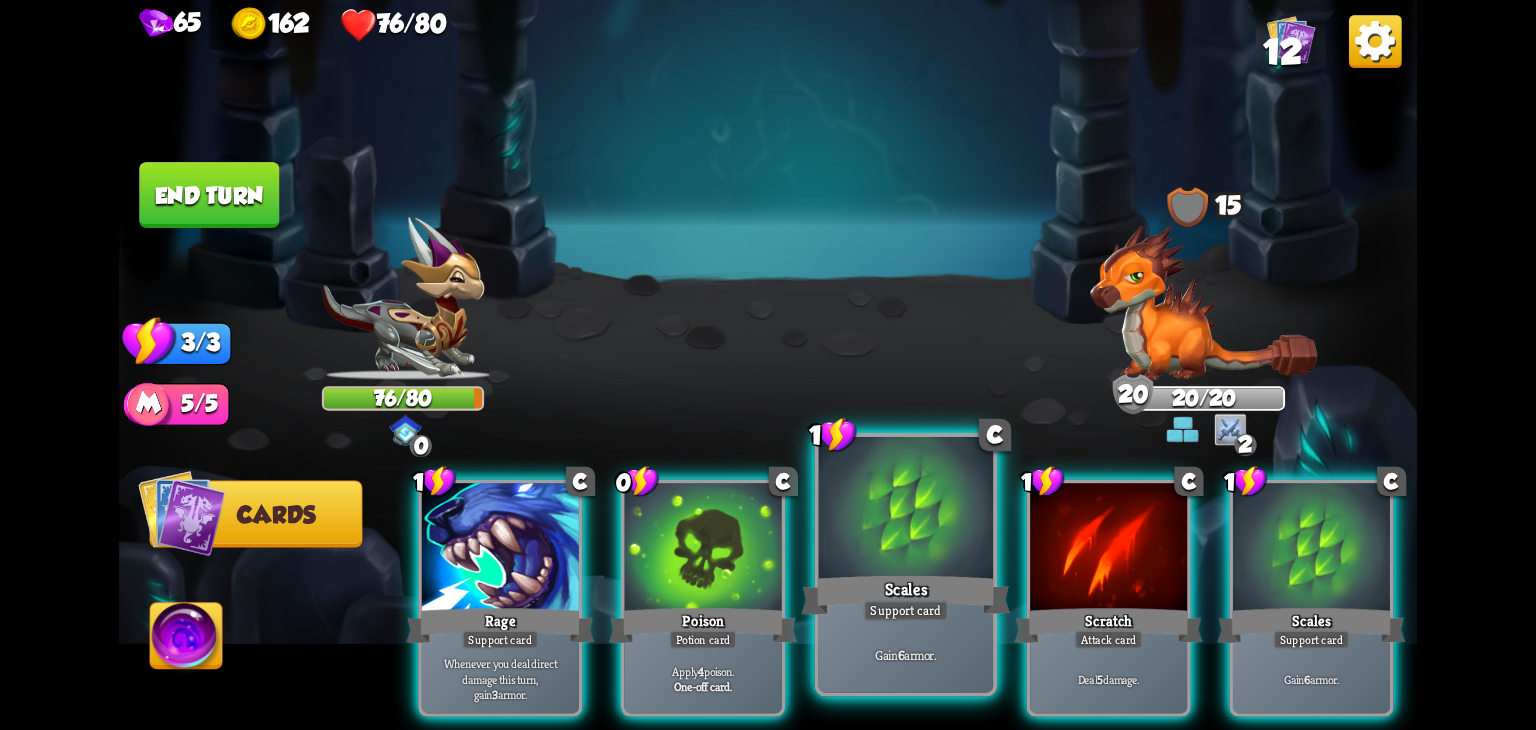 click at bounding box center [906, 510] 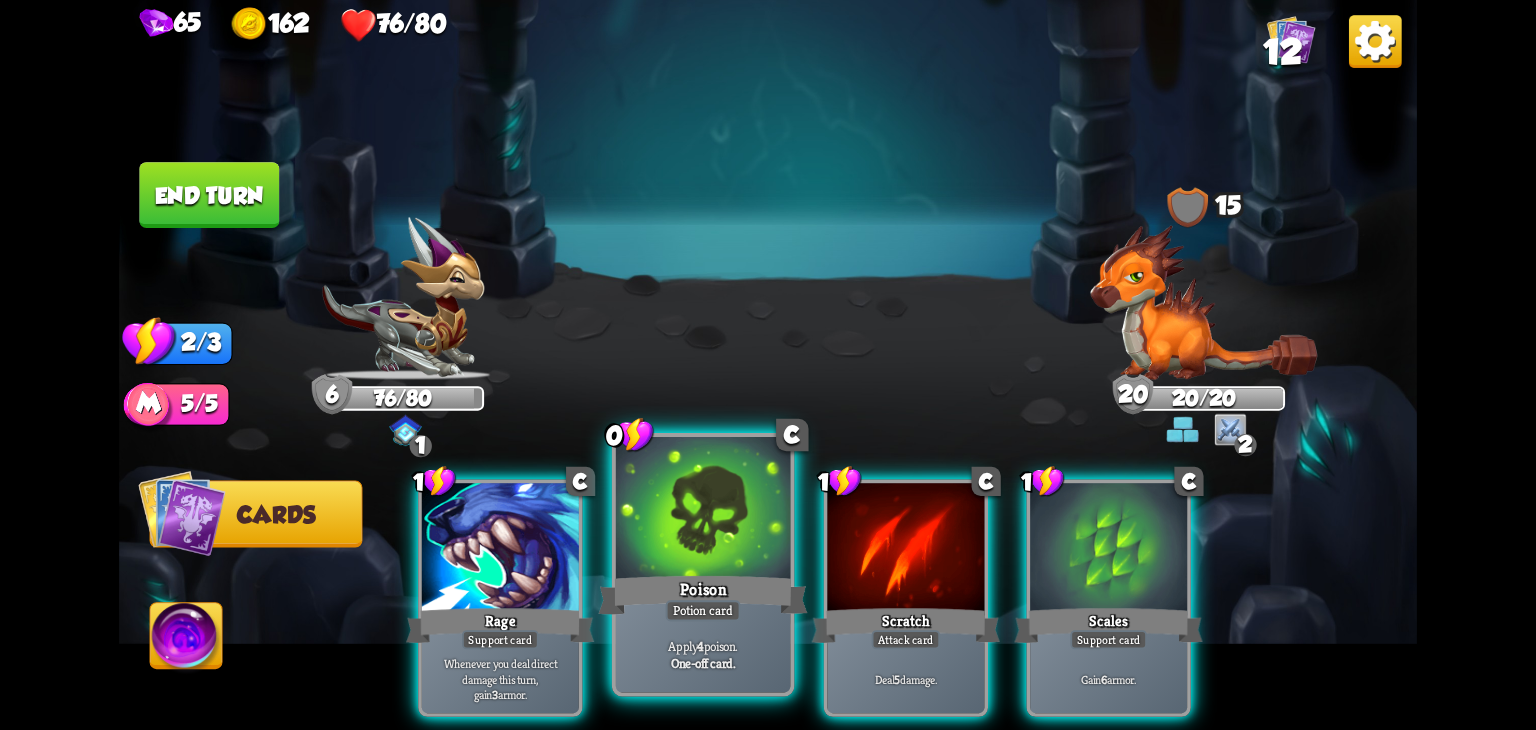 click on "Poison" at bounding box center [702, 595] 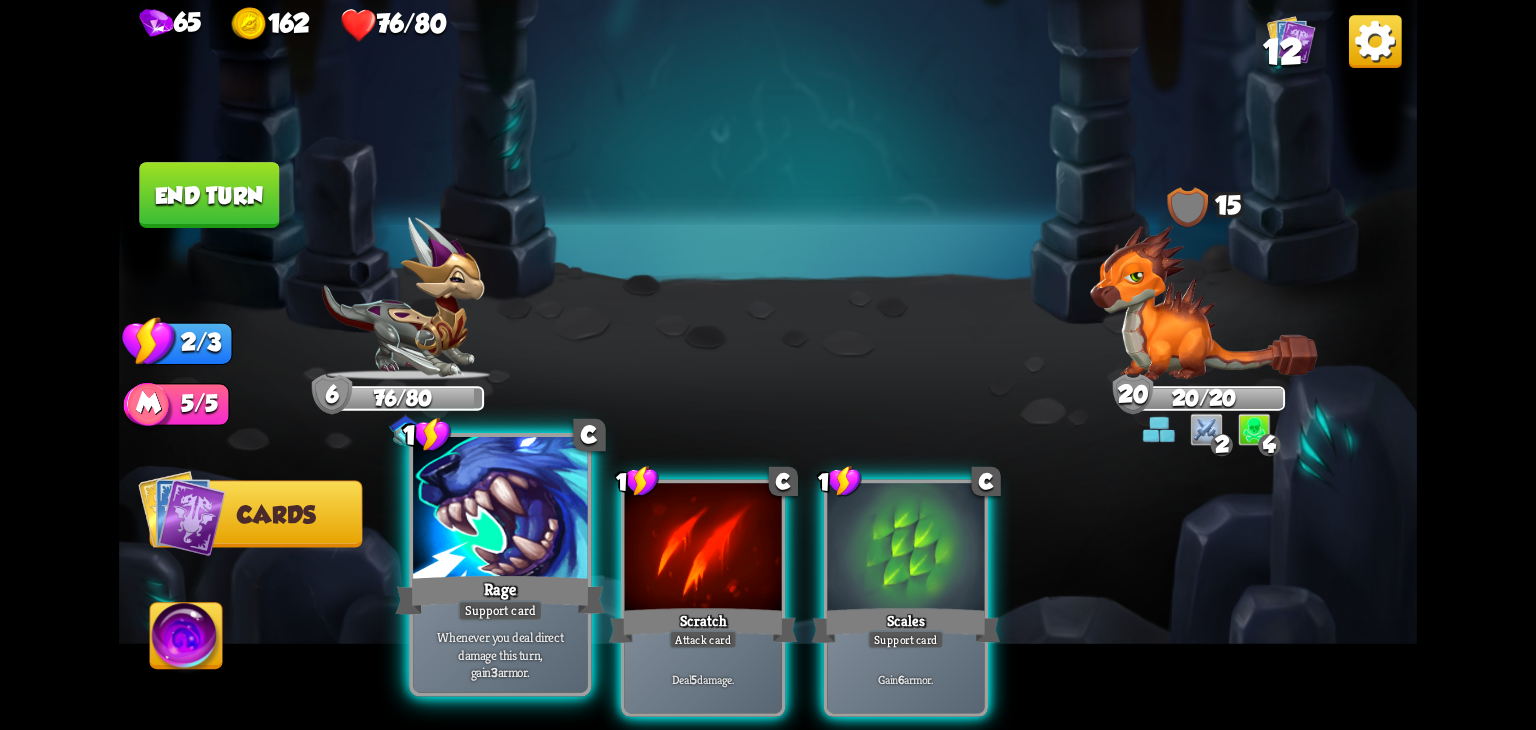 click on "Rage" at bounding box center [500, 595] 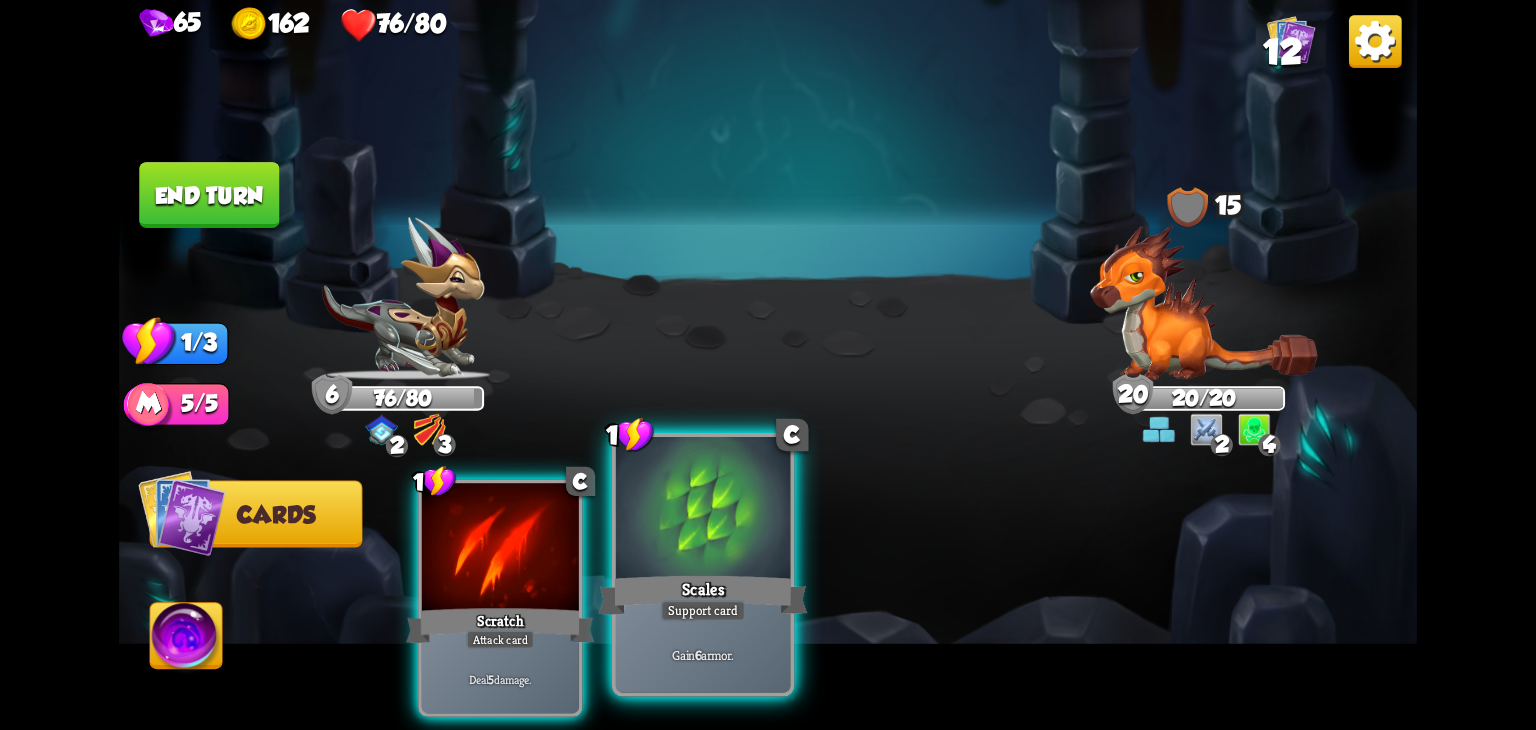 click at bounding box center (703, 510) 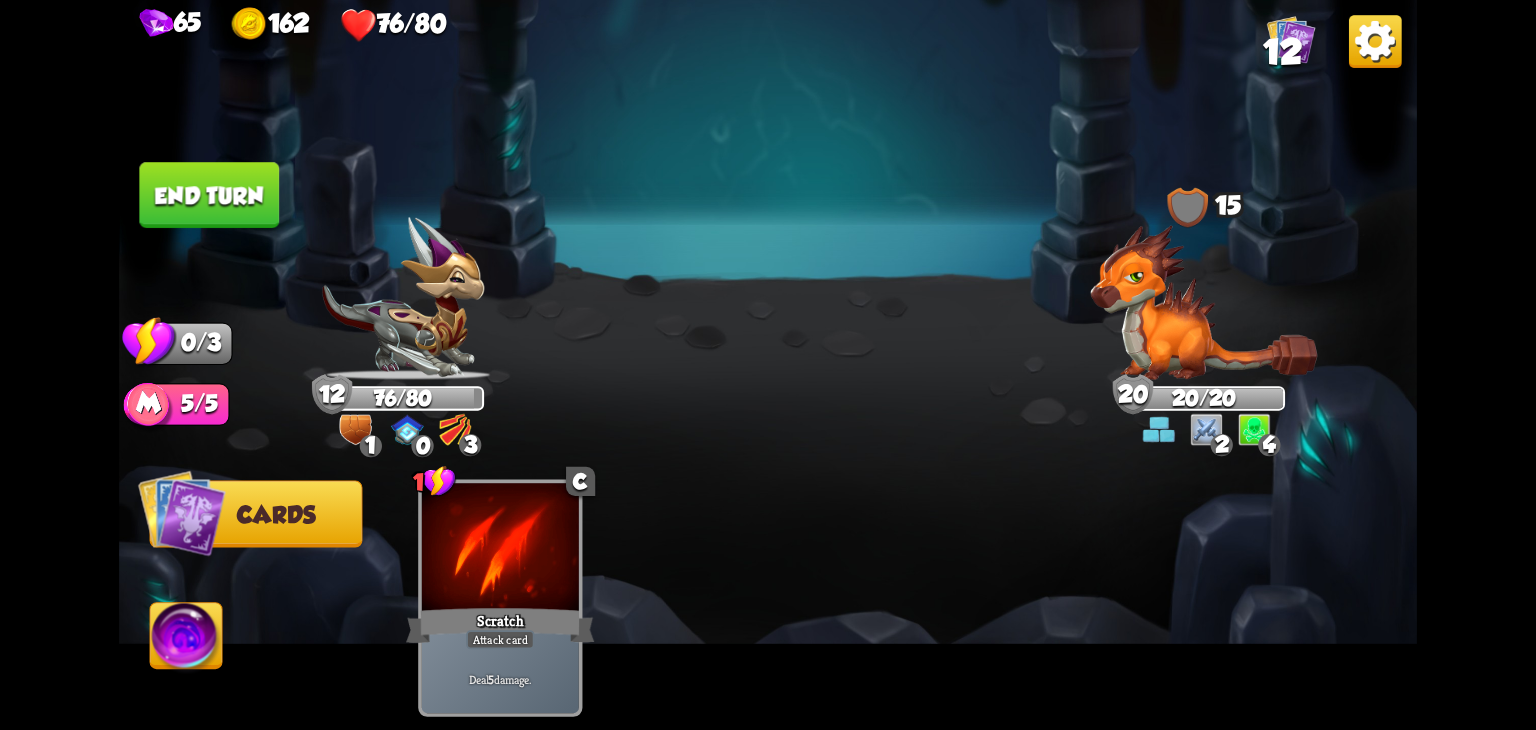 click on "End turn" at bounding box center [209, 195] 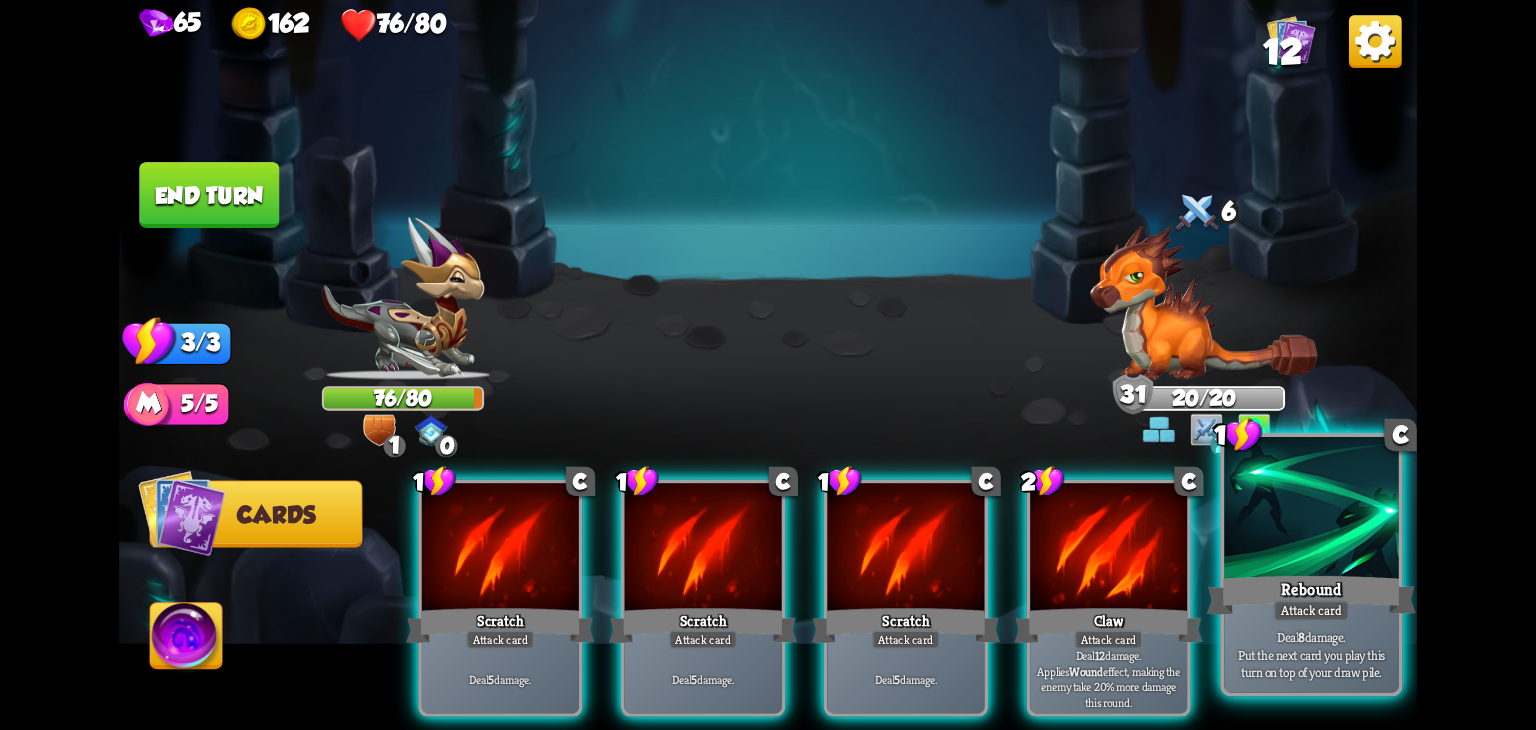 click on "Attack card" at bounding box center [1311, 610] 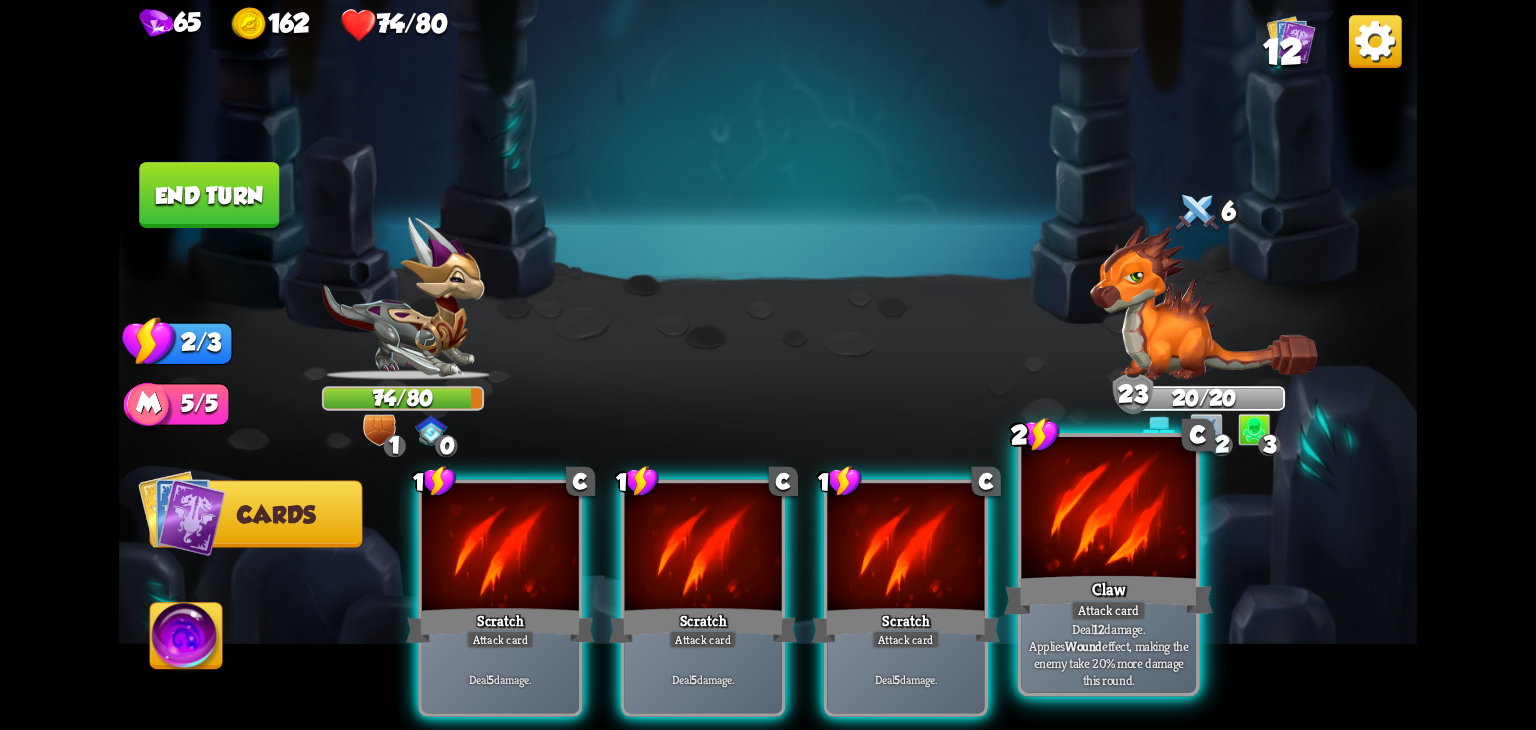 click on "Claw" at bounding box center [1108, 595] 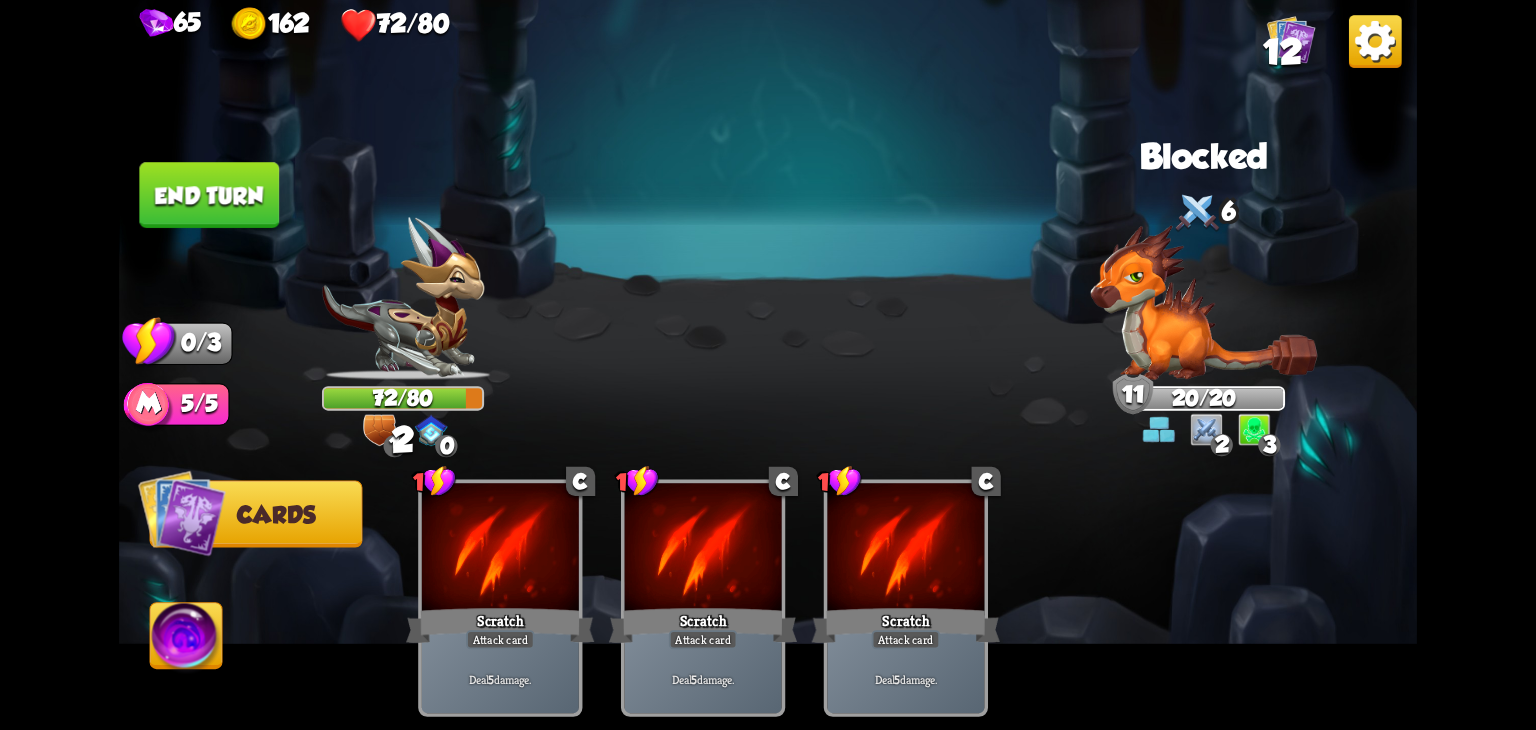 click on "End turn" at bounding box center [209, 195] 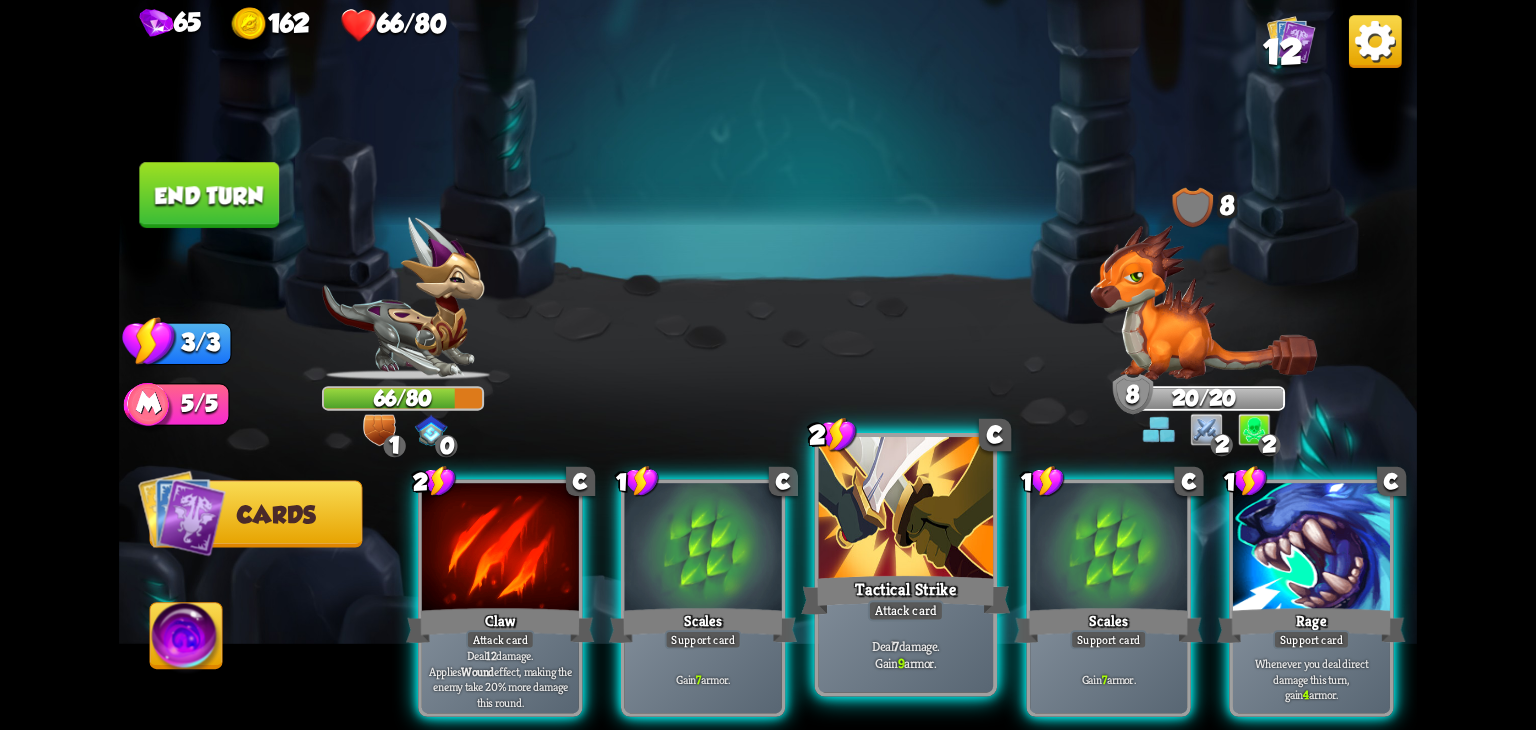click on "Tactical Strike" at bounding box center [905, 595] 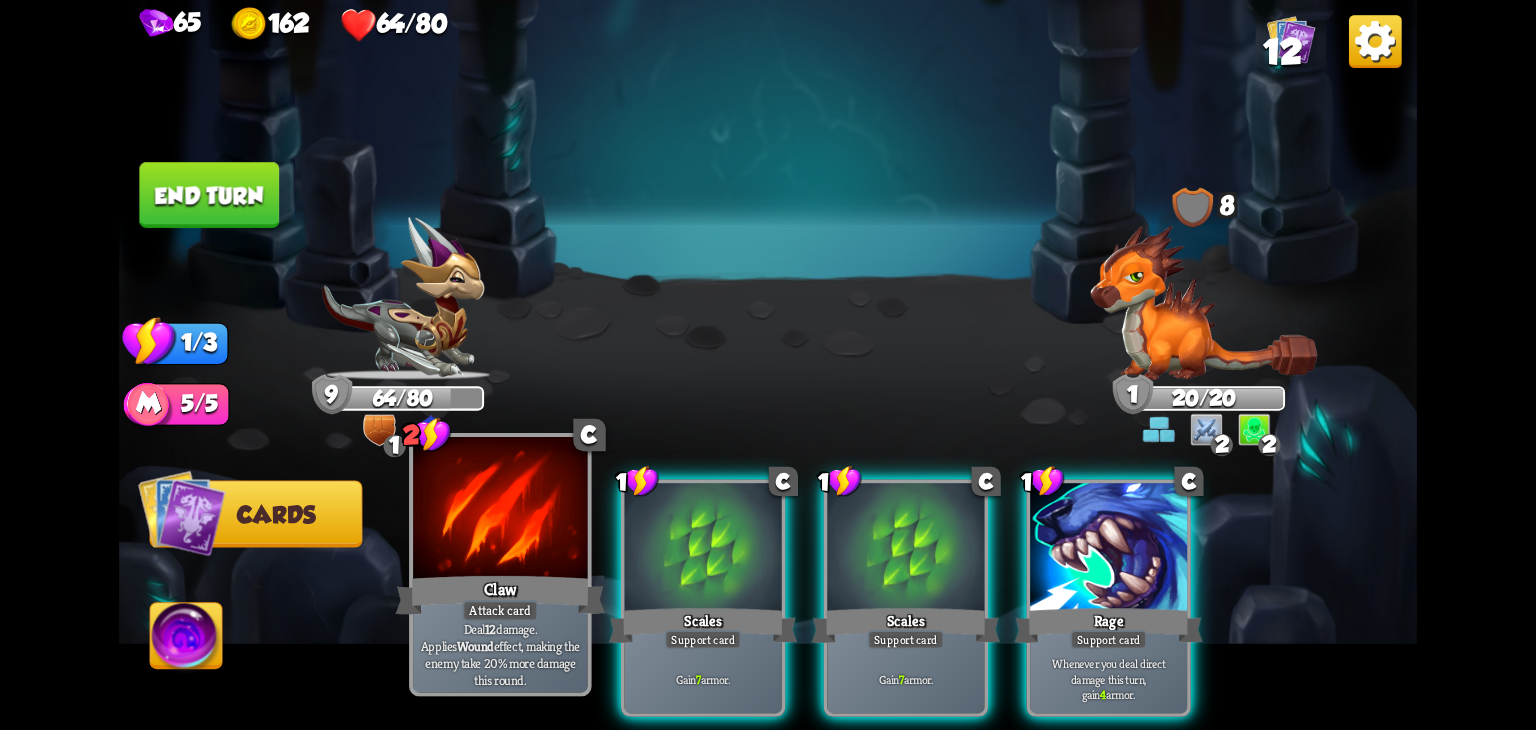 click on "Claw" at bounding box center [500, 595] 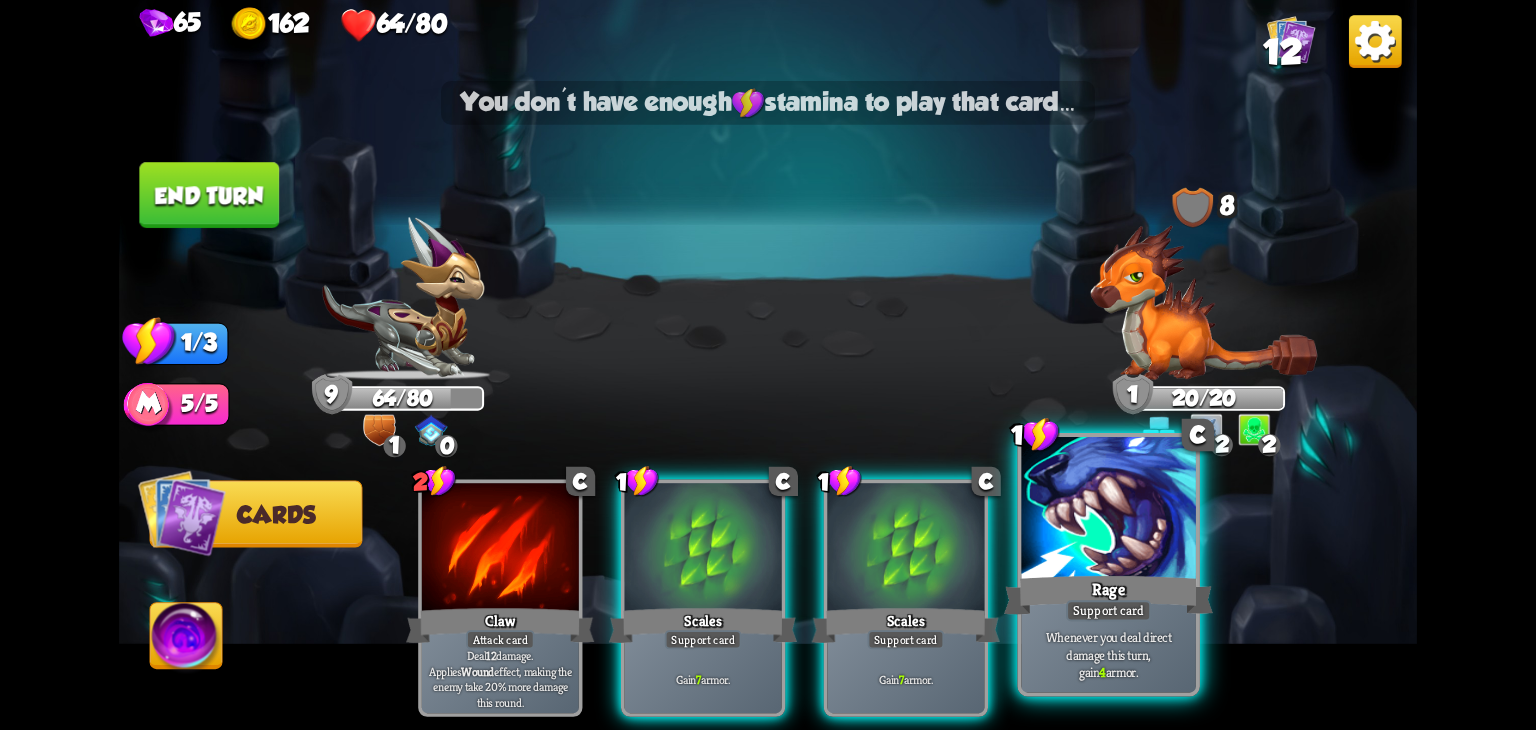 click on "Rage" at bounding box center [1108, 595] 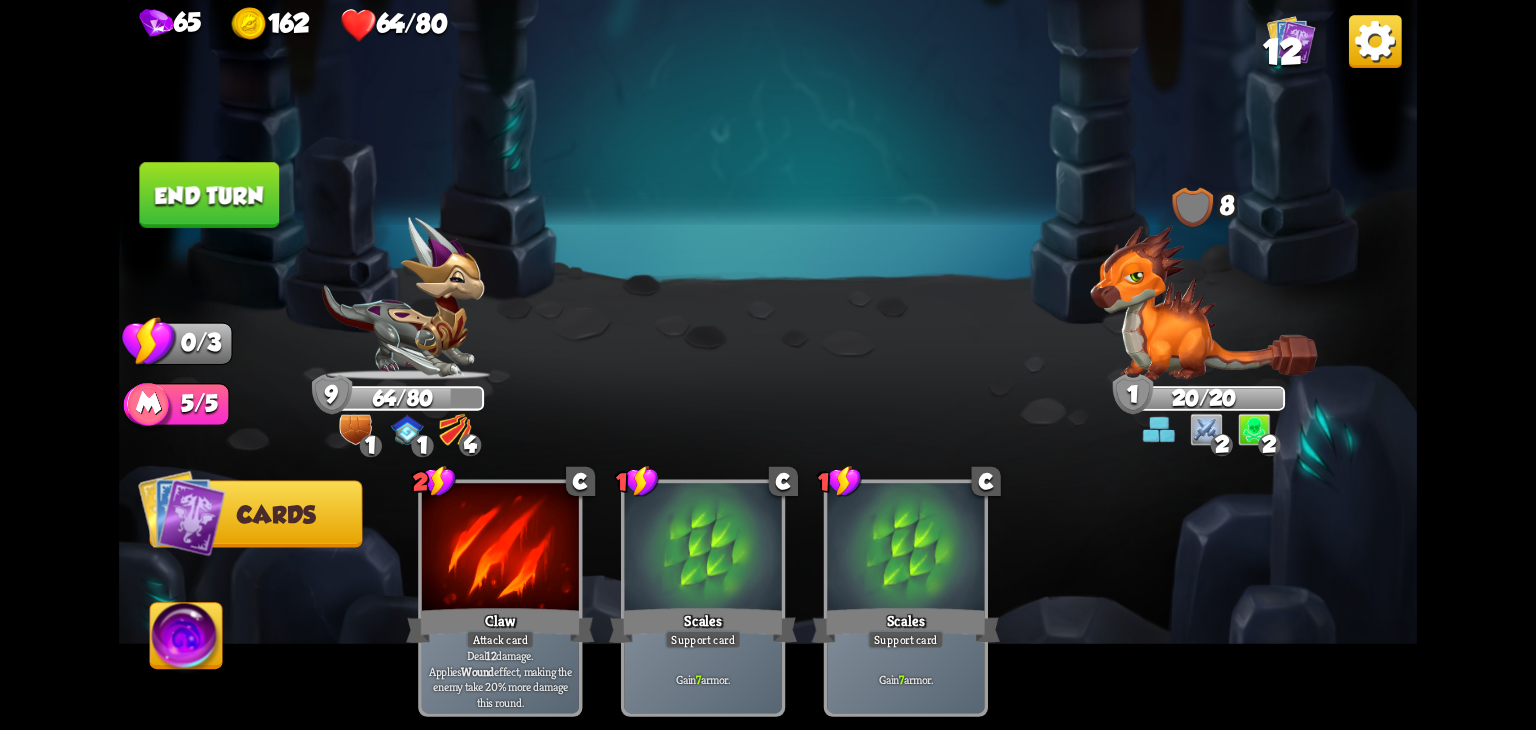click on "End turn" at bounding box center [209, 195] 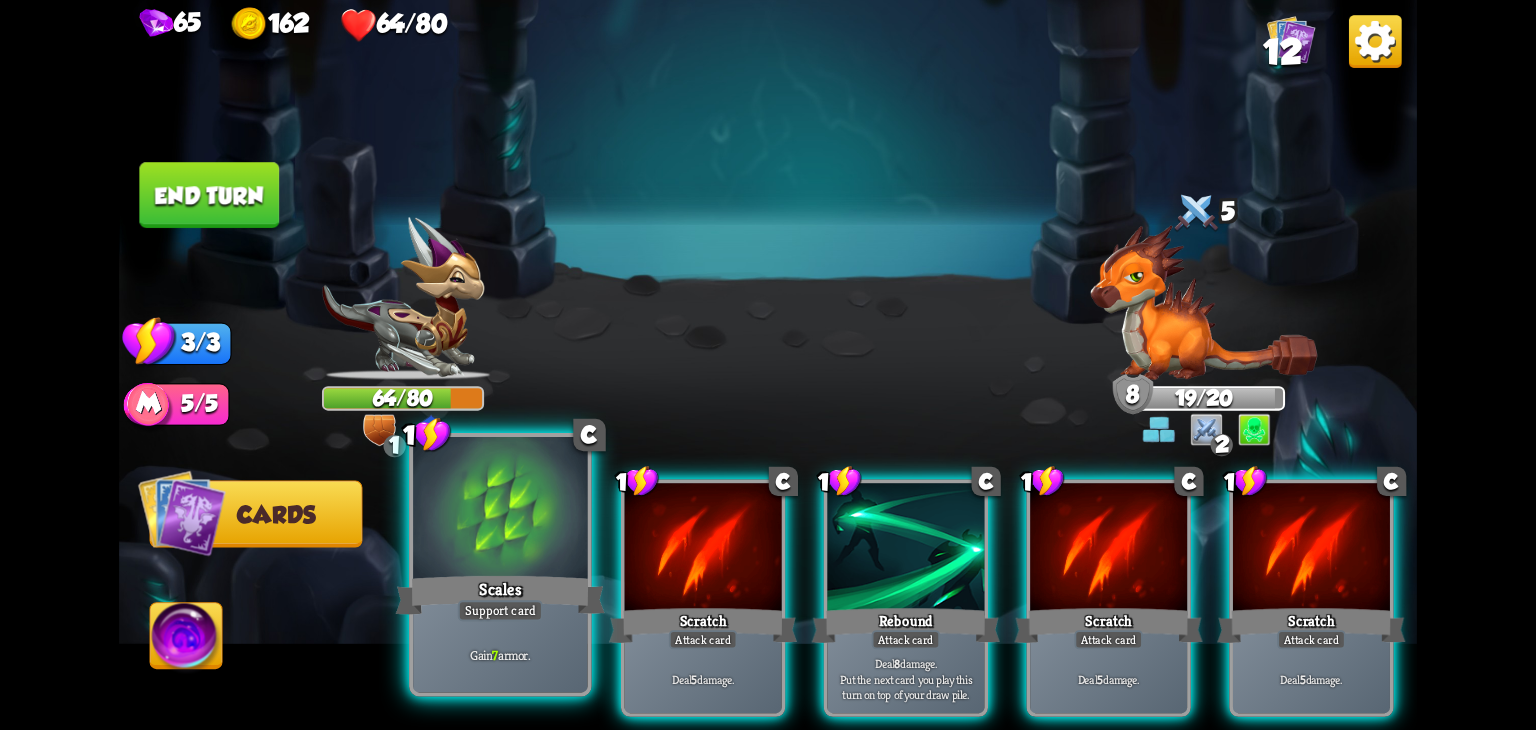 click on "Scales" at bounding box center (500, 595) 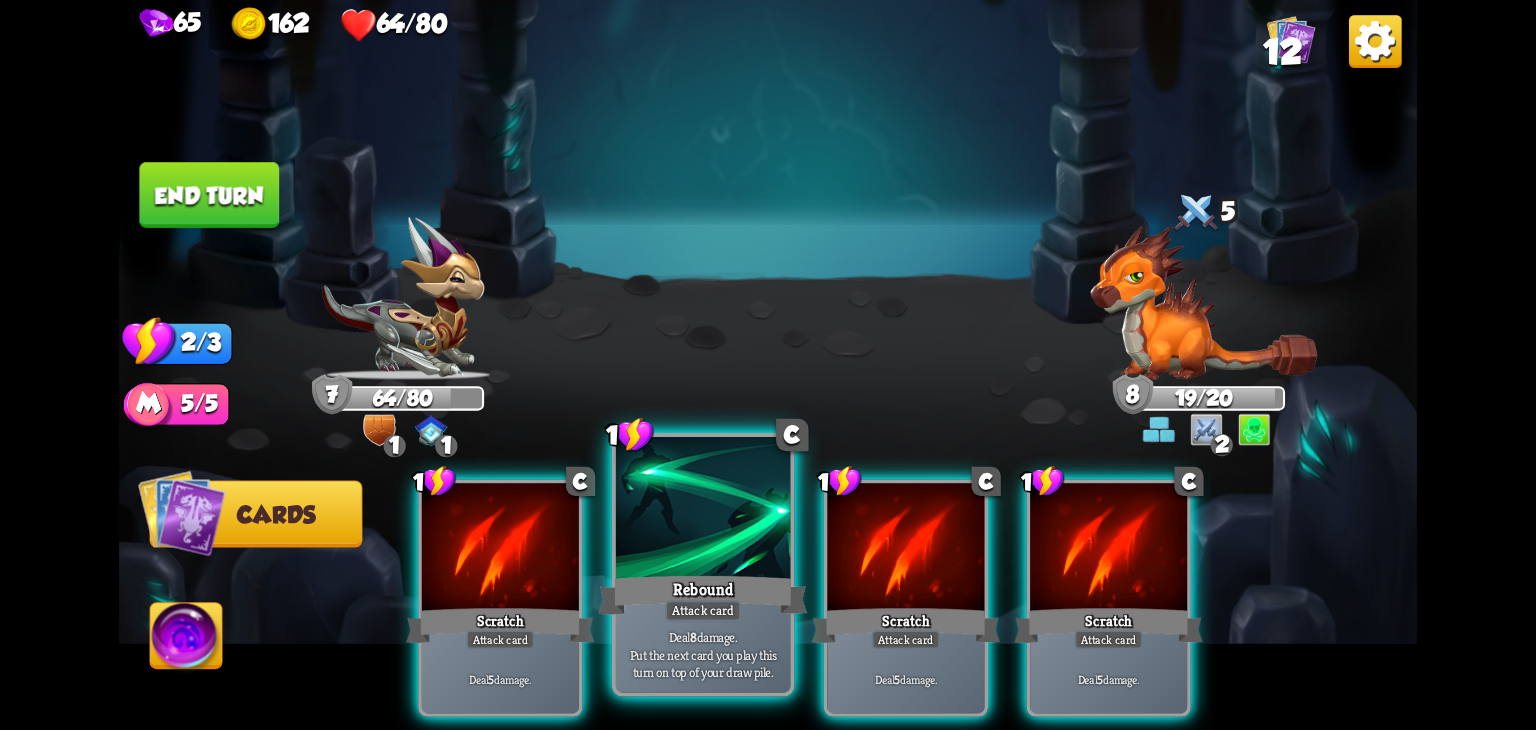 click on "Rebound" at bounding box center (702, 595) 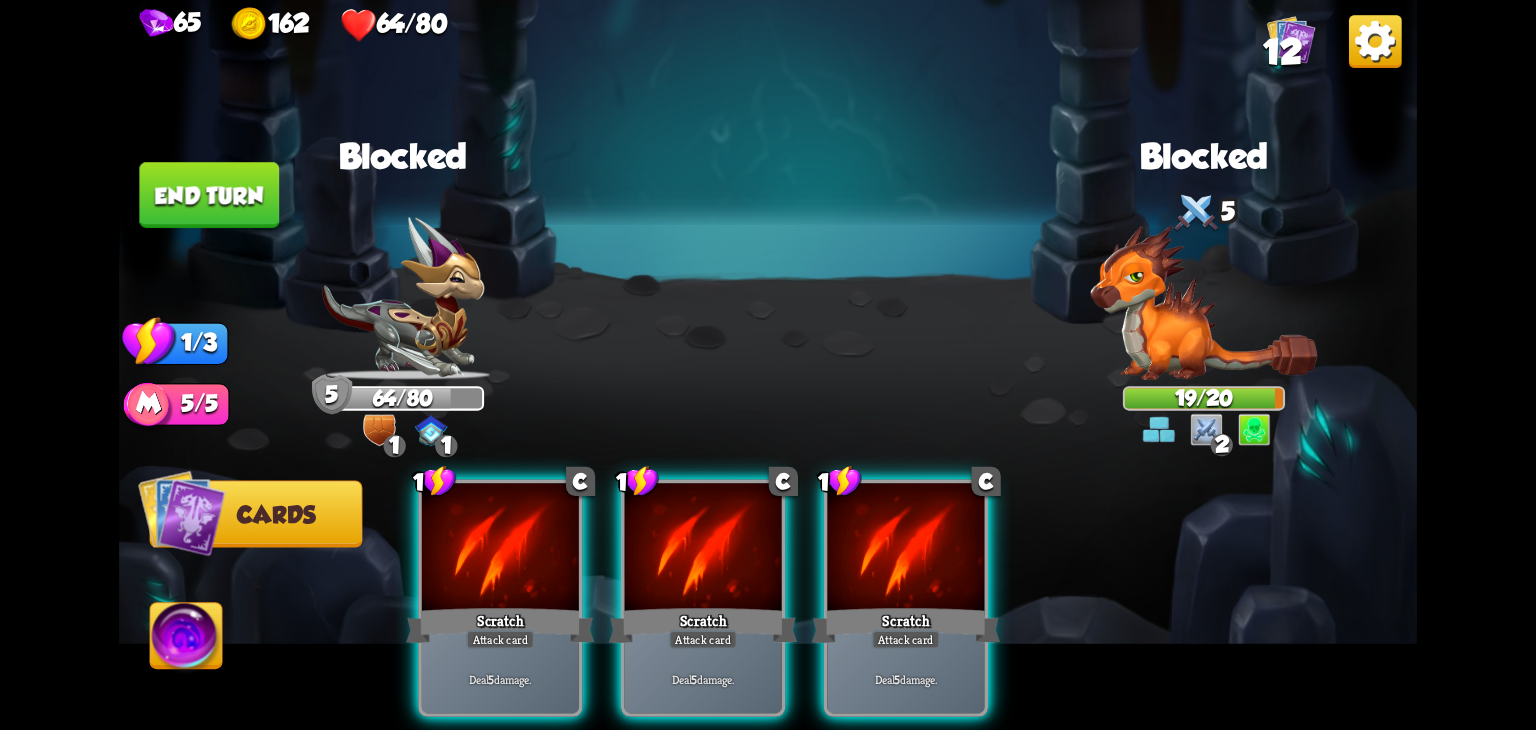 click on "Scratch" at bounding box center [703, 626] 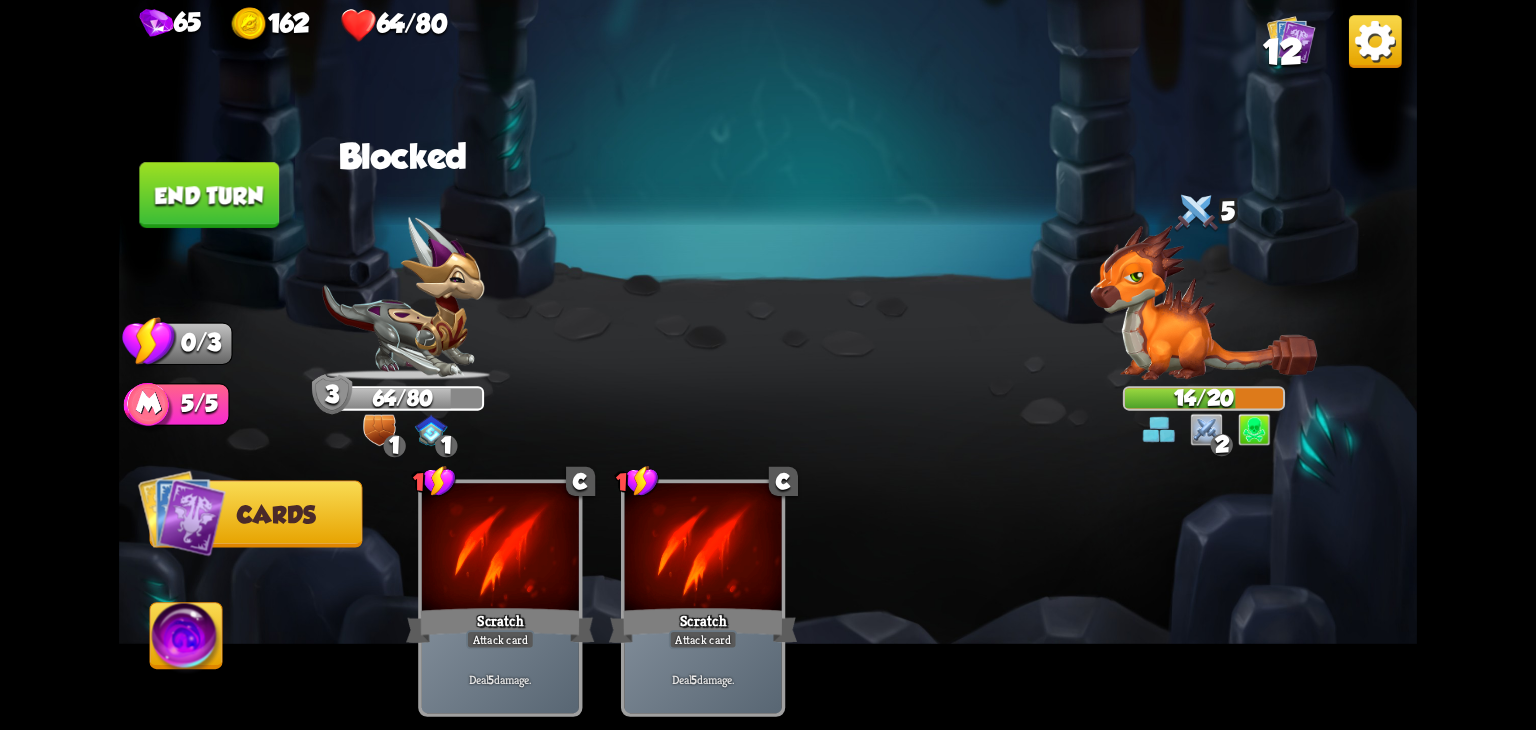 click on "End turn" at bounding box center (209, 195) 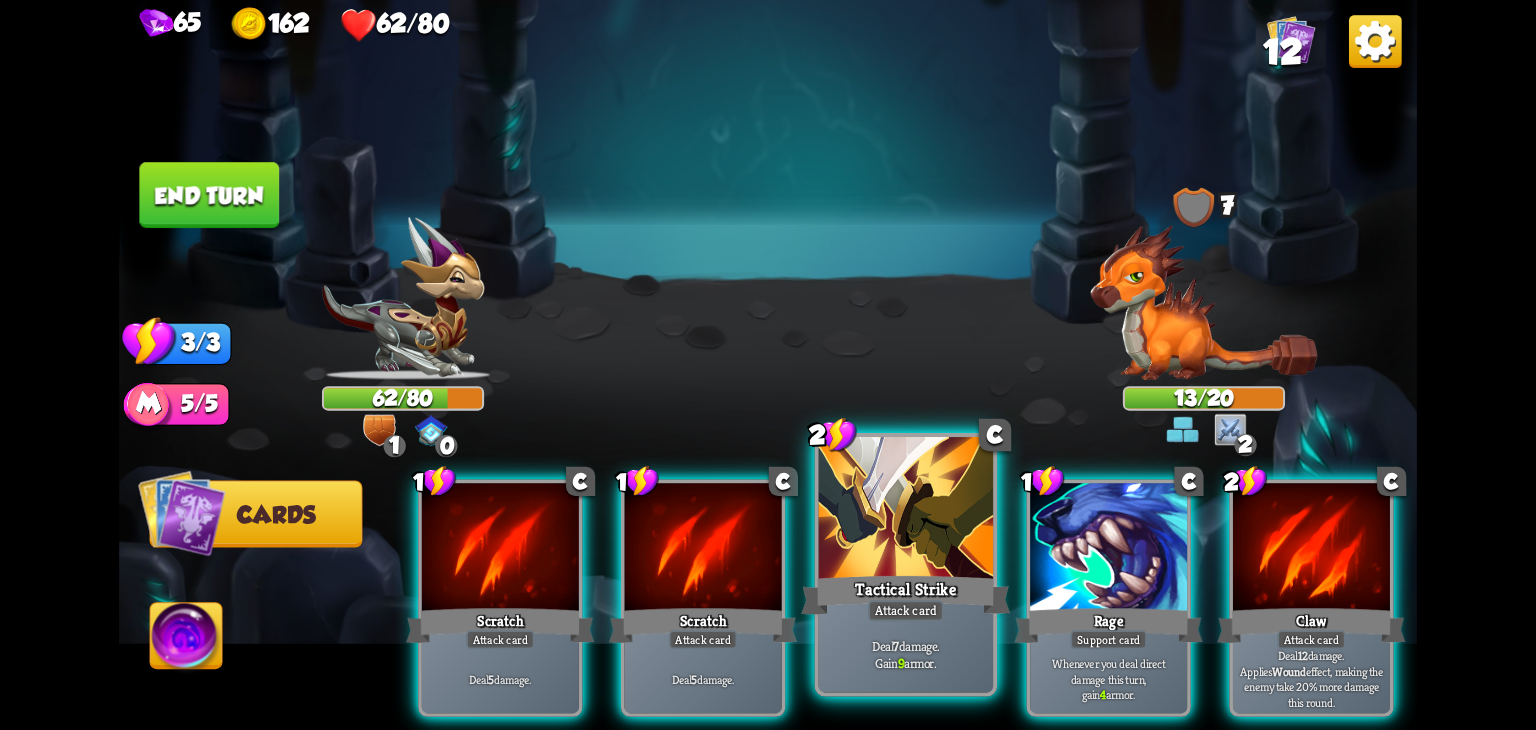 click at bounding box center (906, 510) 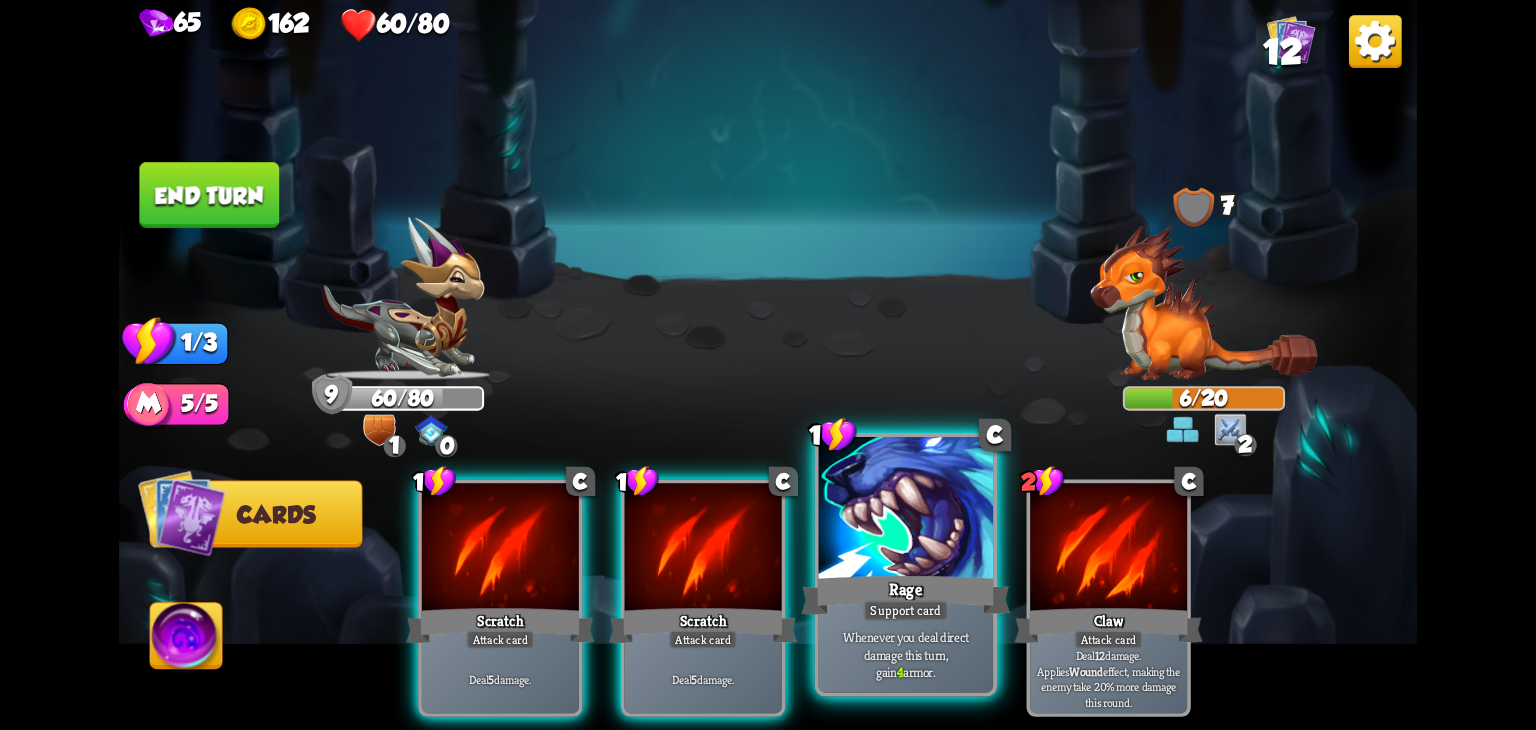 click on "Whenever you deal direct damage this turn, gain 4 armor." at bounding box center [906, 654] 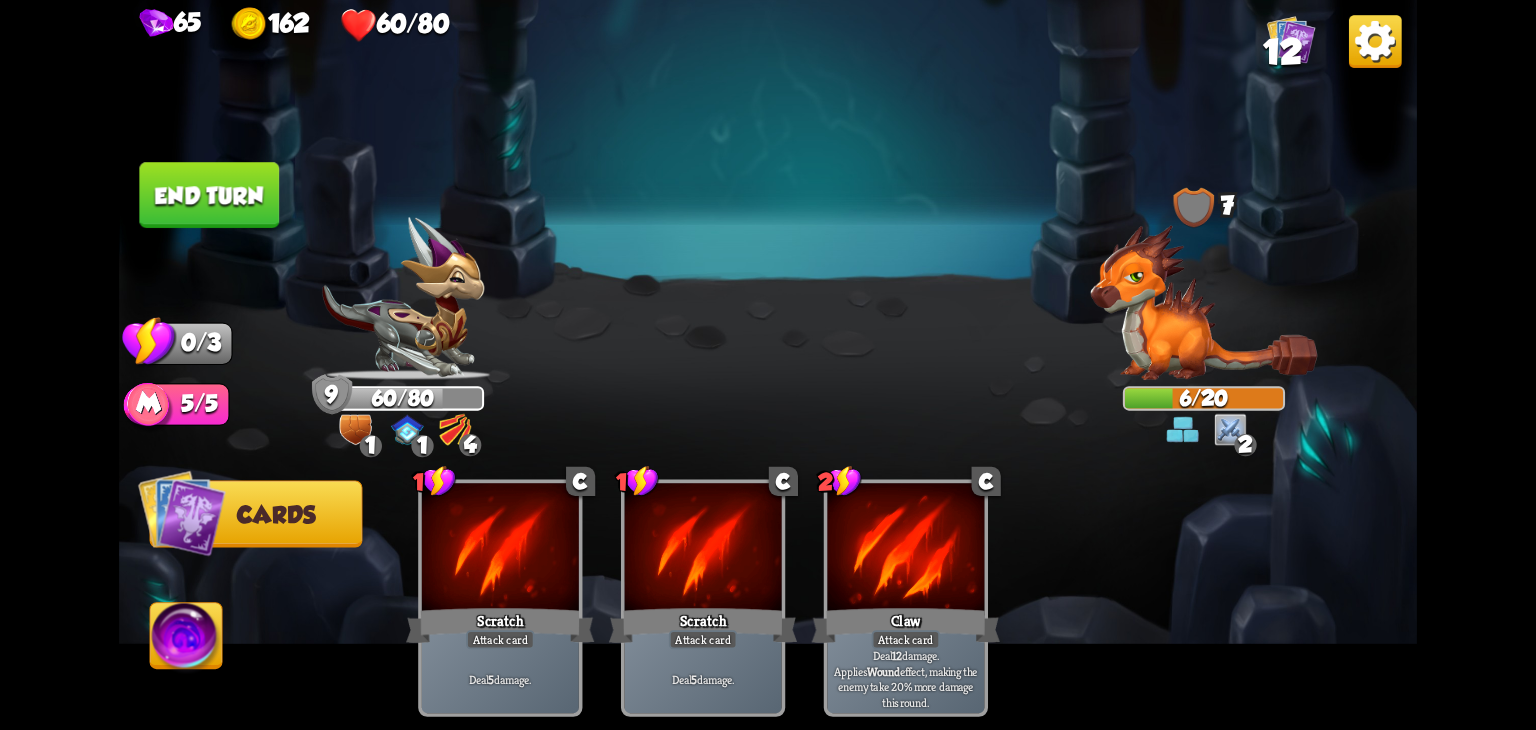 click at bounding box center (768, 365) 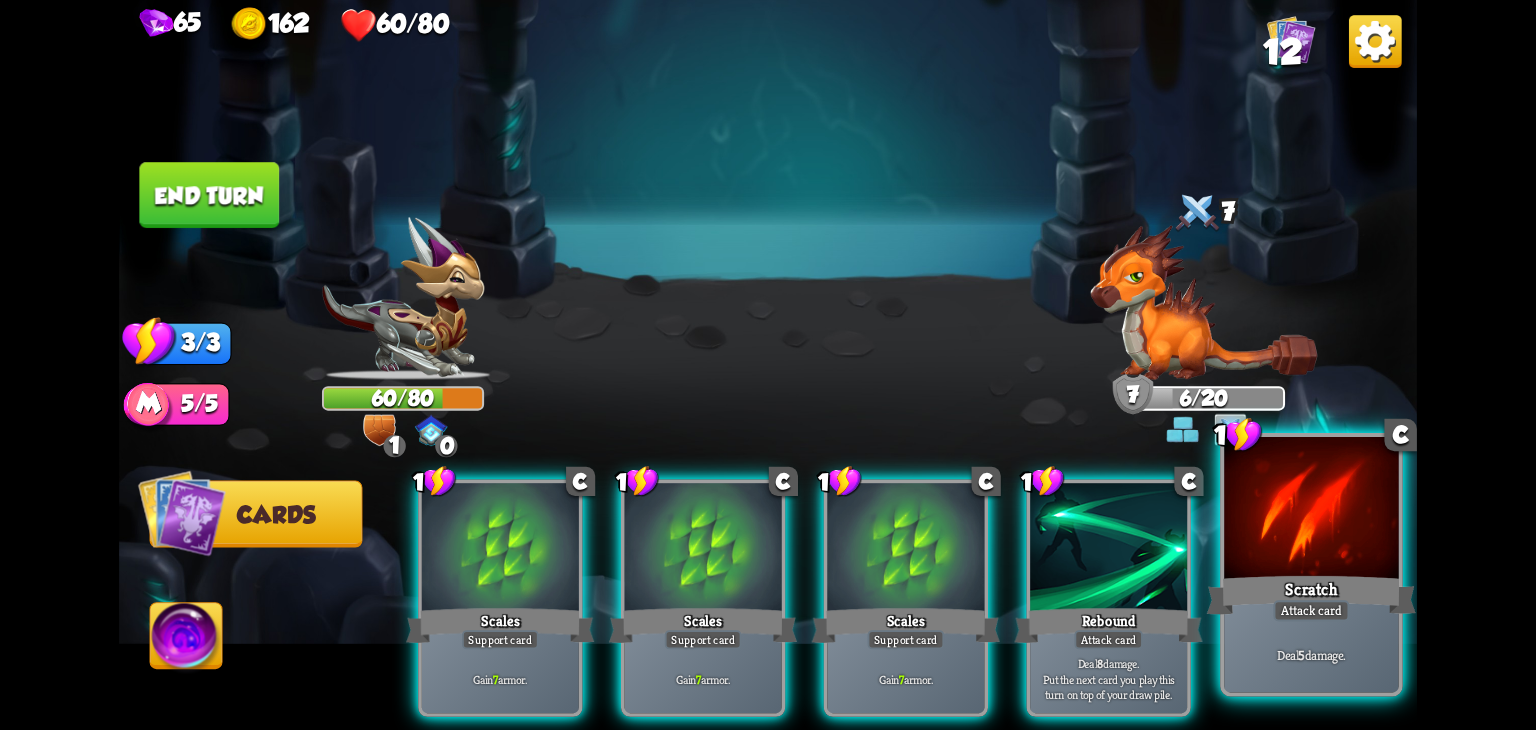 click on "Scratch" at bounding box center (1311, 595) 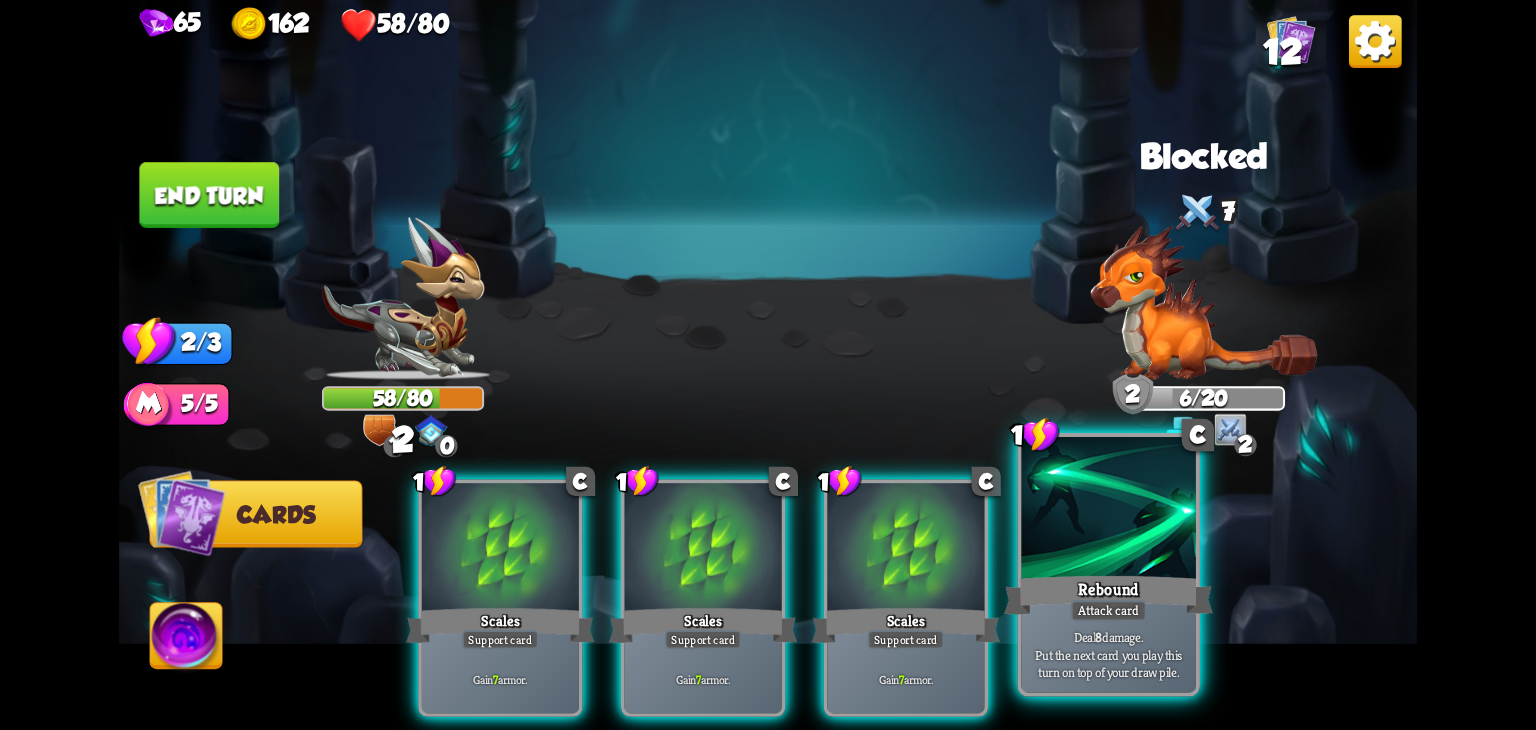 click on "Rebound" at bounding box center [1108, 595] 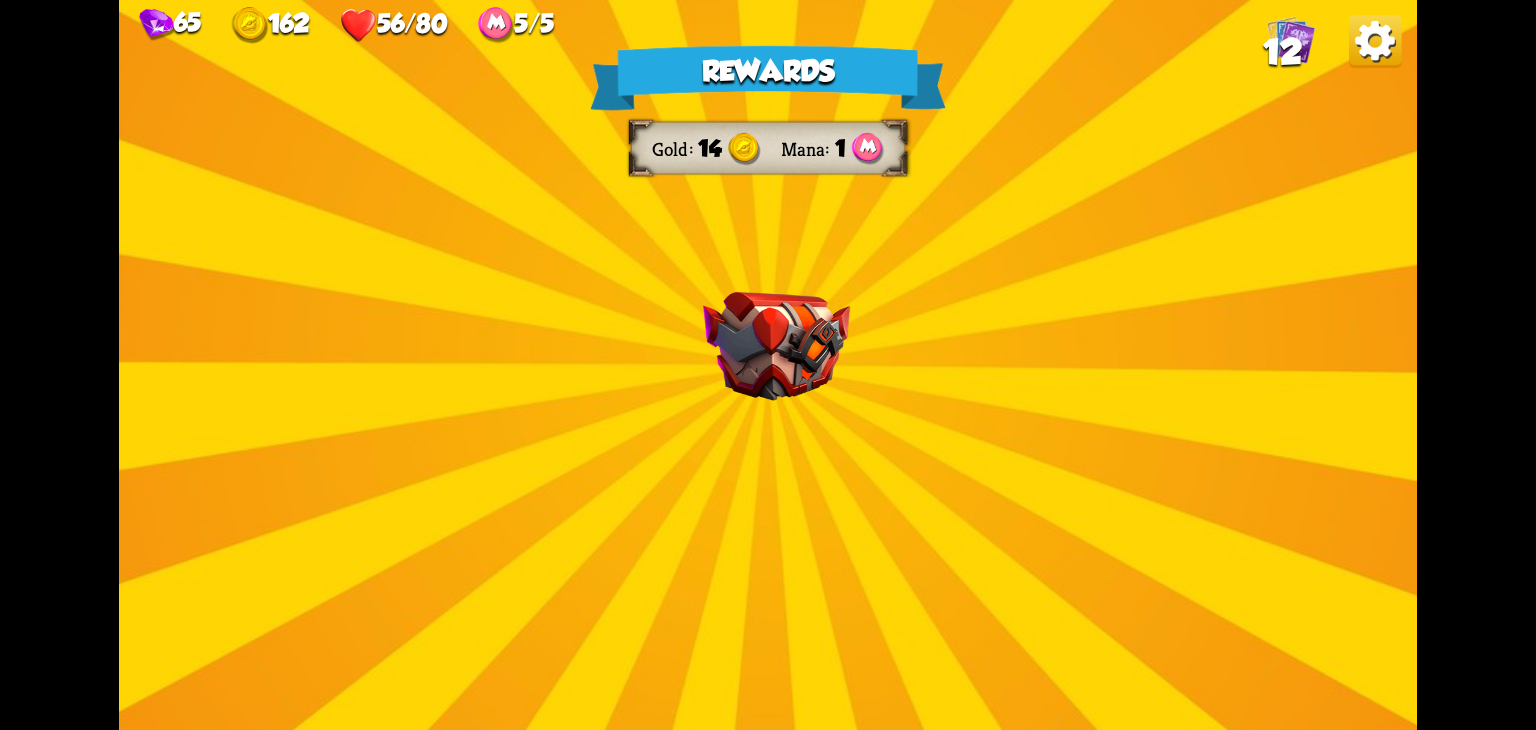 click on "Rewards Gold 14 Mana 1
Select a card
1
C Life Leech Support card Heal for 1 health every time the enemy is hit this round.
2
C Flame Barrier Support card Gain 8 armor. Reflect 4 damage when being attacked by an enemy this turn.
3
C Maul Attack card Deal 20 damage. Proceed" at bounding box center [768, 365] 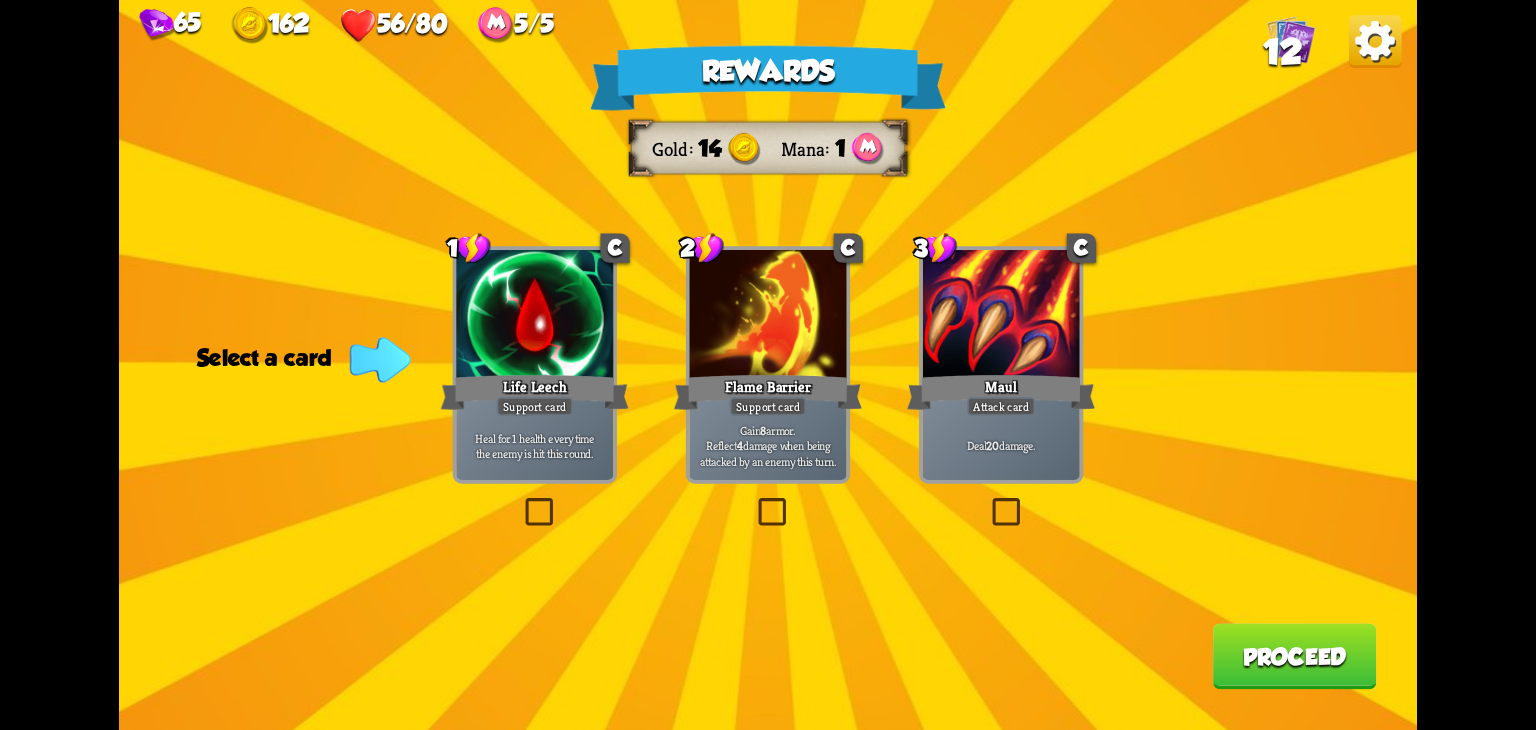 click at bounding box center [521, 502] 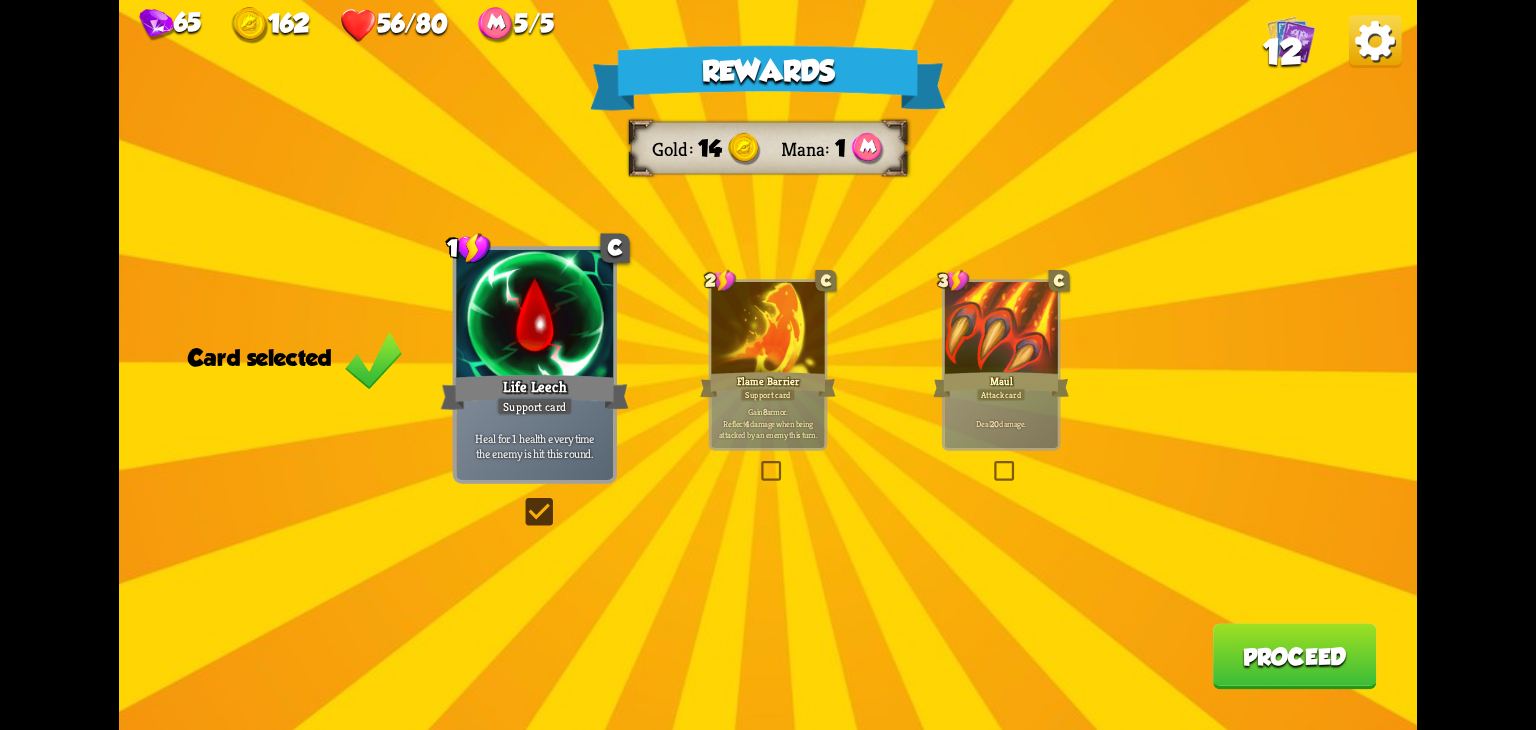 click on "Proceed" at bounding box center [1295, 657] 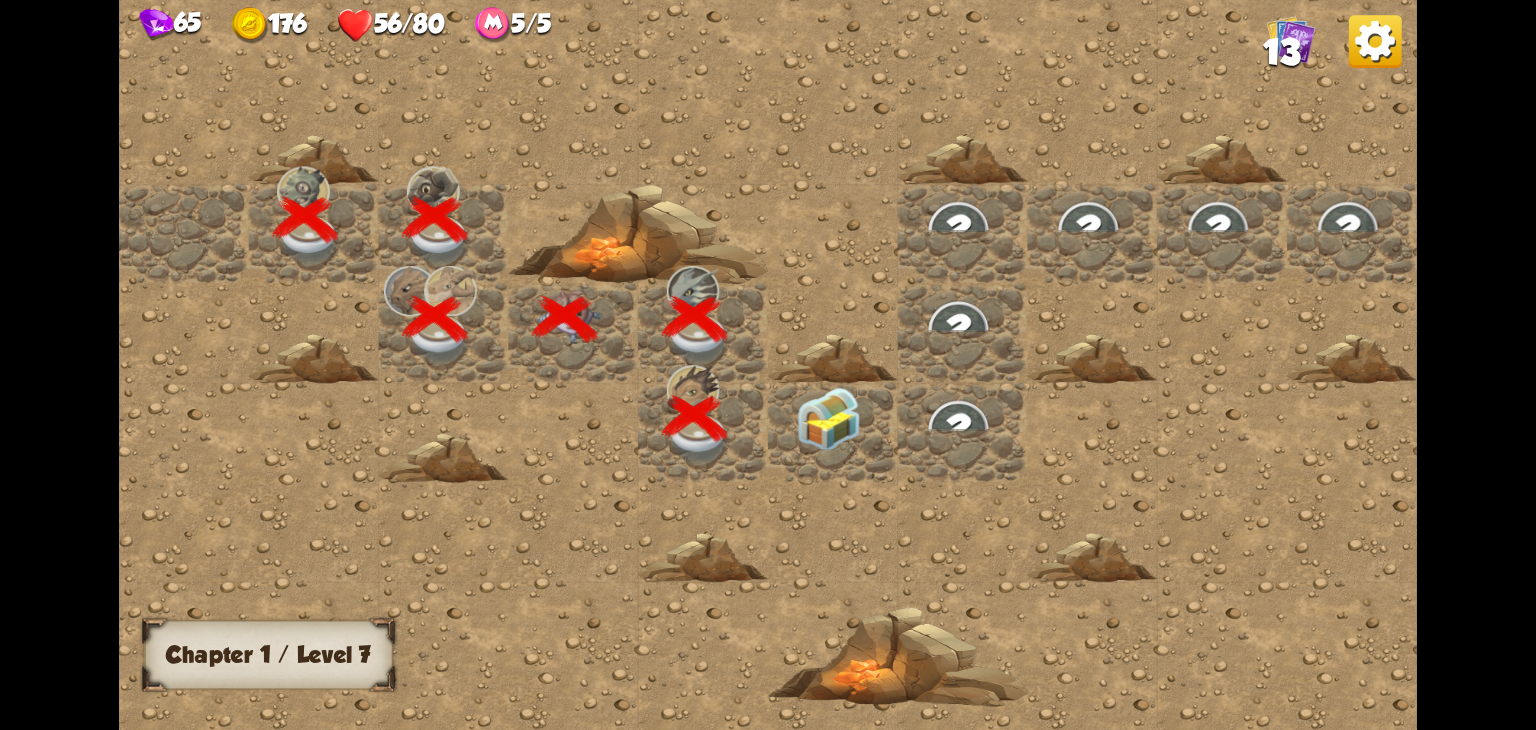 click at bounding box center [828, 419] 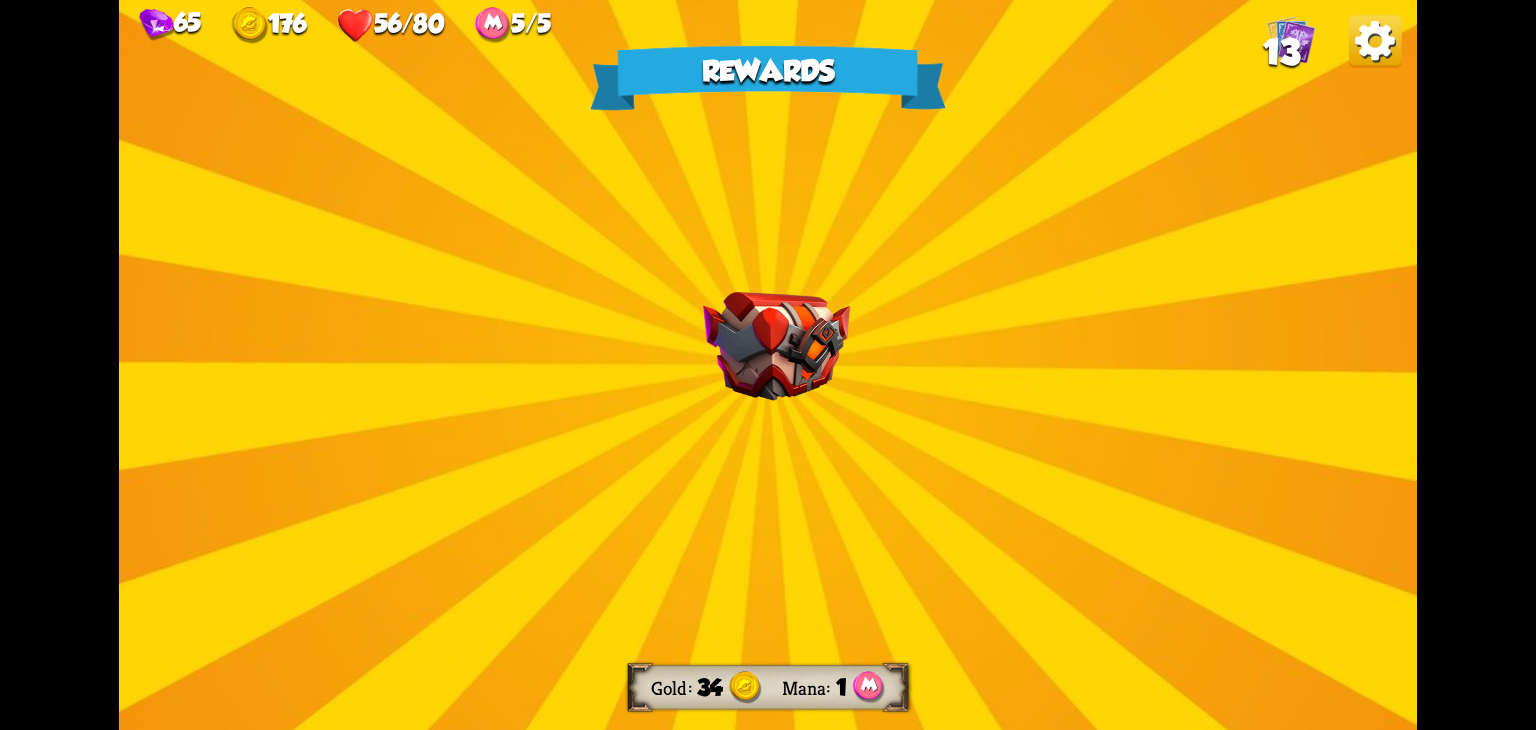 click on "Rewards Gold 34 Mana 1
Select a card
0
R Protection Potion Potion card Gain 3 Bonus Armor for one round. One-off card.
3
R Gold Bag Support card Gain 40 gold. One-off card.
0
R Offering Support card Lose 5 HP. Gain 2 stamina. Draw 3 cards. One-off card.
Select a relic
Lollipop Raise your max HP by 14 upon picking up. Anchor Start each combat with 10 armor. Regal Pillow Heal an additional 15 HP when you rest at the campfire. Proceed" at bounding box center [768, 365] 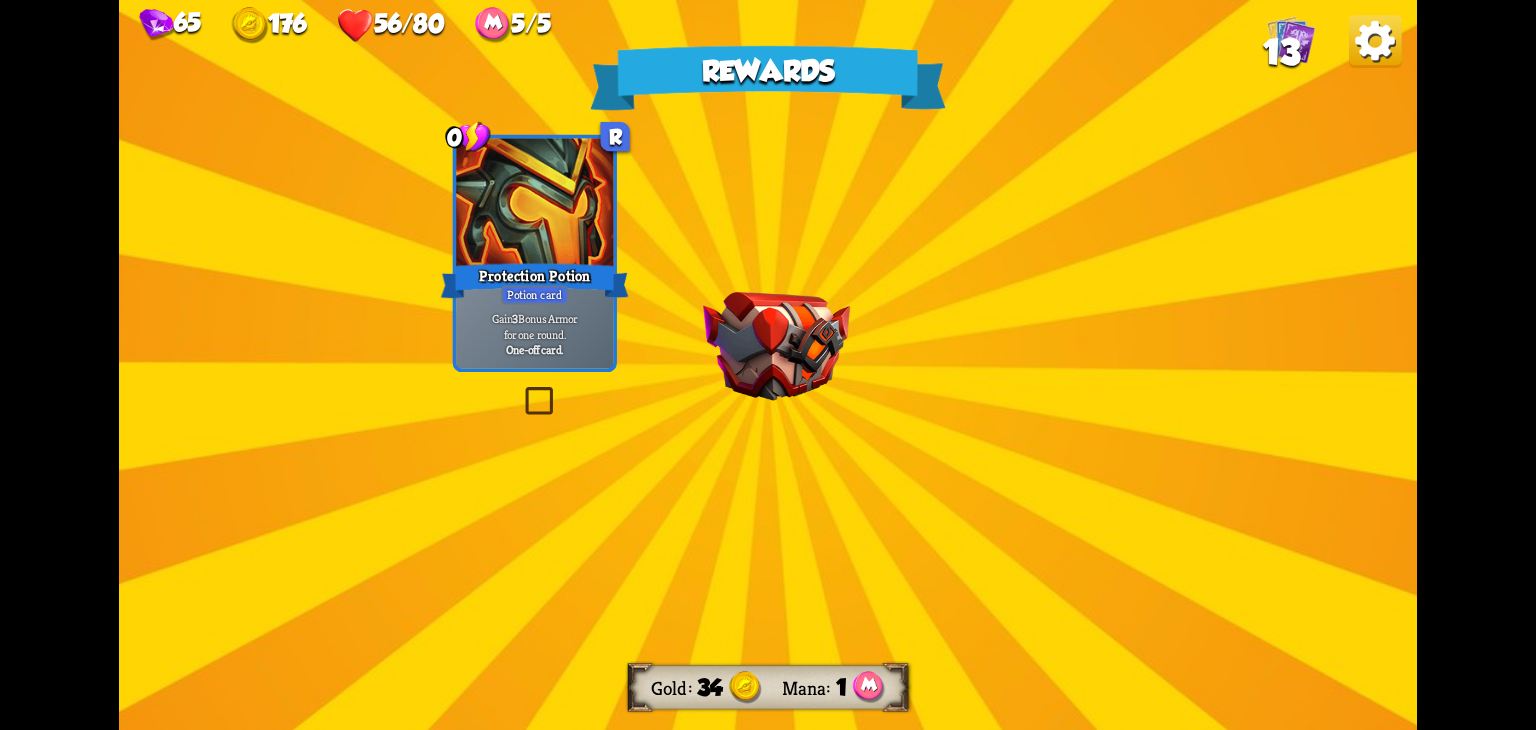 click on "Rewards Gold 34 Mana 1
Select a card
0
R Protection Potion Potion card Gain 3 Bonus Armor for one round. One-off card.
3
R Gold Bag Support card Gain 40 gold. One-off card.
0
R Offering Support card Lose 5 HP. Gain 2 stamina. Draw 3 cards. One-off card.
Select a relic
Lollipop Raise your max HP by 14 upon picking up. Anchor Start each combat with 10 armor. Regal Pillow Heal an additional 15 HP when you rest at the campfire. Proceed" at bounding box center (768, 365) 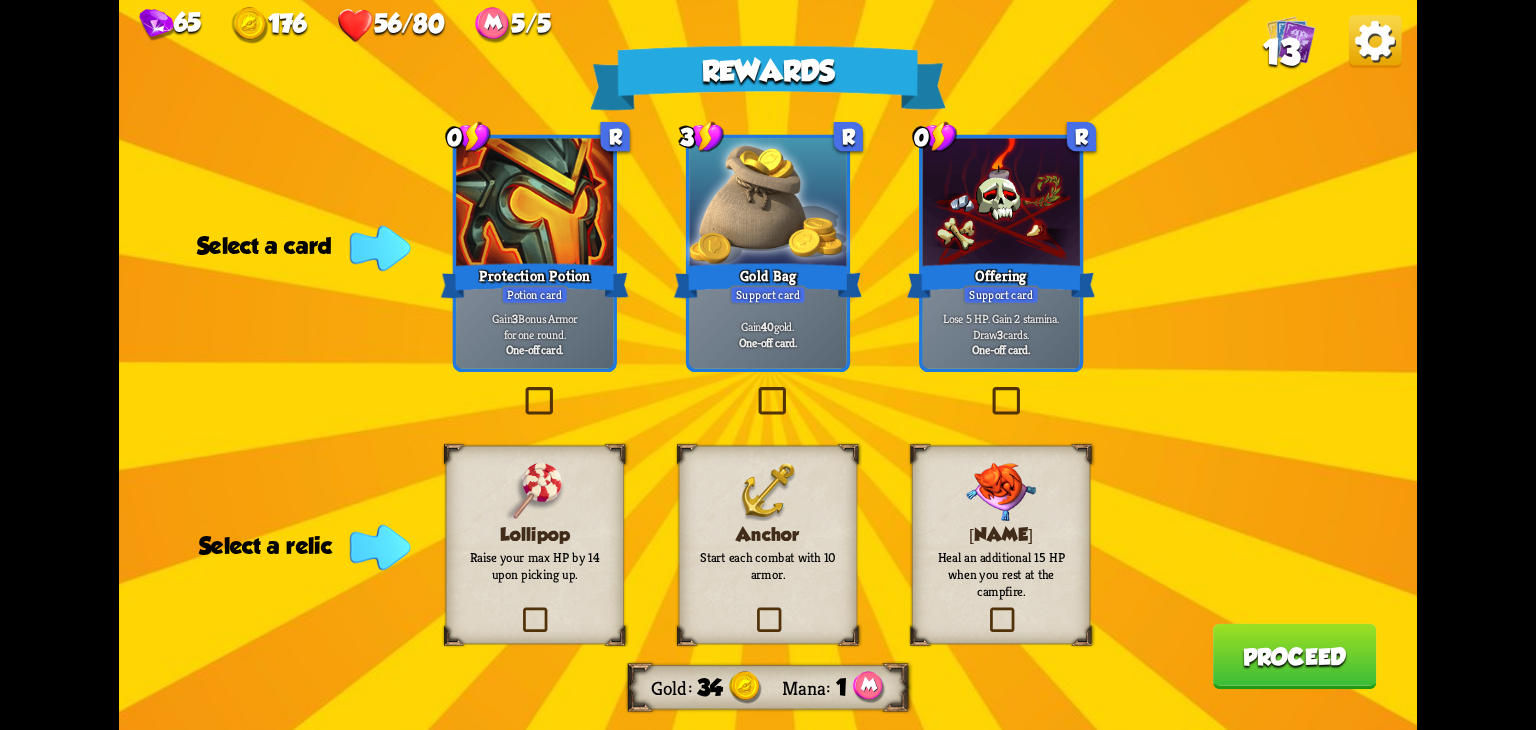 click at bounding box center [521, 390] 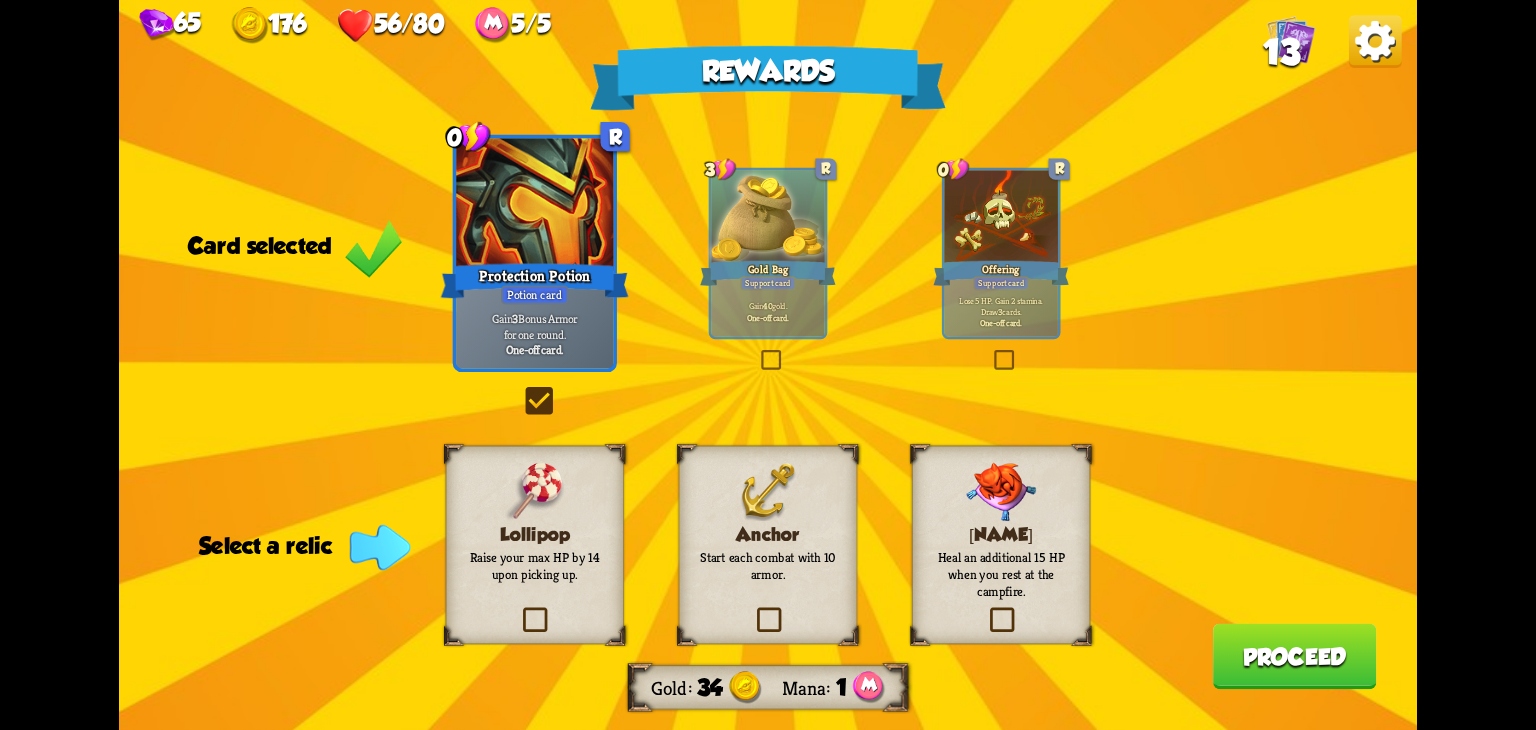 click at bounding box center (519, 611) 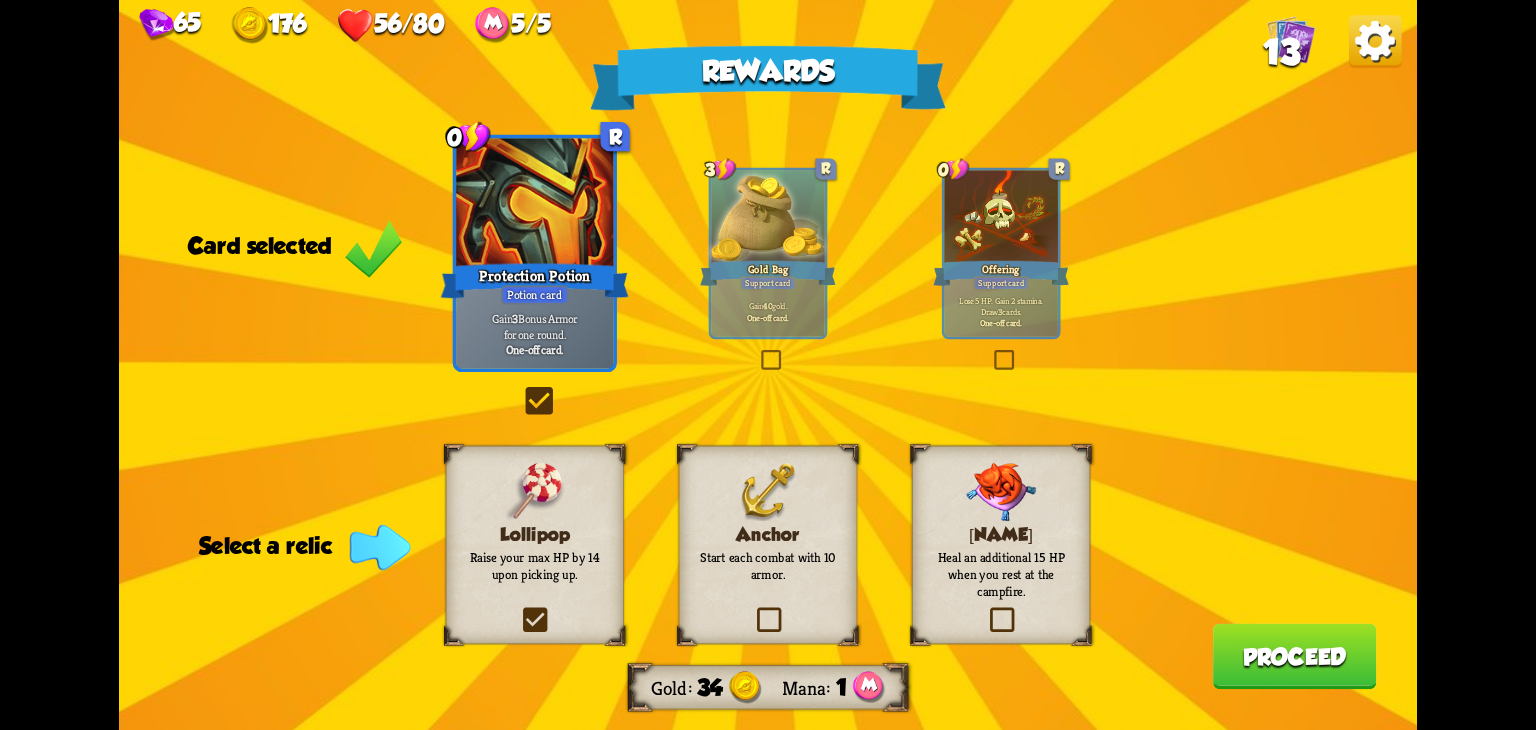 click at bounding box center [0, 0] 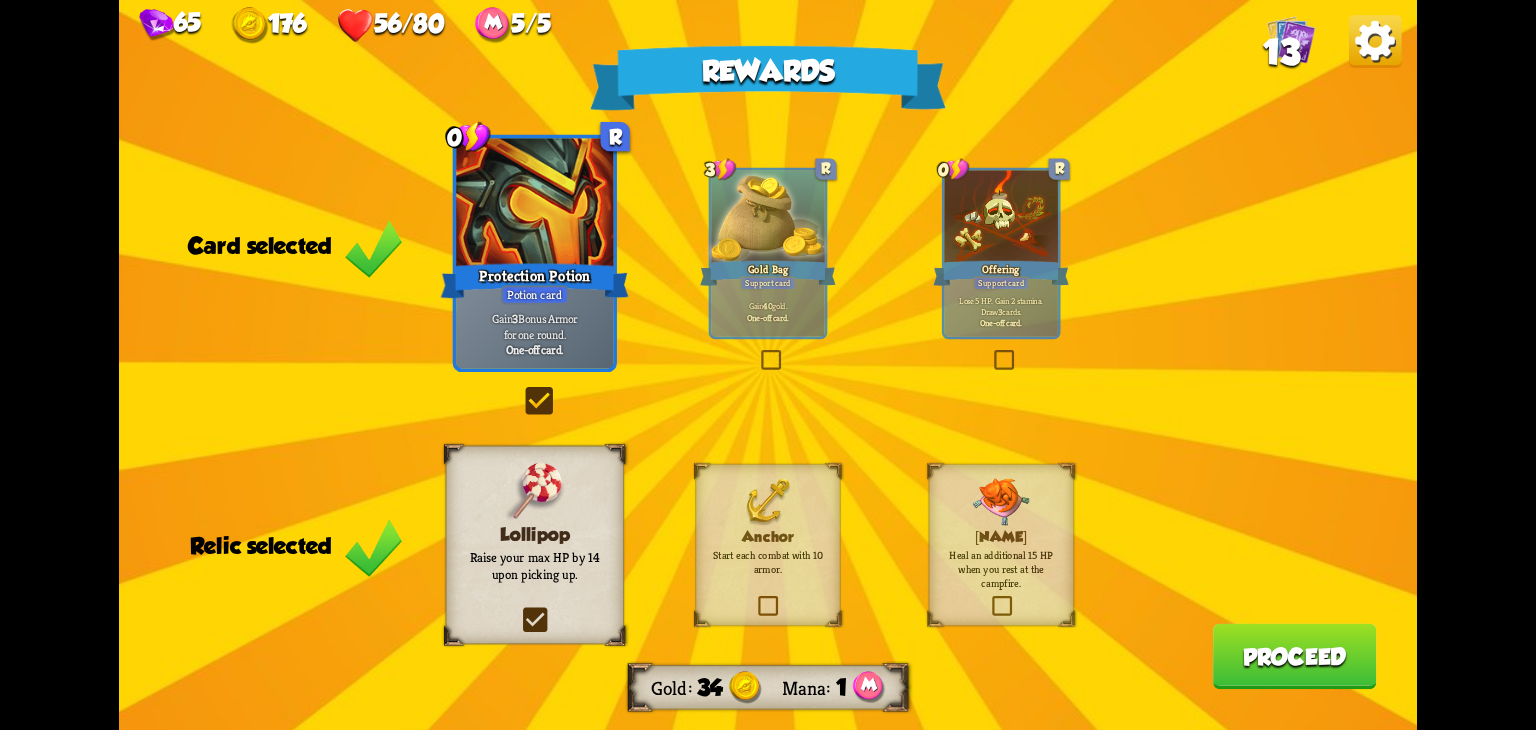 click on "Proceed" at bounding box center (1295, 657) 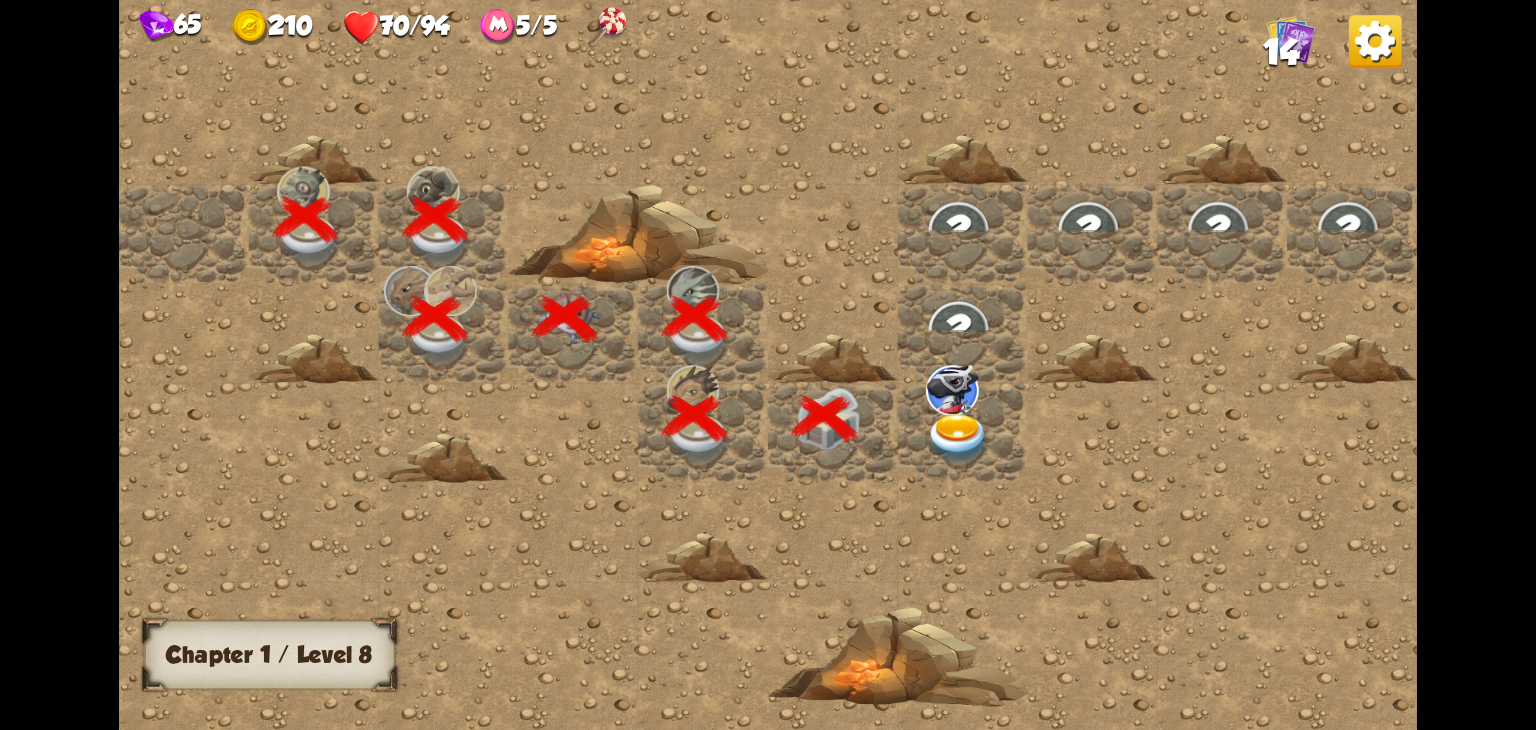 click at bounding box center [958, 439] 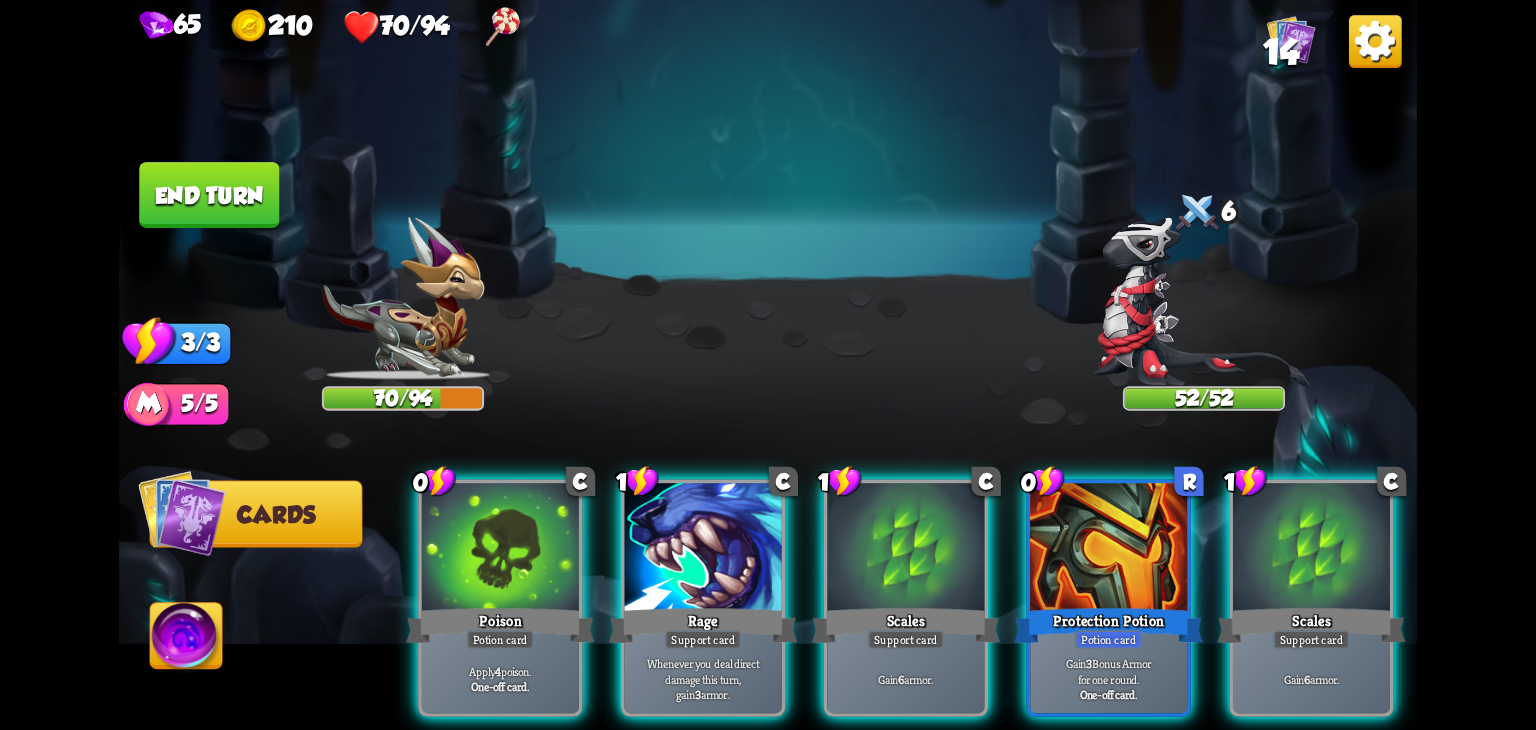 click on "Player turn" at bounding box center [768, 365] 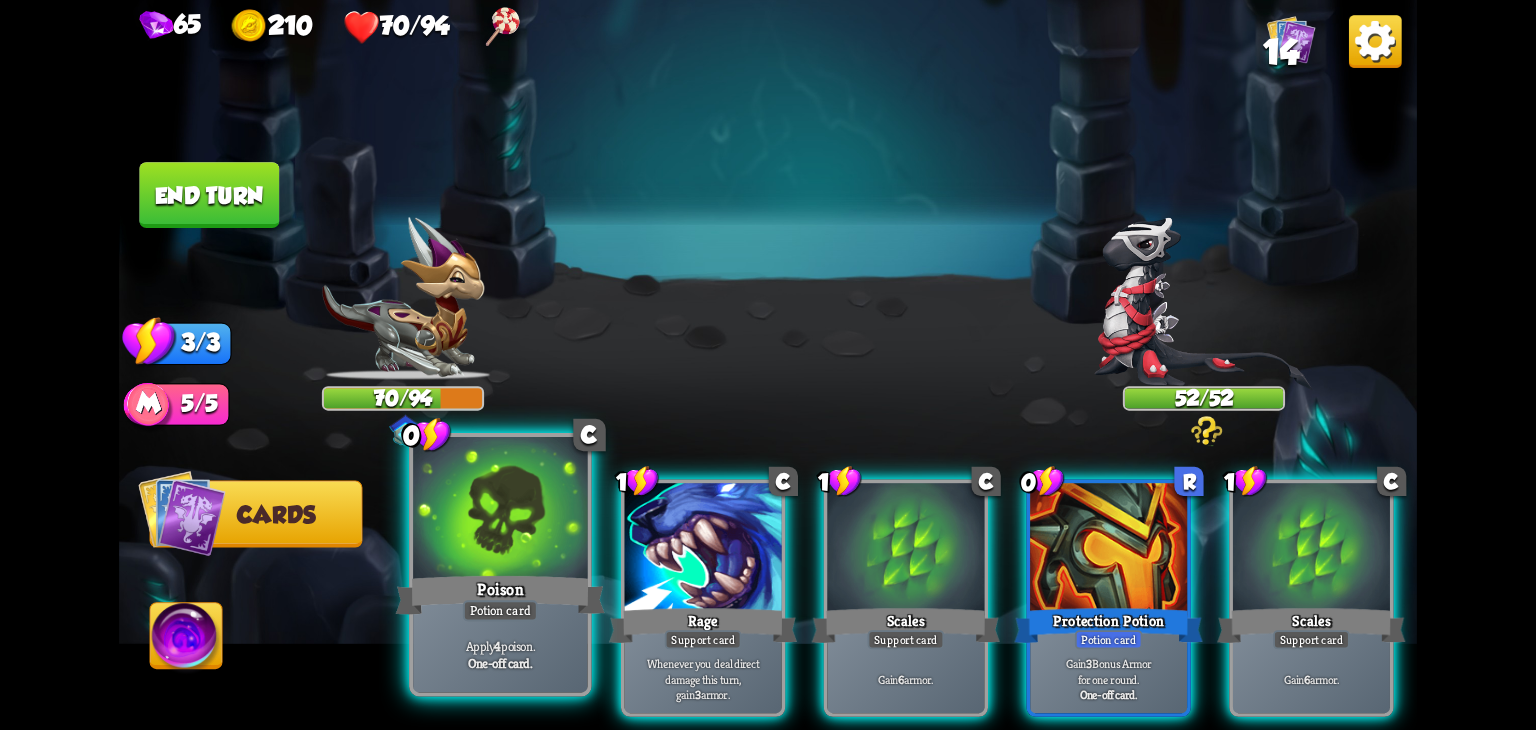 click on "Poison" at bounding box center (500, 595) 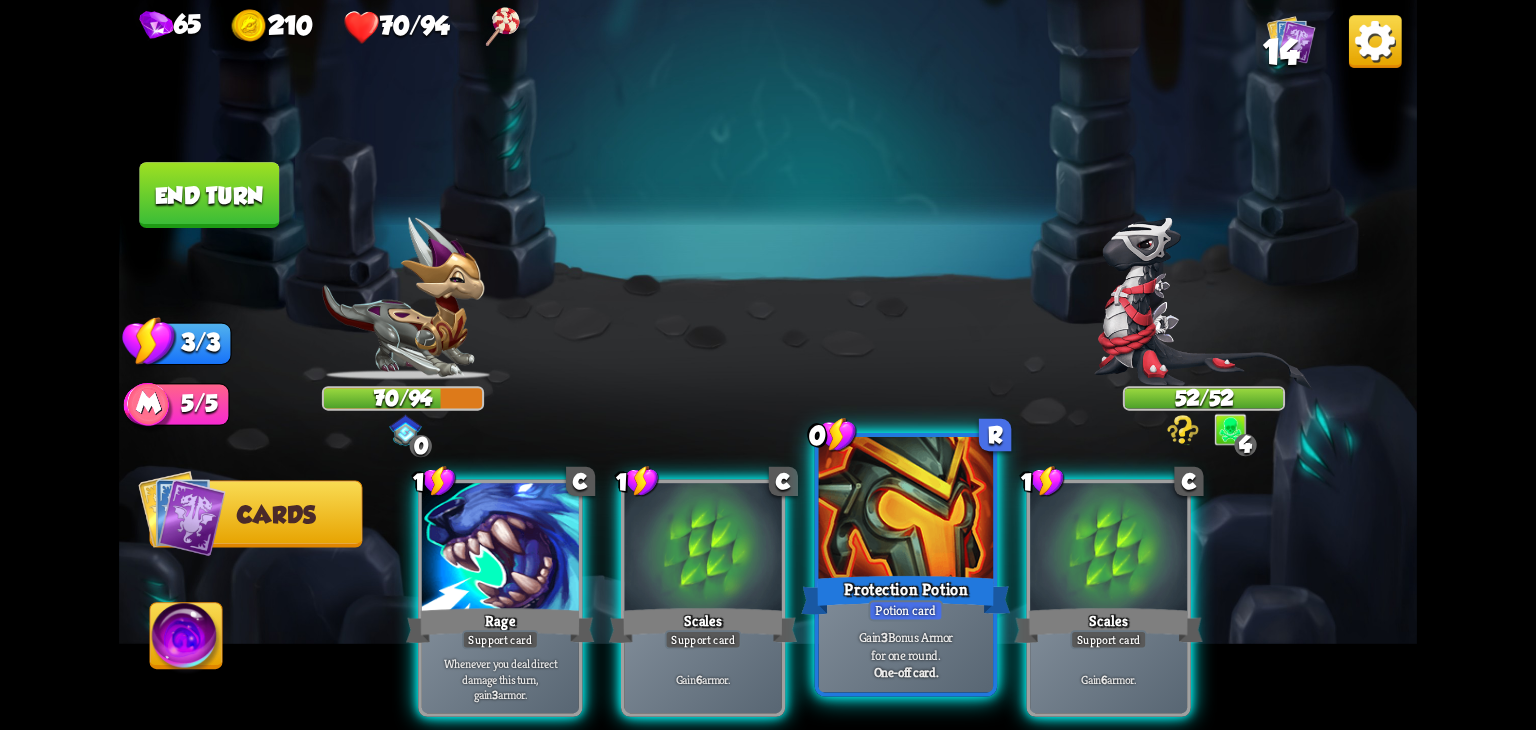 click on "Potion card" at bounding box center [905, 610] 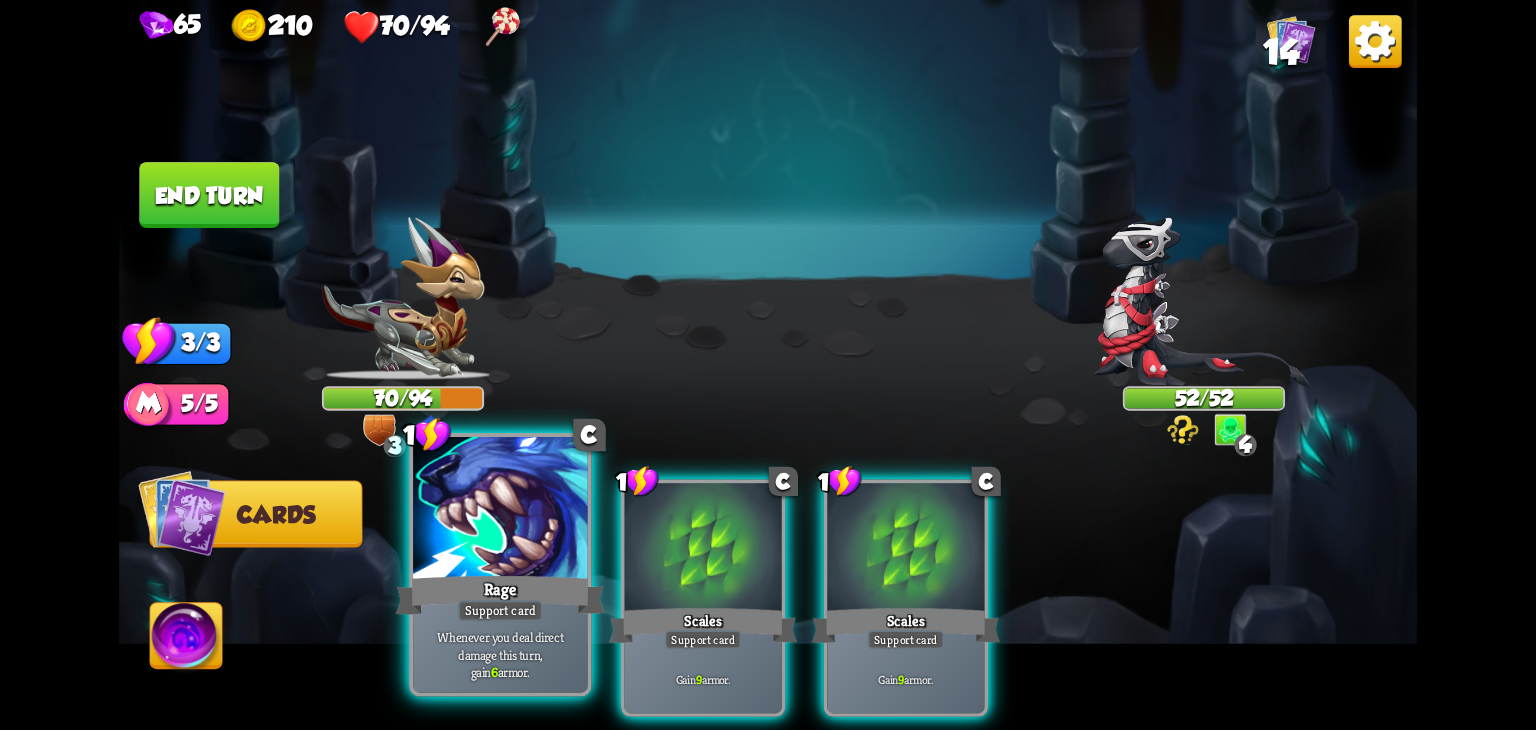 click on "Support card" at bounding box center (500, 610) 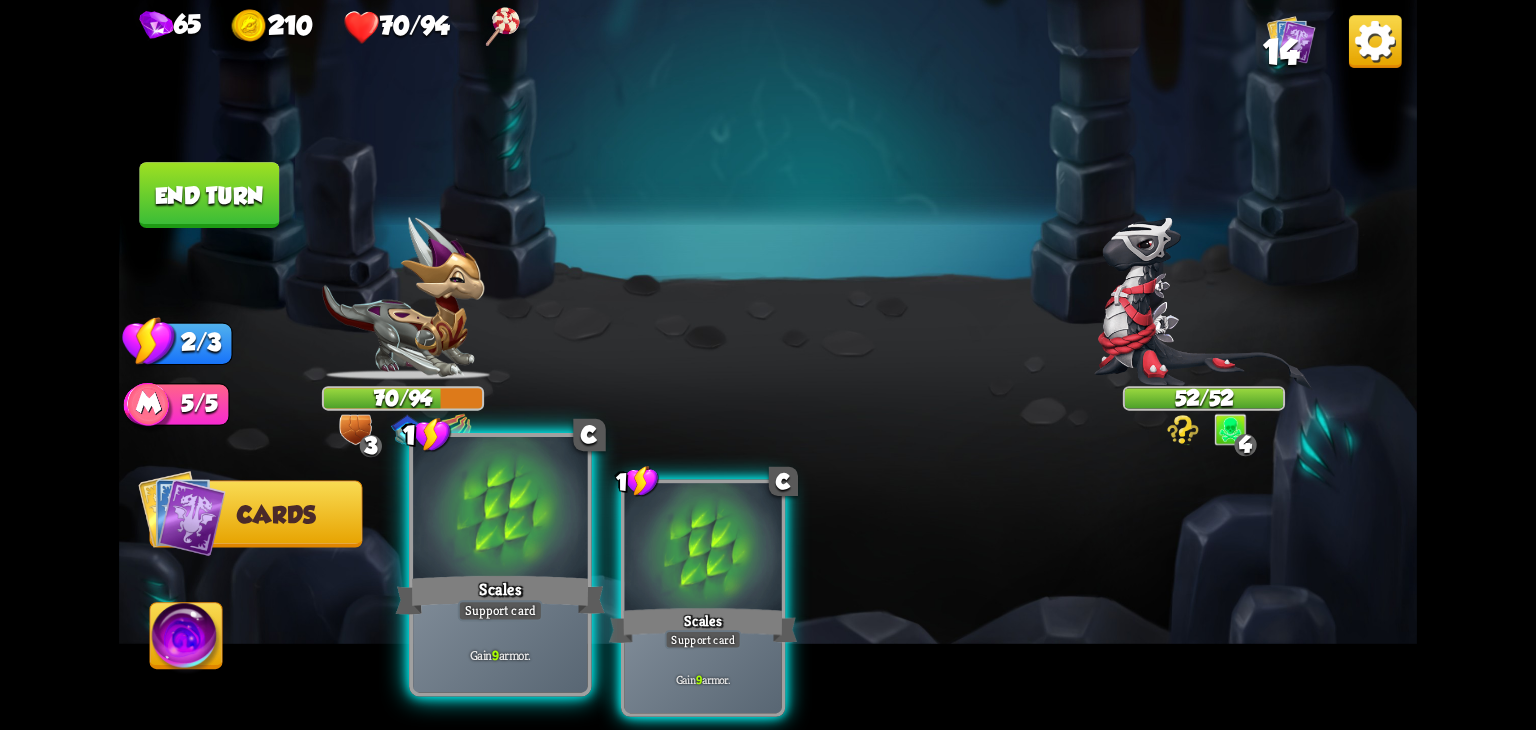click on "Scales" at bounding box center [500, 595] 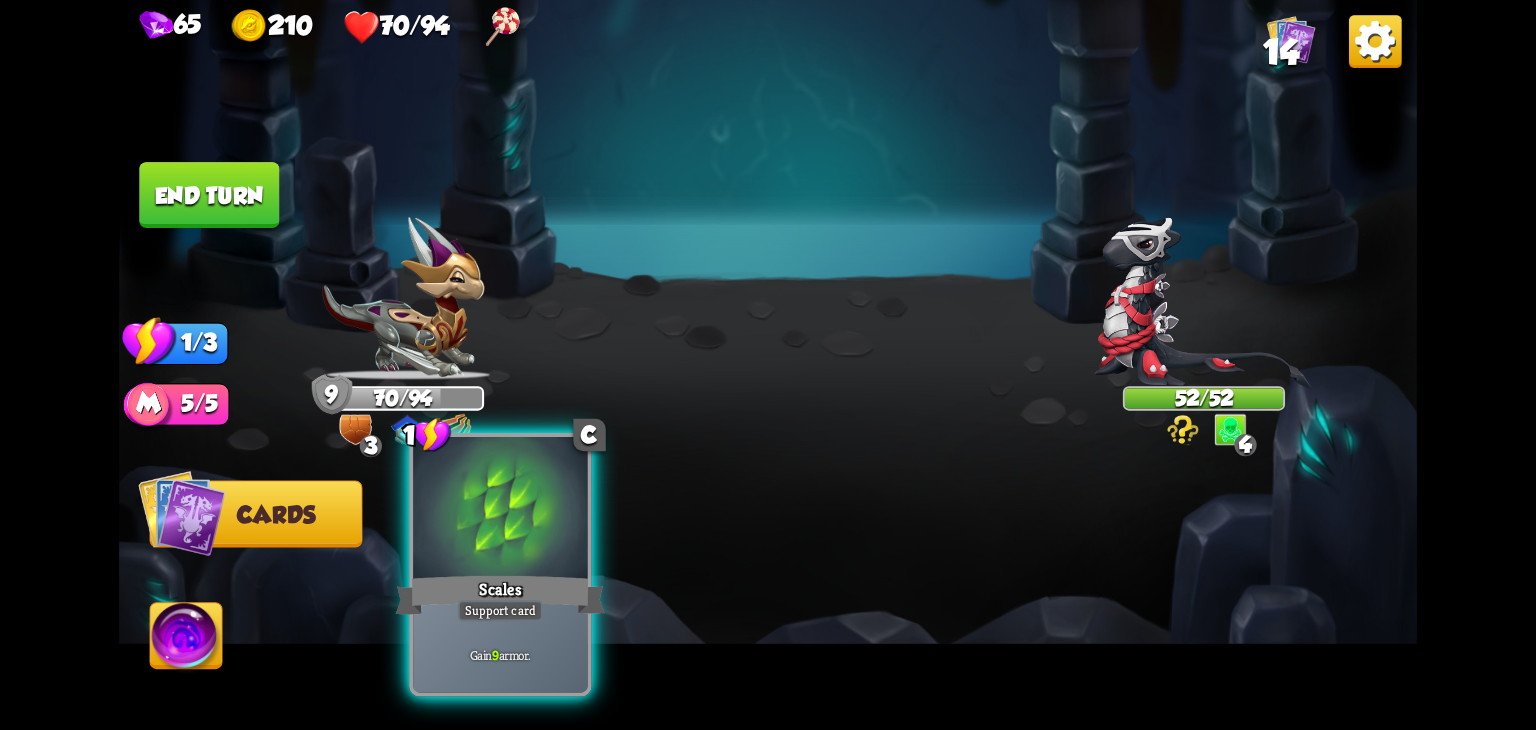 click on "Scales" at bounding box center (500, 595) 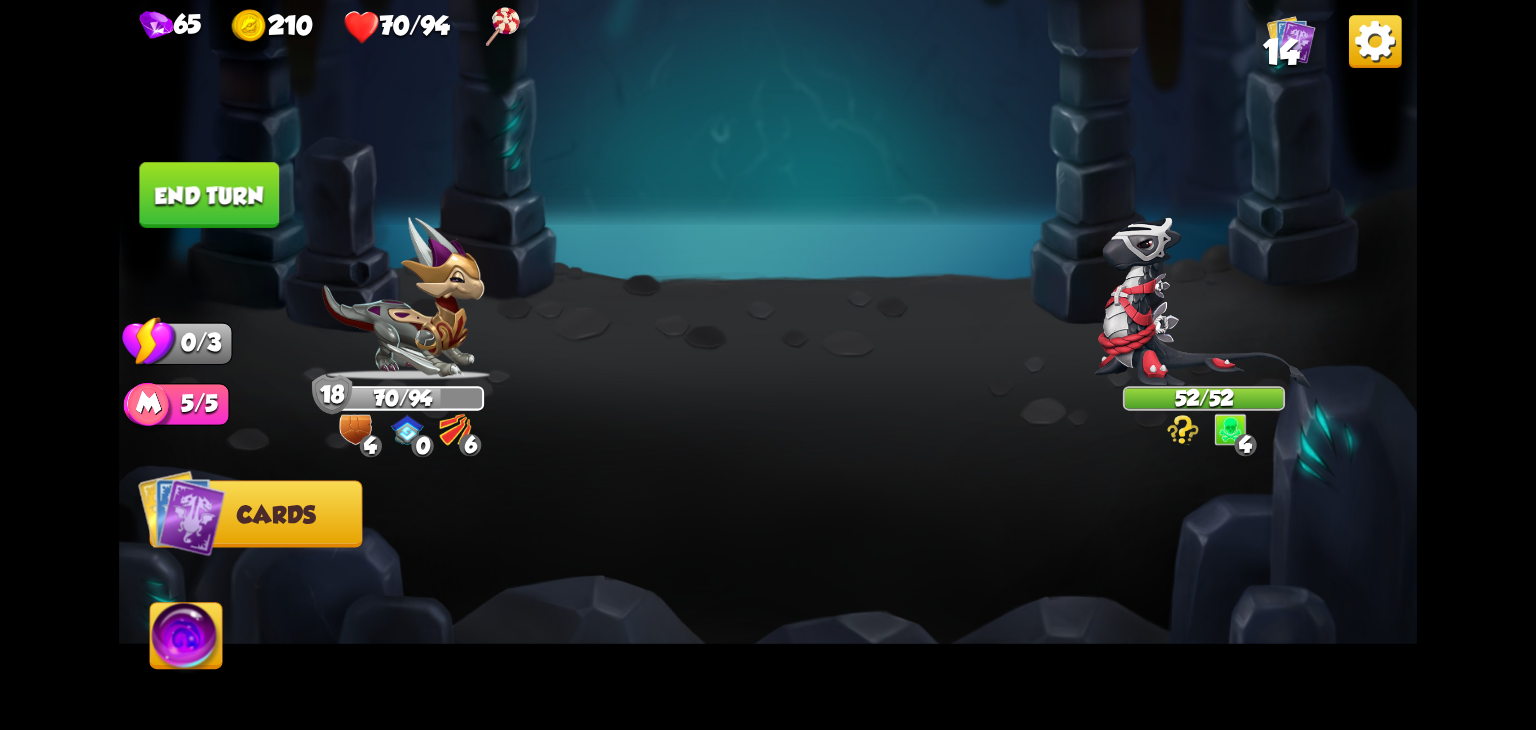 click on "End turn" at bounding box center [209, 195] 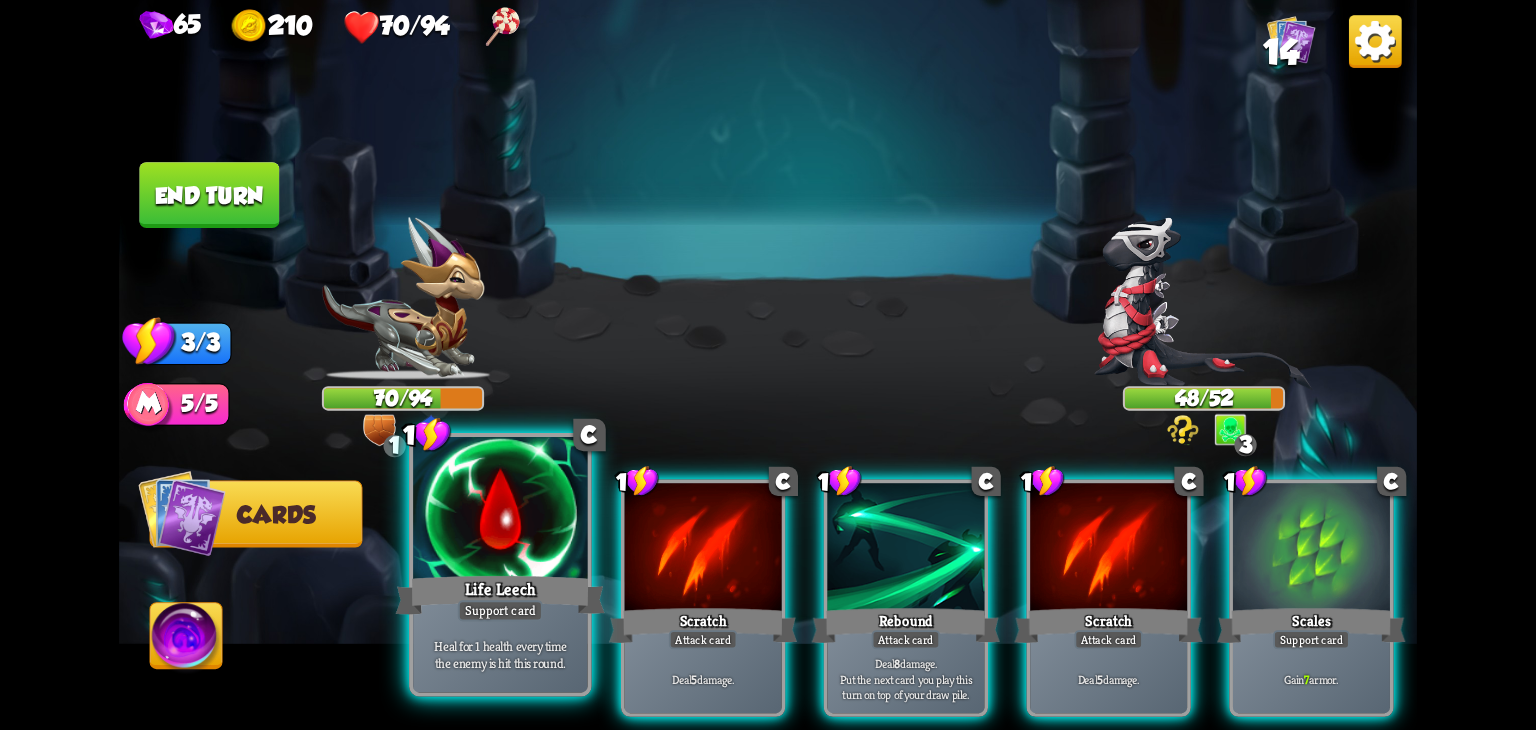 click at bounding box center [500, 510] 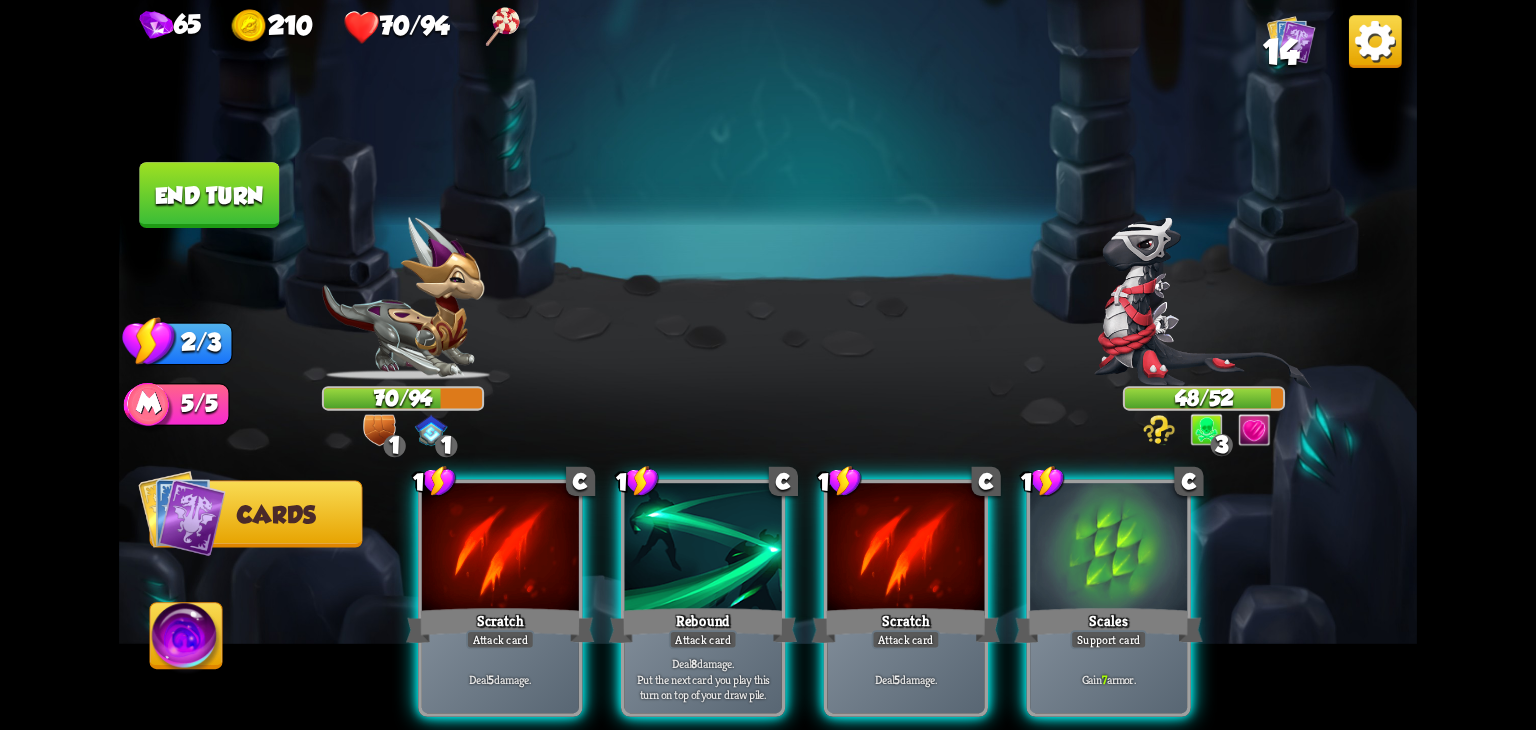 click at bounding box center [500, 549] 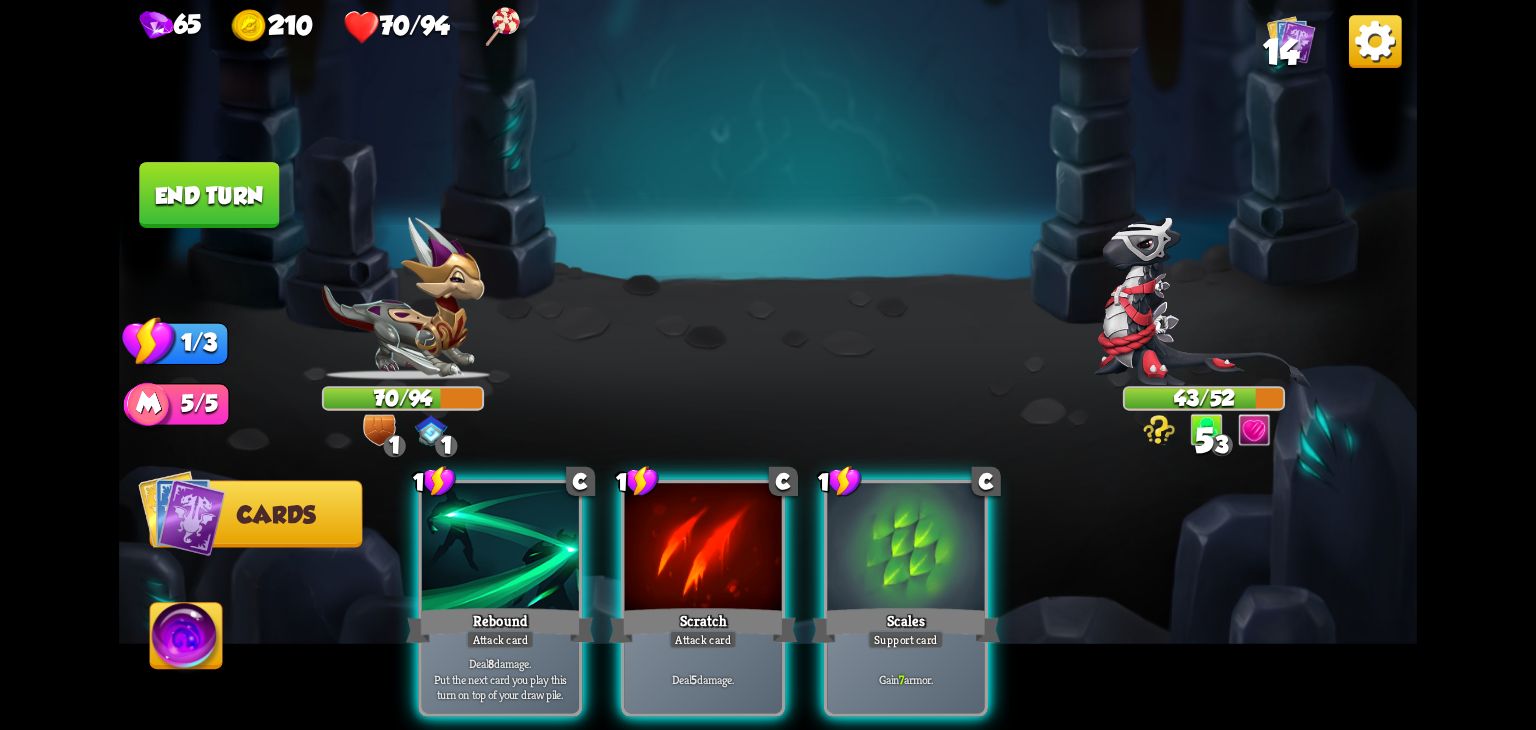 click at bounding box center [500, 549] 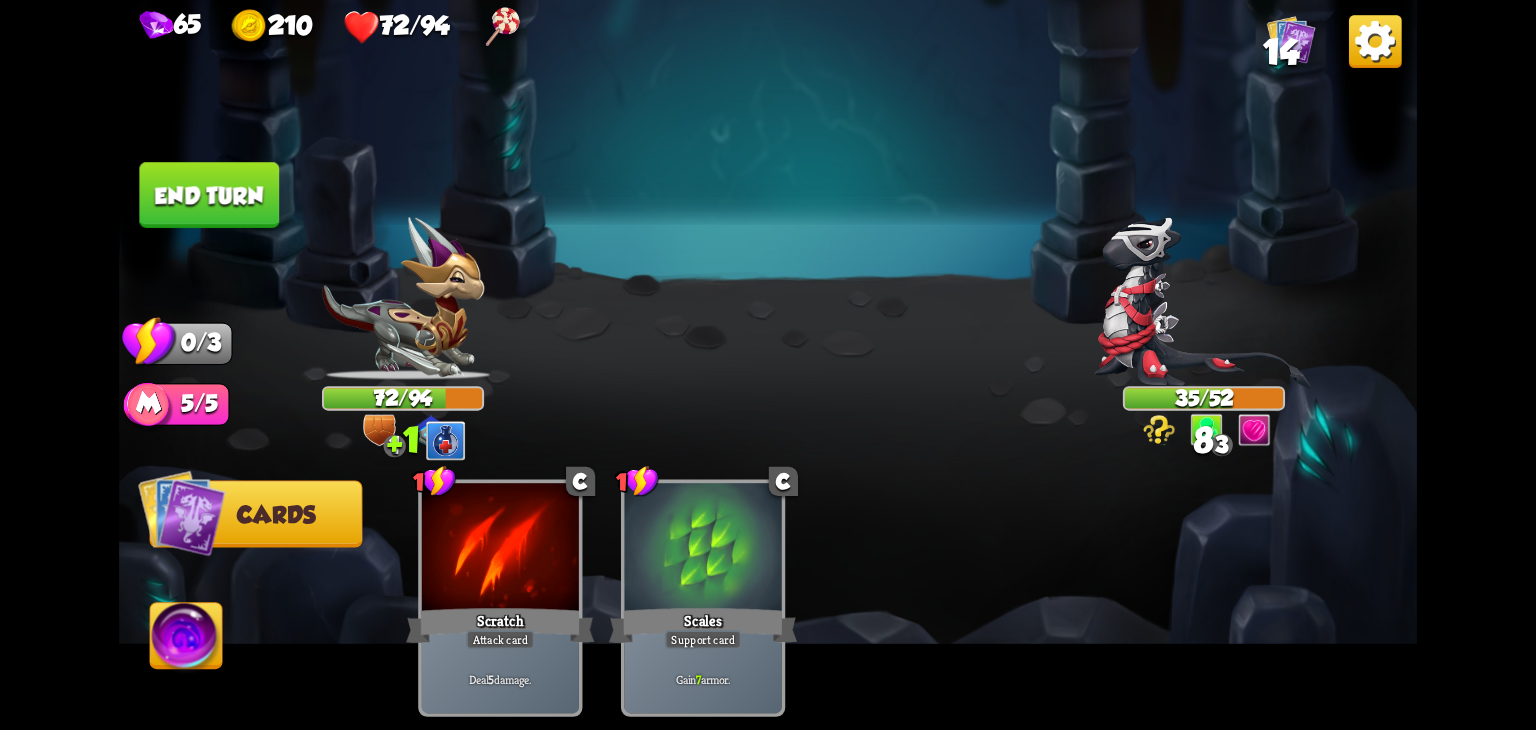 click on "End turn" at bounding box center [209, 195] 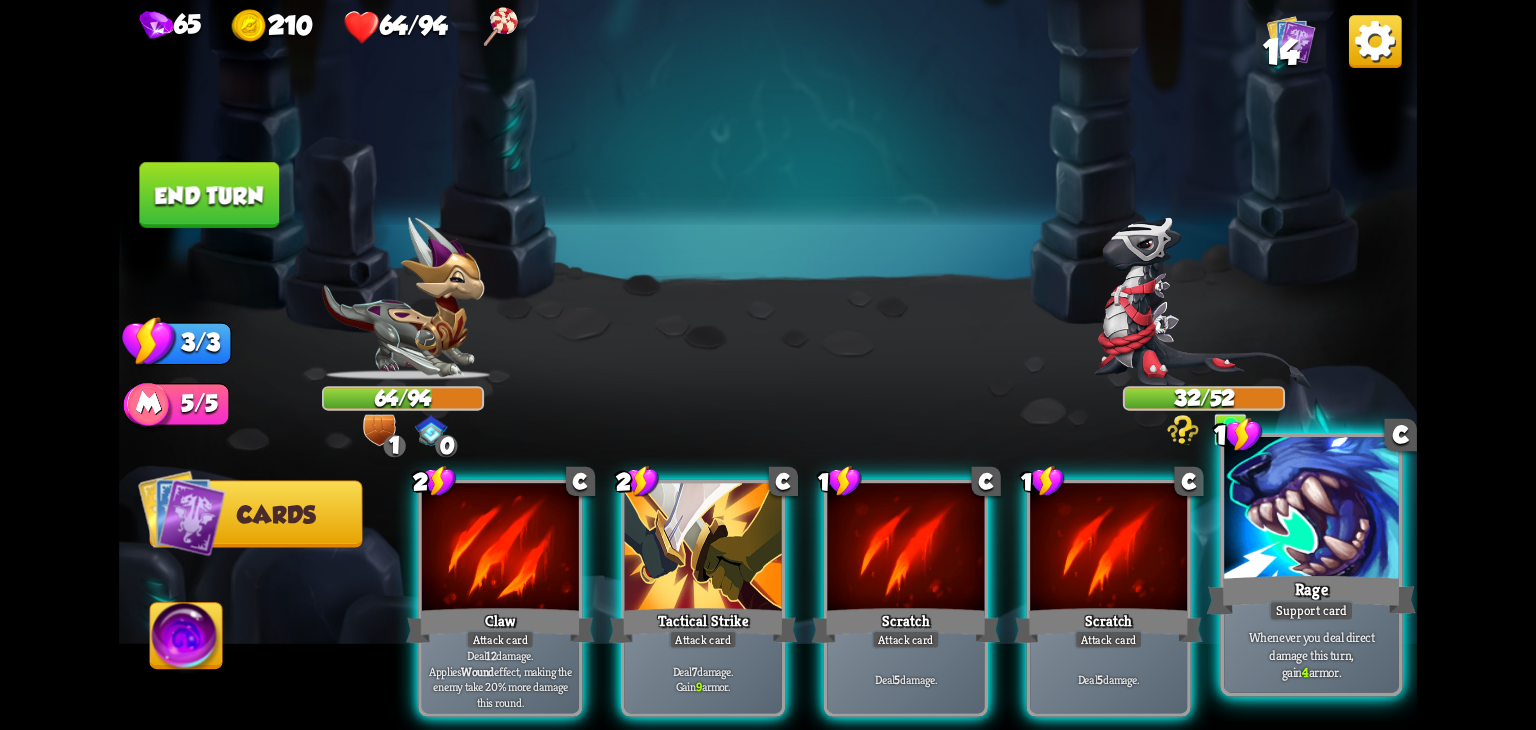 click on "Whenever you deal direct damage this turn, gain 4 armor." at bounding box center (1312, 655) 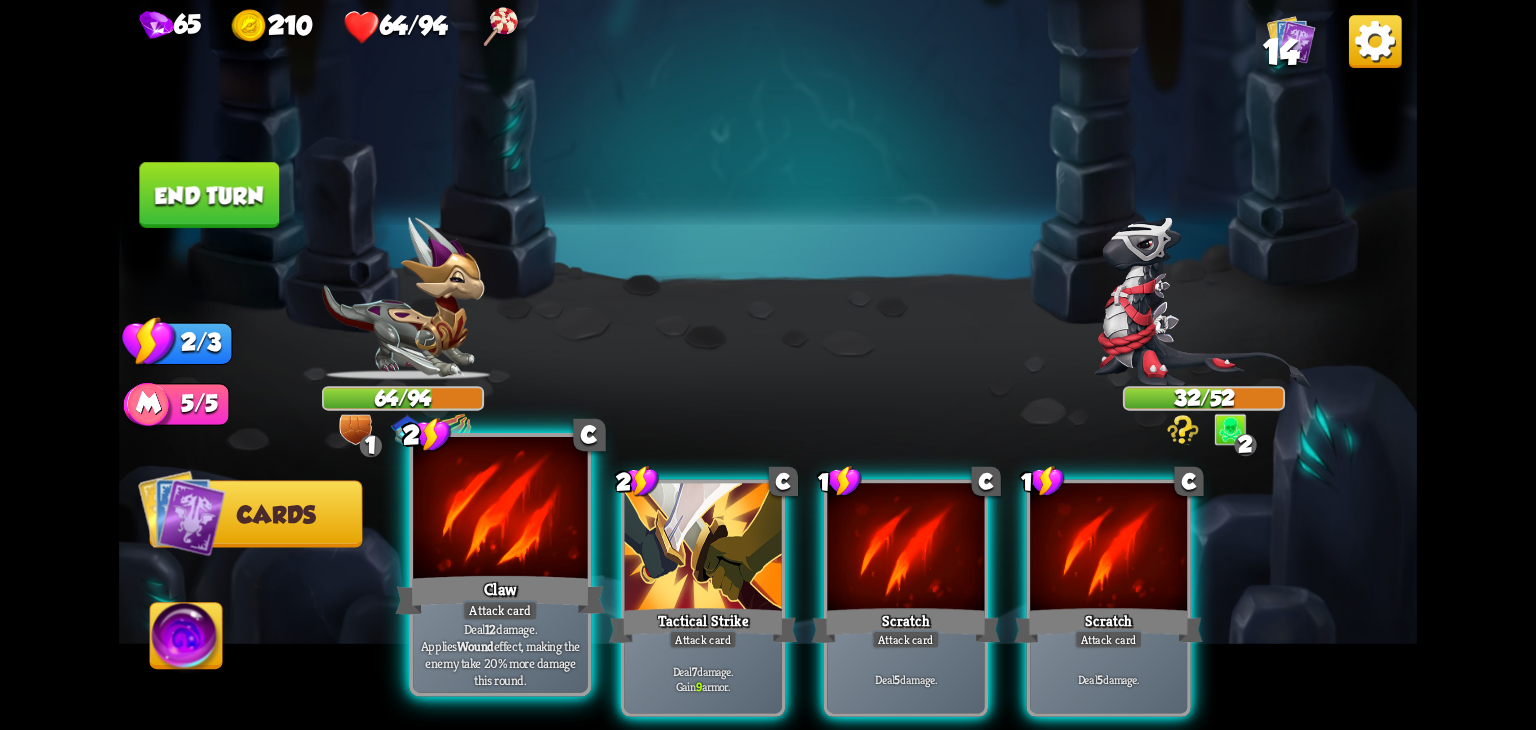 click at bounding box center (500, 510) 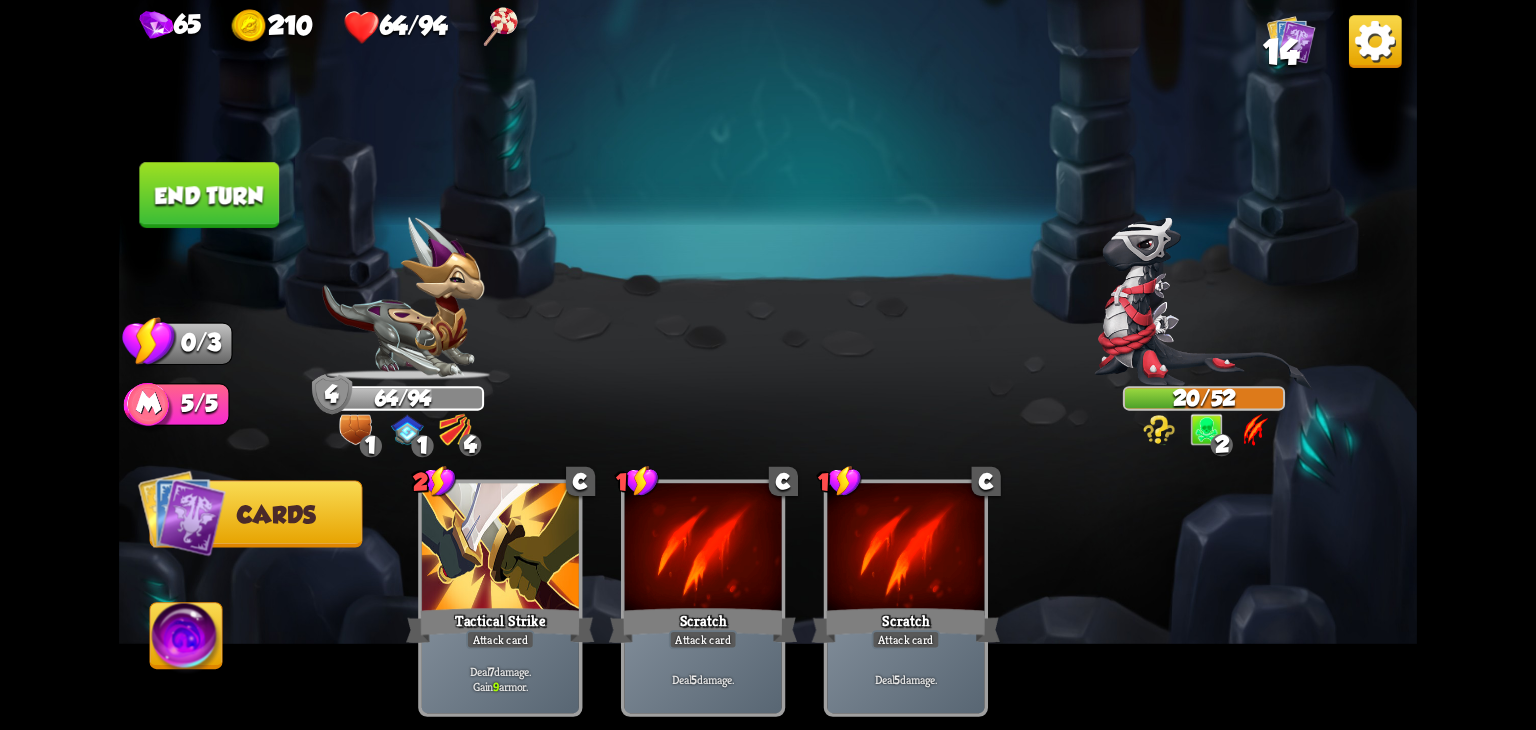 click on "End turn" at bounding box center [209, 195] 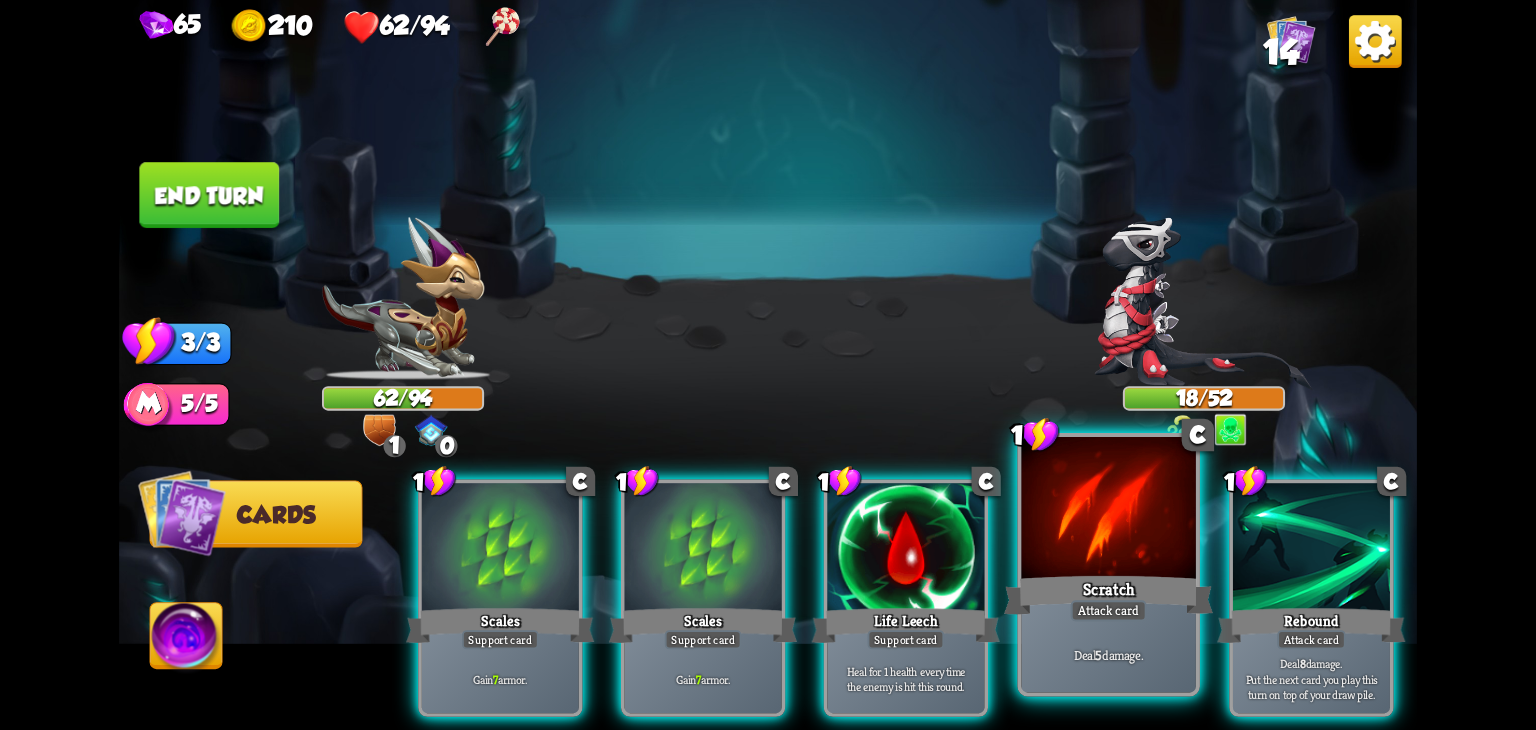click on "Scratch" at bounding box center [1108, 595] 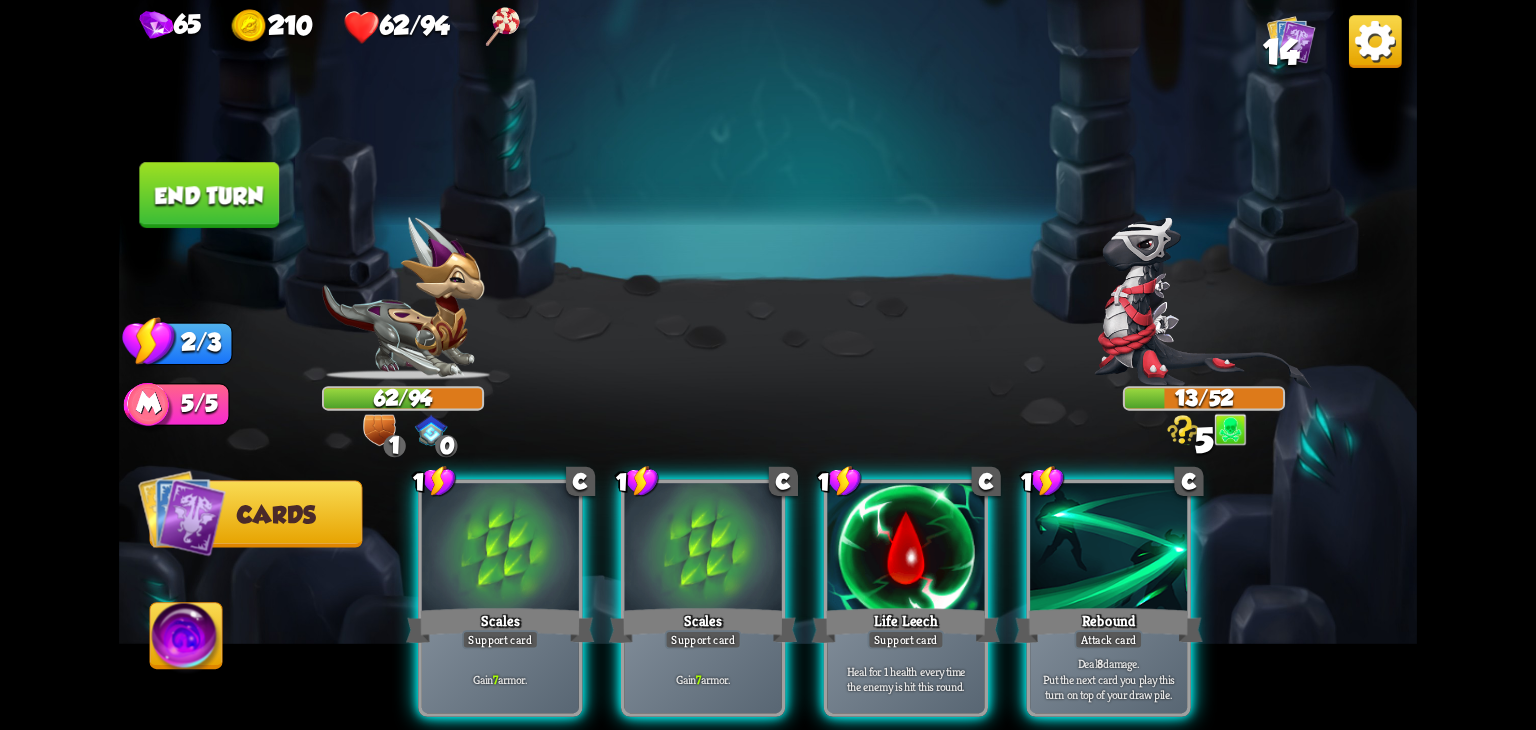 click on "Rebound" at bounding box center [1109, 626] 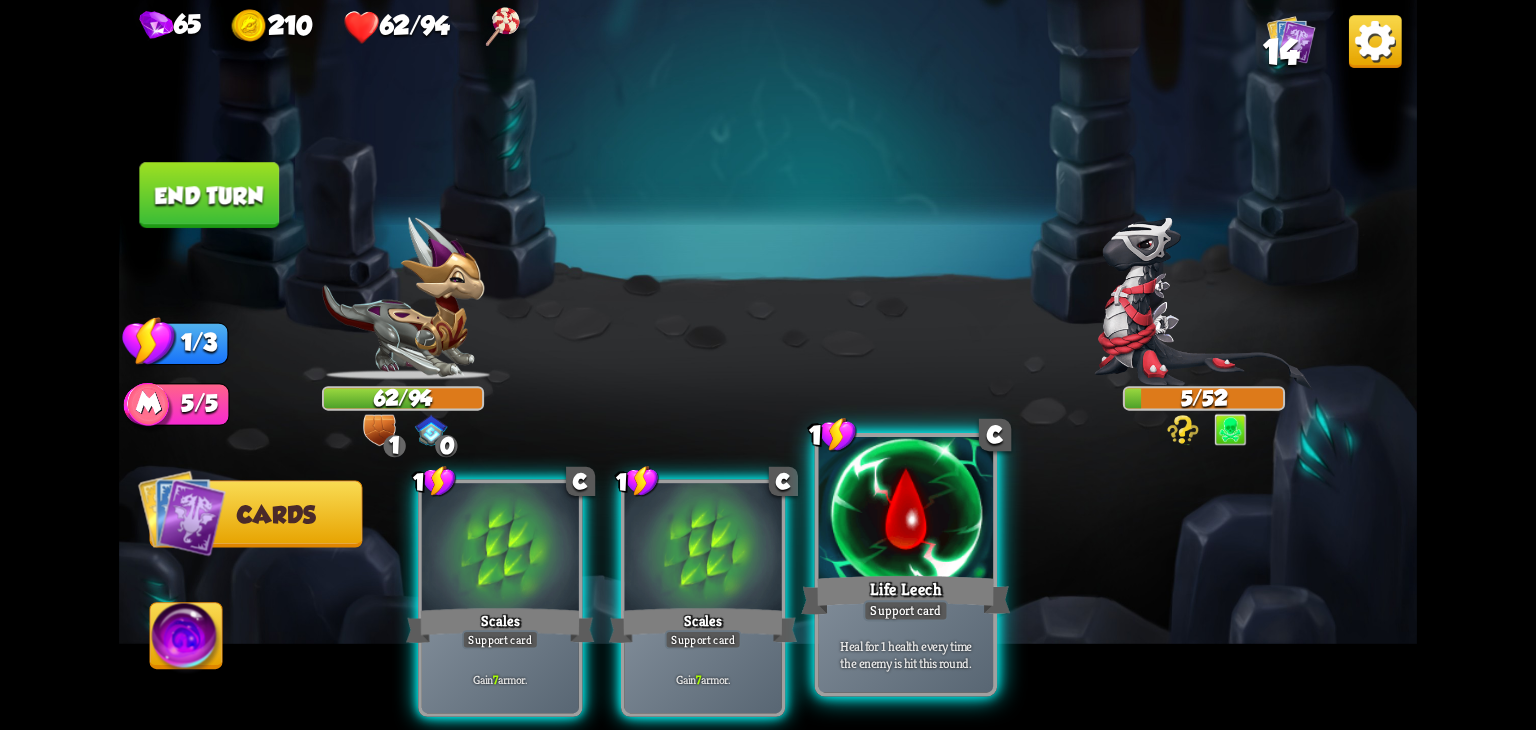 click on "Heal for 1 health every time the enemy is hit this round." at bounding box center (906, 654) 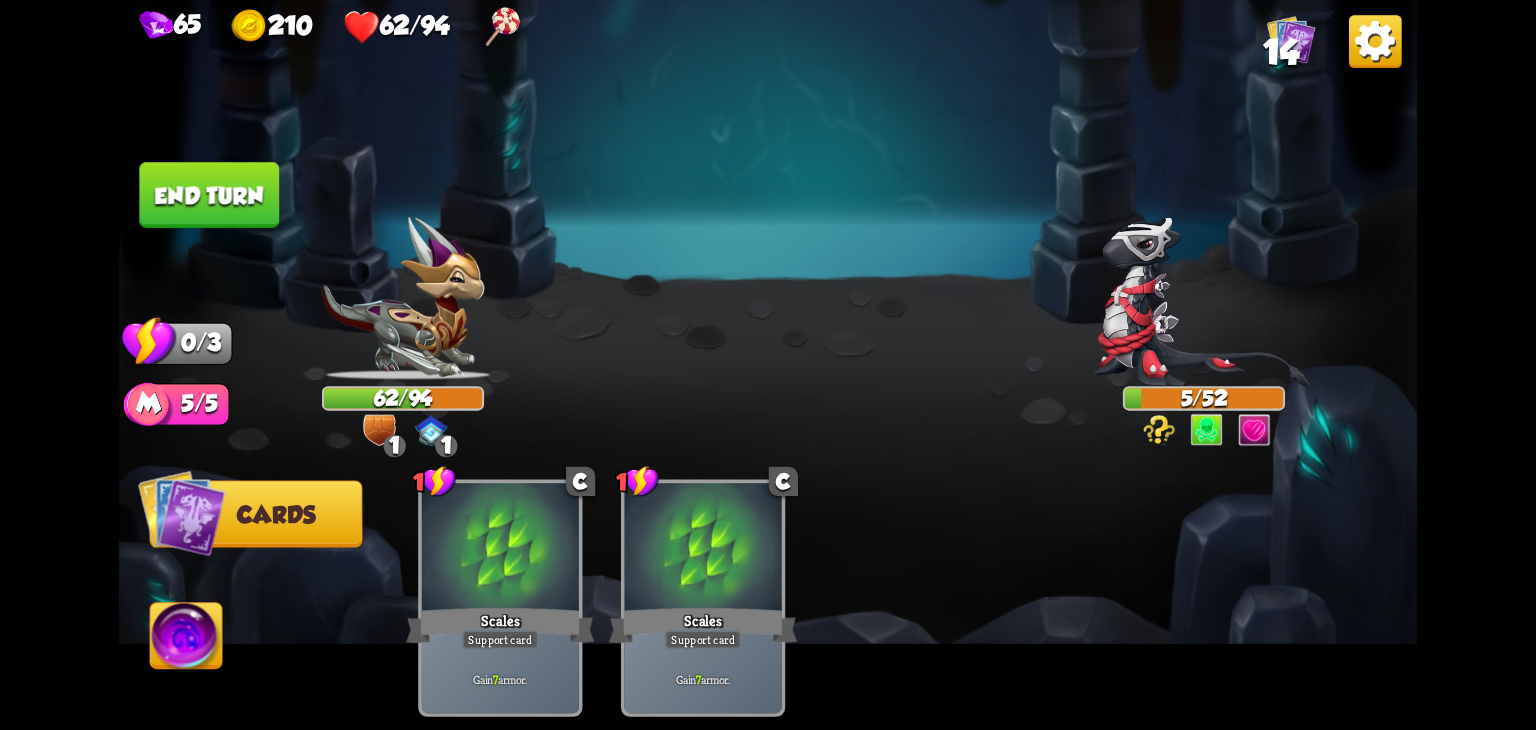 click on "End turn" at bounding box center [209, 195] 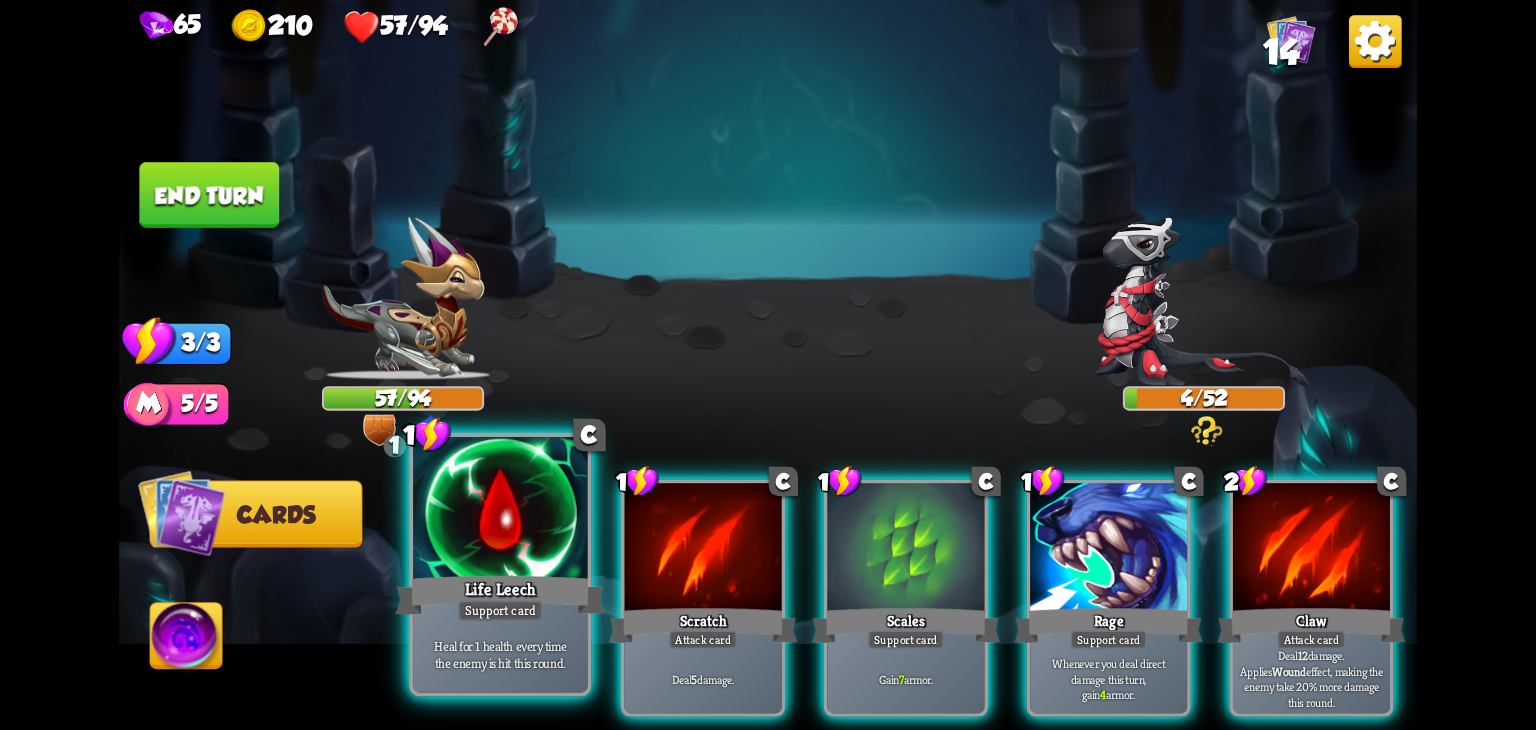 click at bounding box center (500, 510) 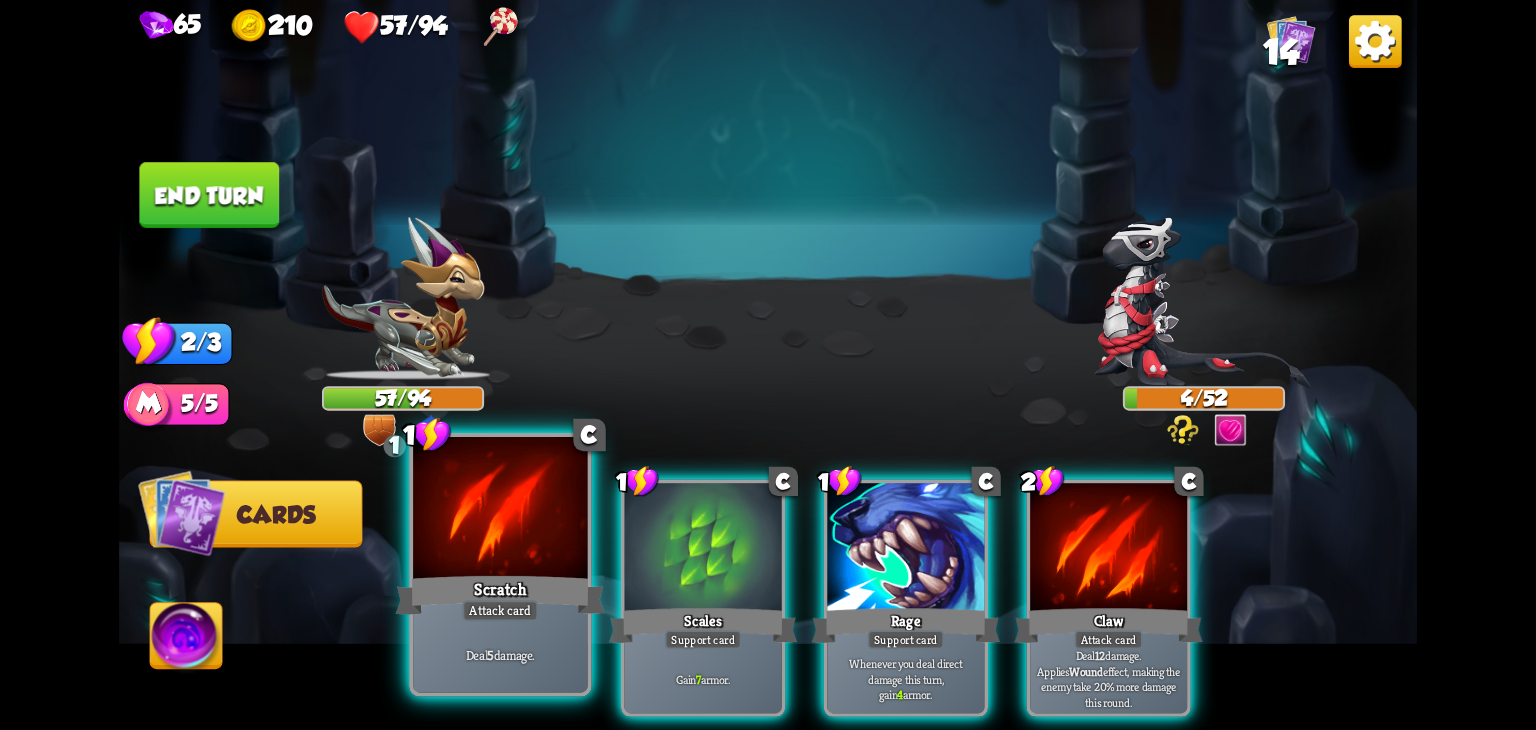 click on "Scratch" at bounding box center [500, 595] 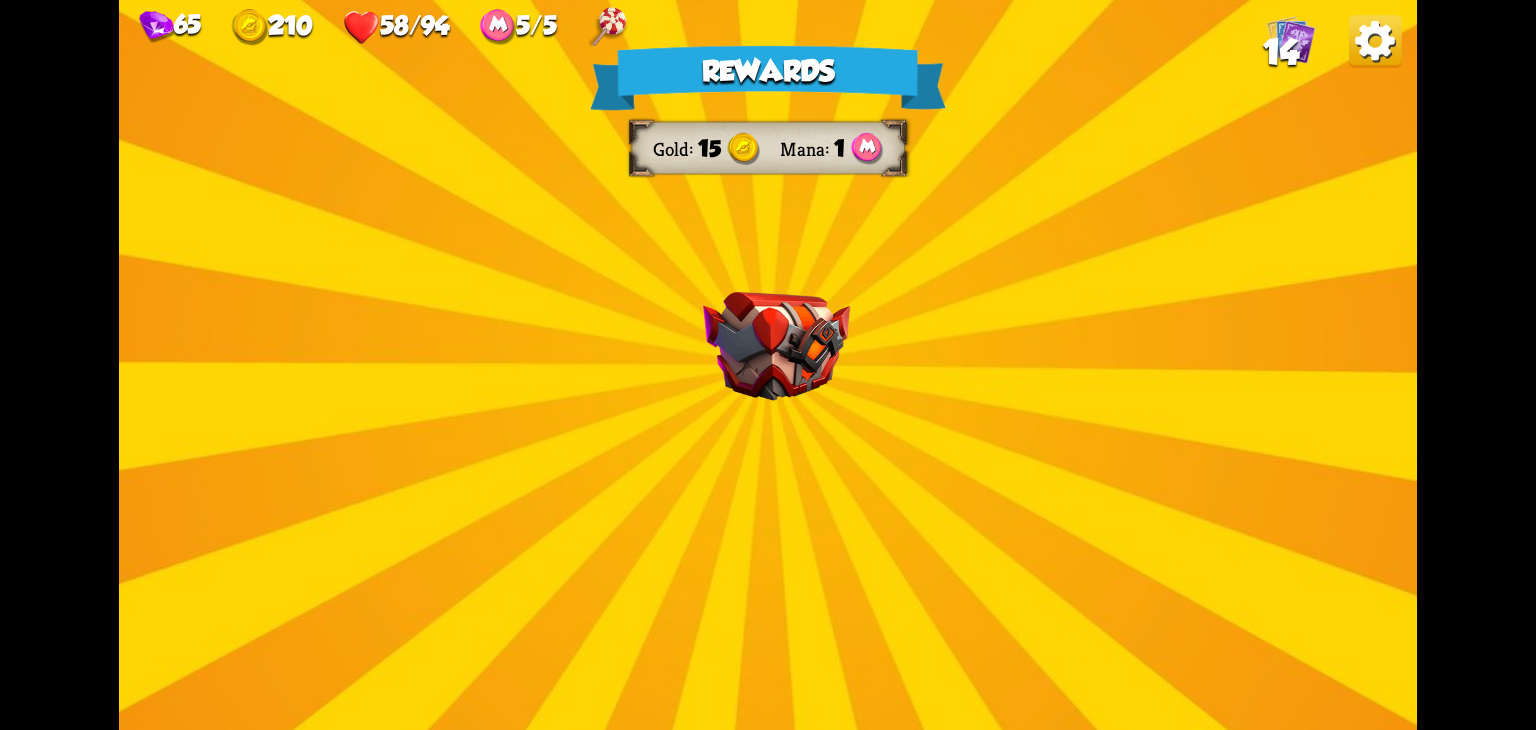 click on "Rewards           Gold   15     Mana   1
Select a card
1
C   Last Punch     Attack card   Deal  14  damage. Can only be played if this is the only attack card in your hand.
1
C   Riposte     Attack card   Deal  5  damage. If the enemy intends to attack, deal  5  damage again.
1
C   Enchanted Scratch     Attack card   Deal  7  damage. Draw 1 card.               Proceed" at bounding box center (768, 365) 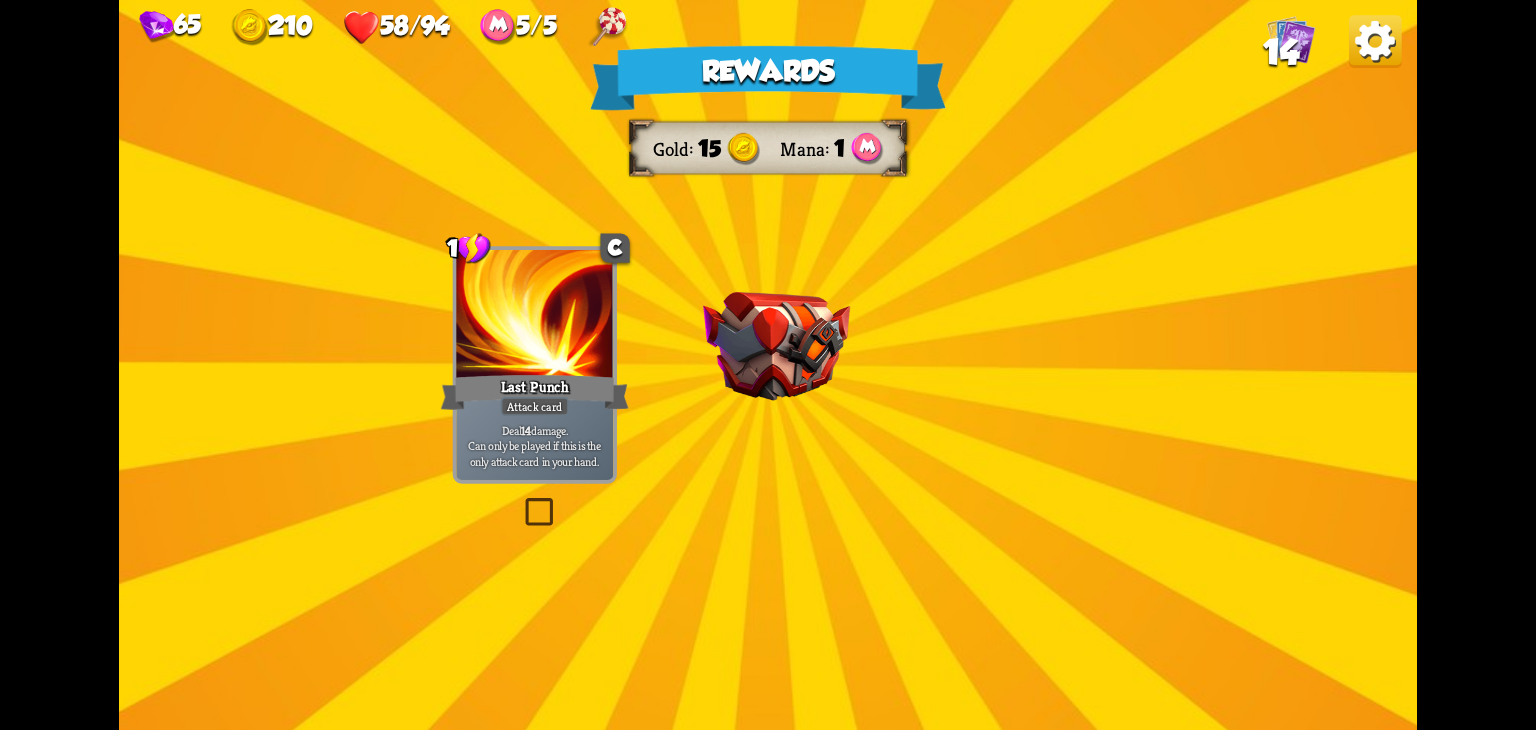 click on "Rewards           Gold   15     Mana   1
Select a card
1
C   Last Punch     Attack card   Deal  14  damage. Can only be played if this is the only attack card in your hand.
1
C   Riposte     Attack card   Deal  5  damage. If the enemy intends to attack, deal  5  damage again.
1
C   Enchanted Scratch     Attack card   Deal  7  damage. Draw 1 card.               Proceed" at bounding box center [768, 365] 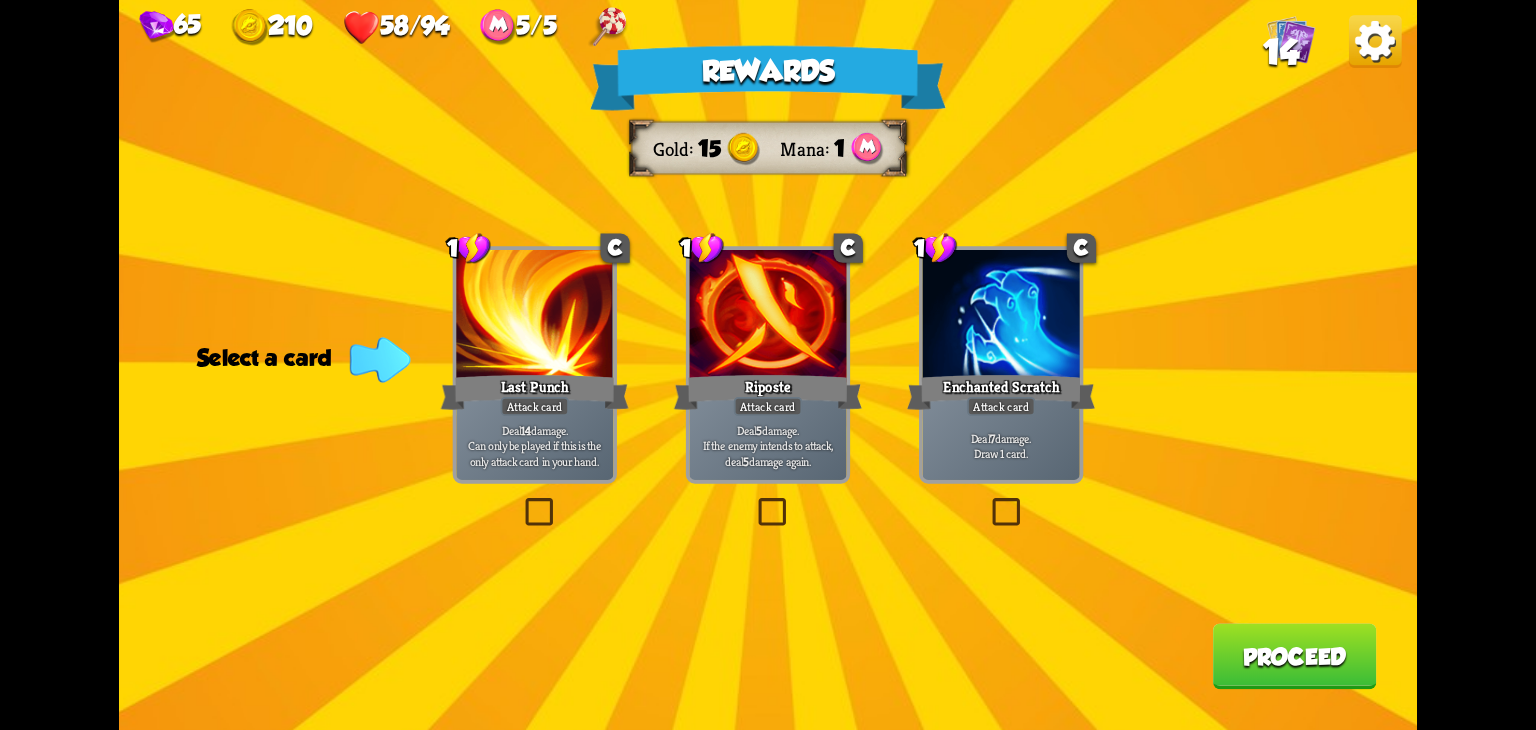 click at bounding box center (988, 502) 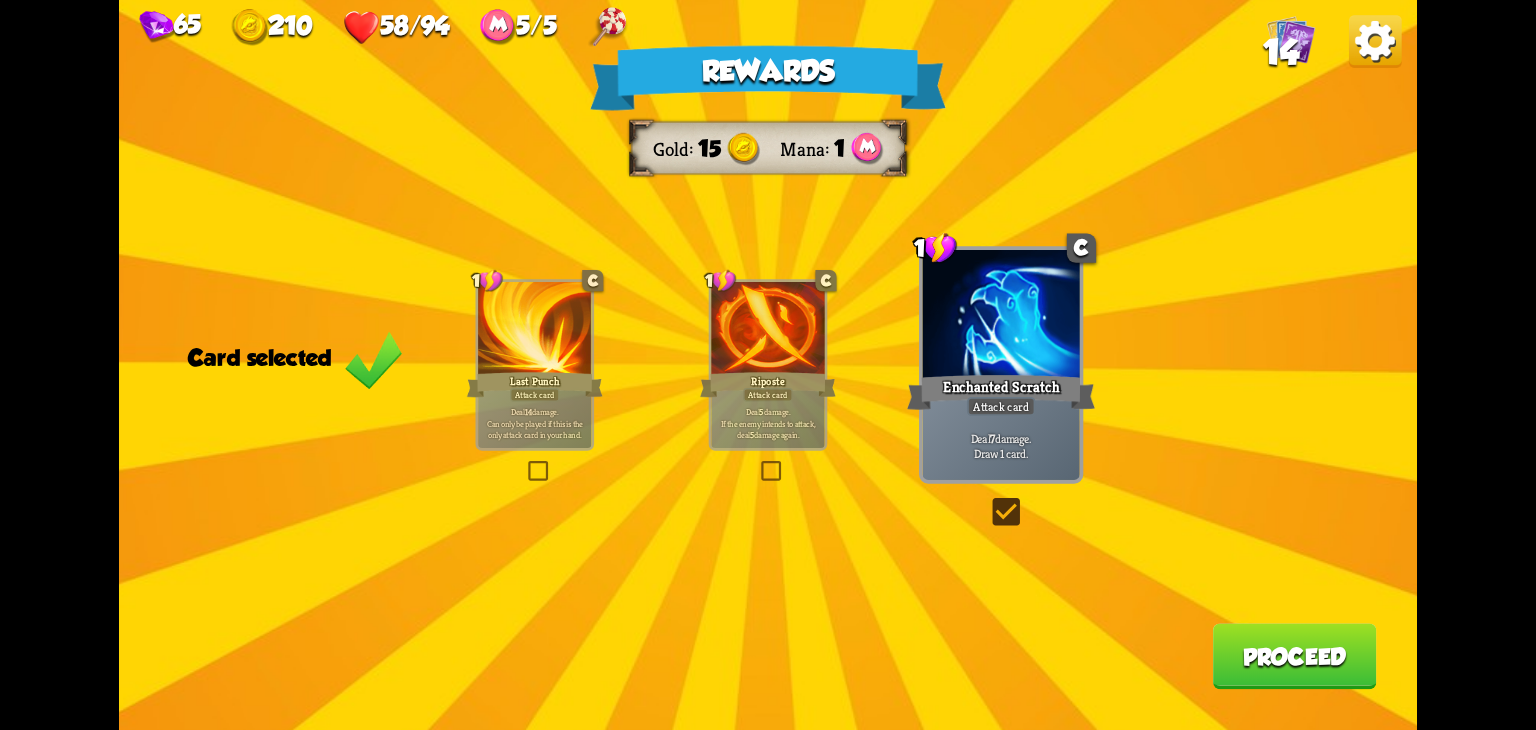 click on "Proceed" at bounding box center (1295, 657) 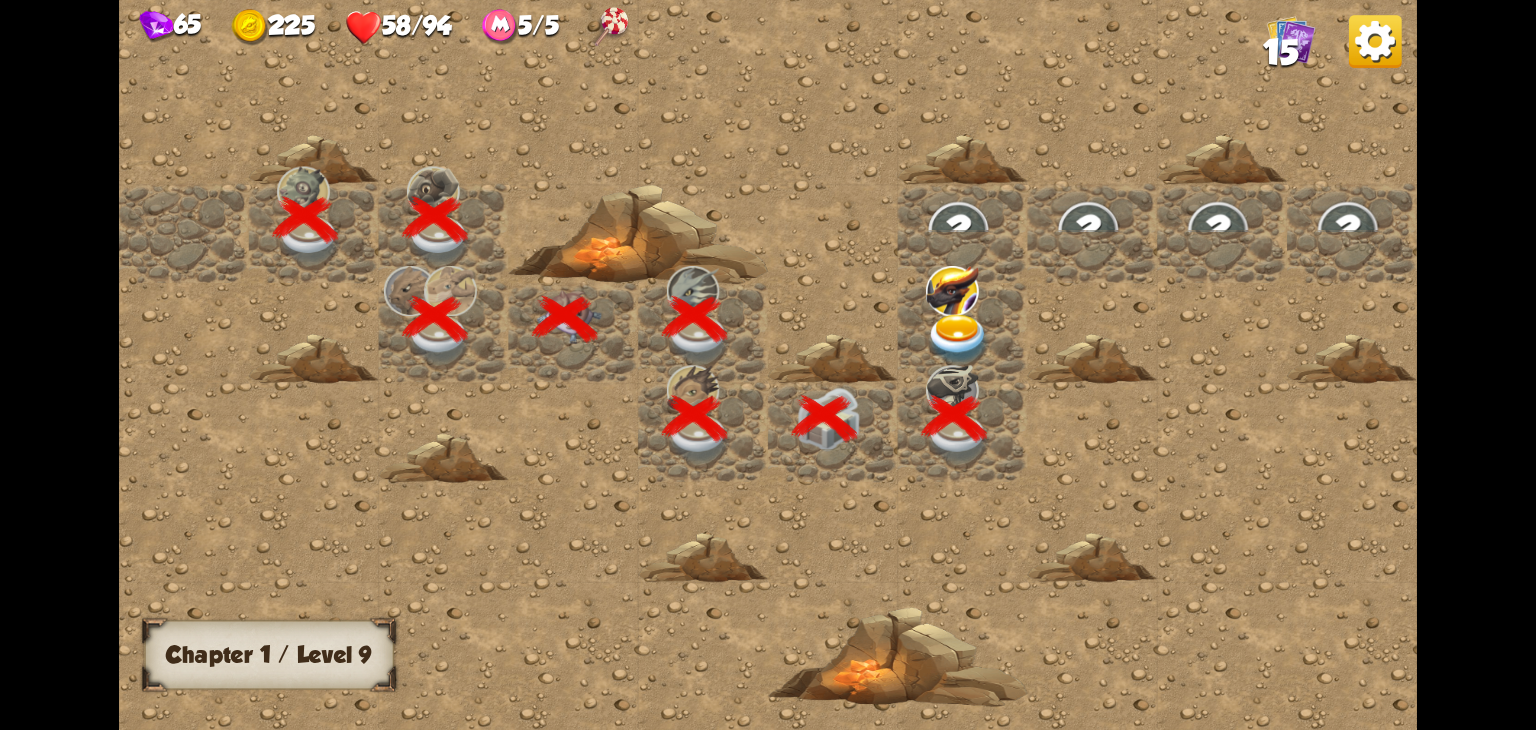 click at bounding box center [958, 339] 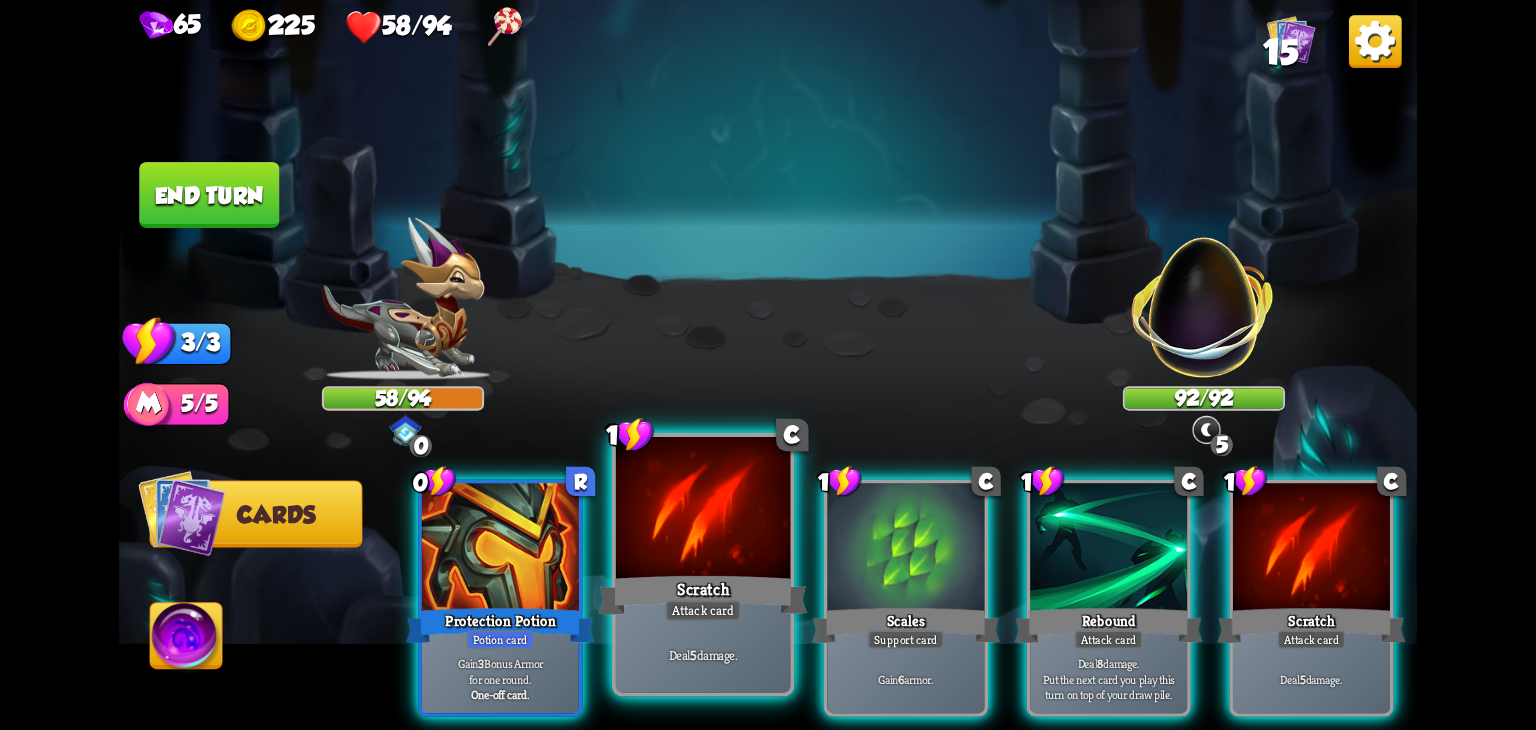 click at bounding box center (703, 510) 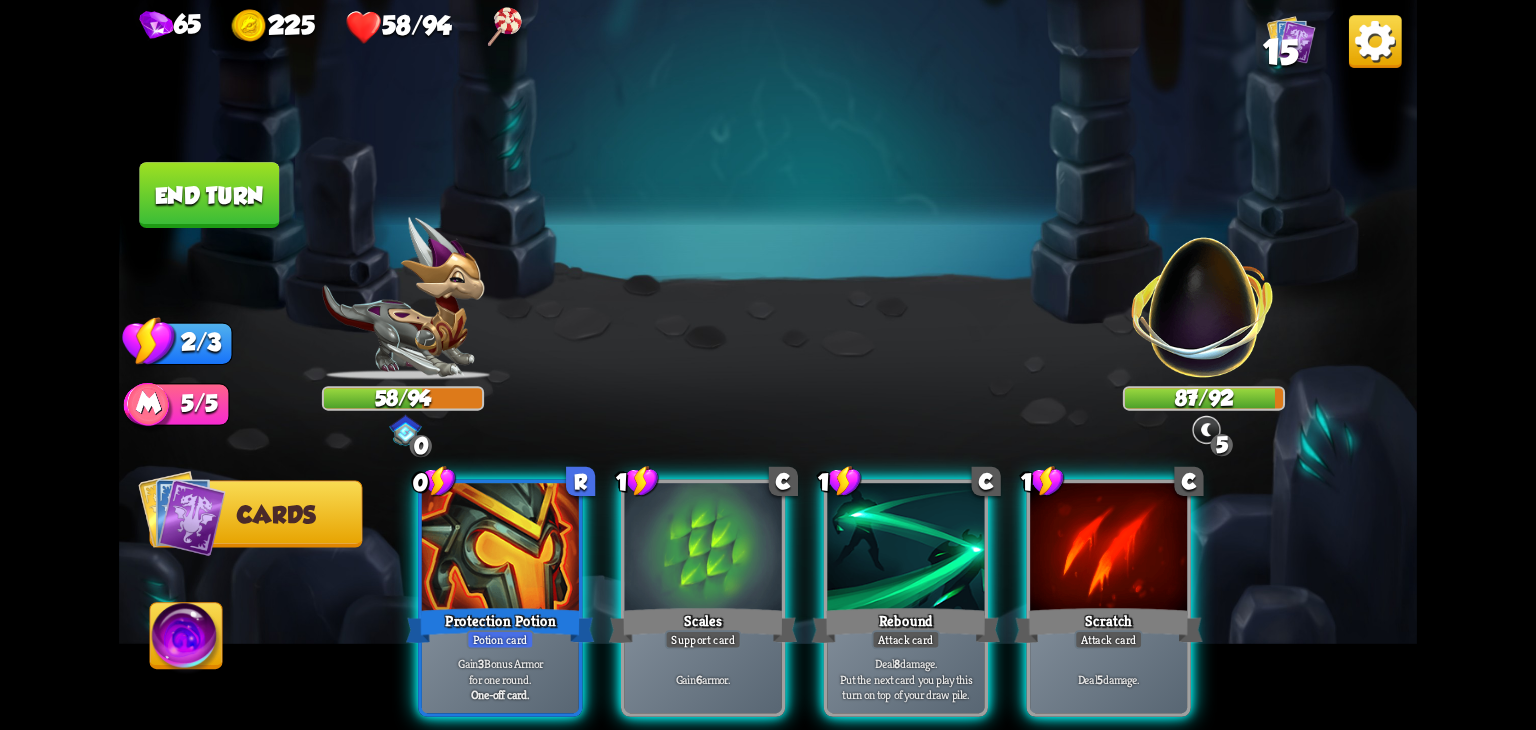 click at bounding box center [703, 549] 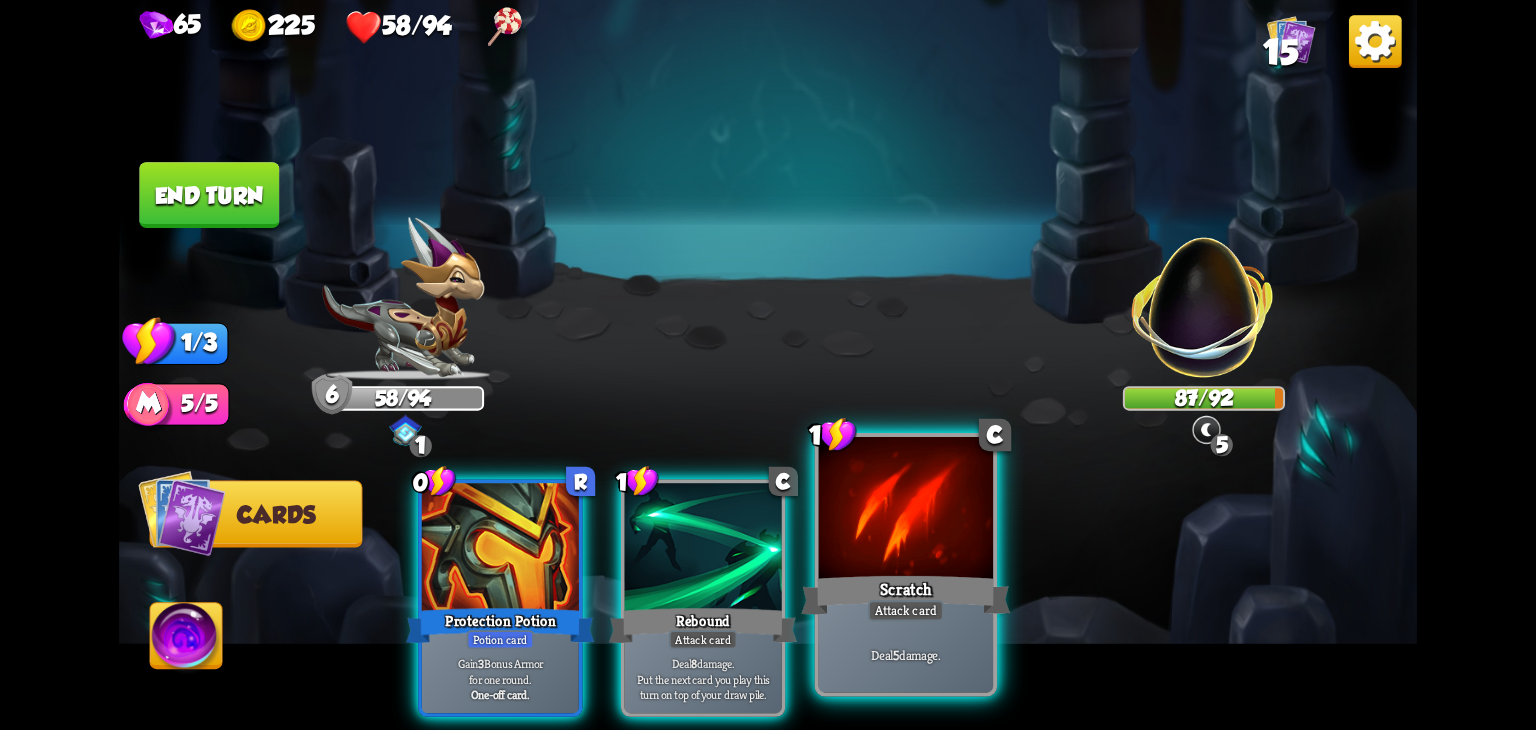 click at bounding box center [906, 510] 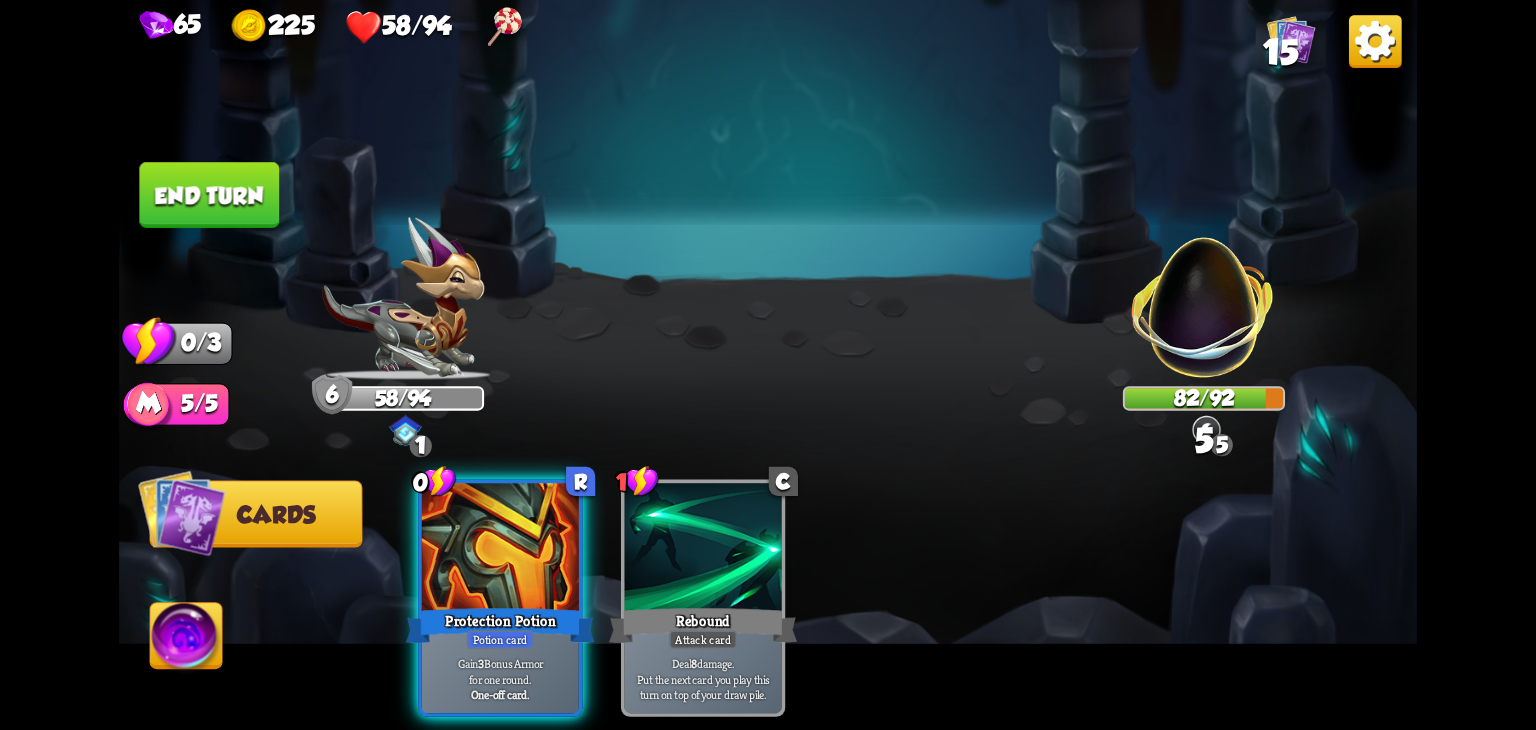 click on "End turn" at bounding box center [209, 195] 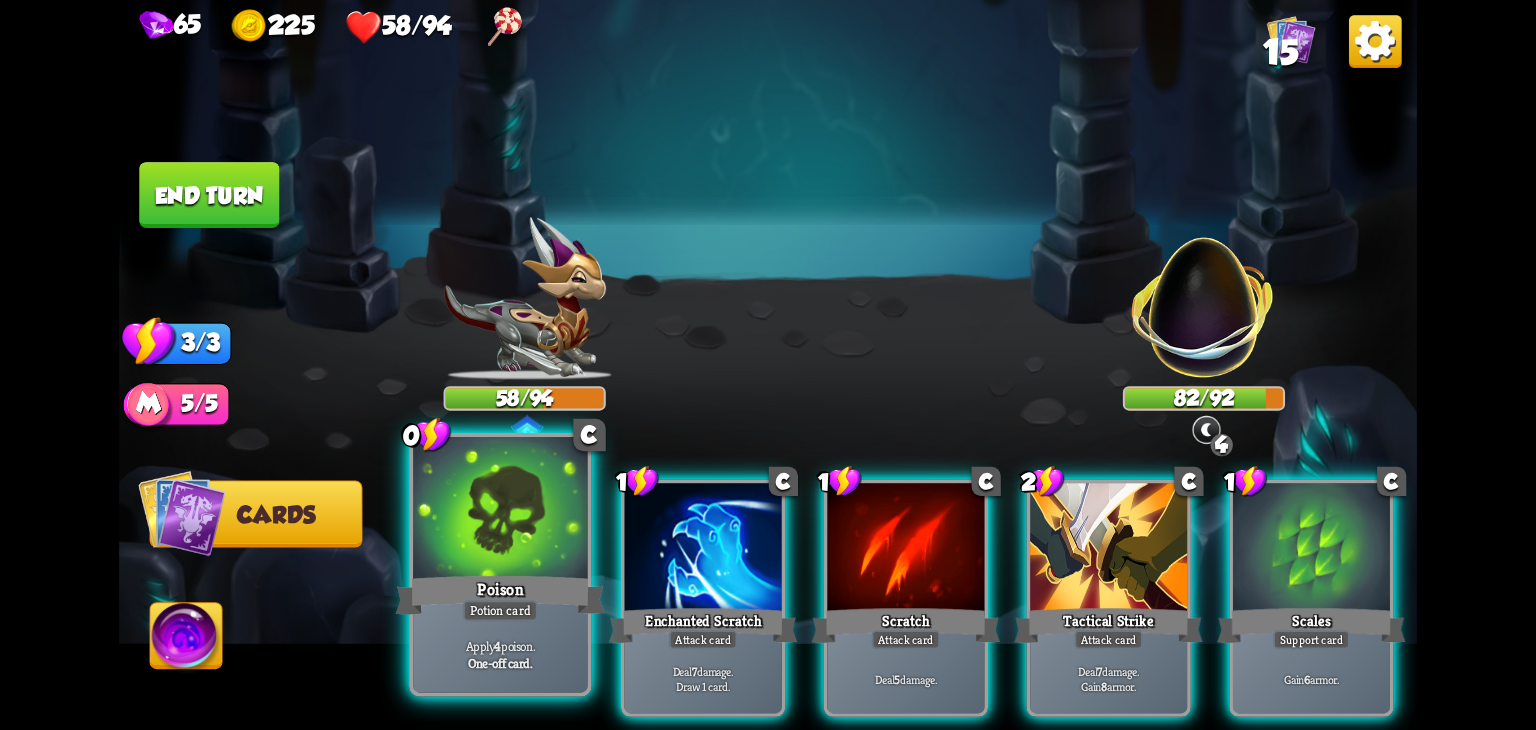 click on "Poison" at bounding box center (500, 595) 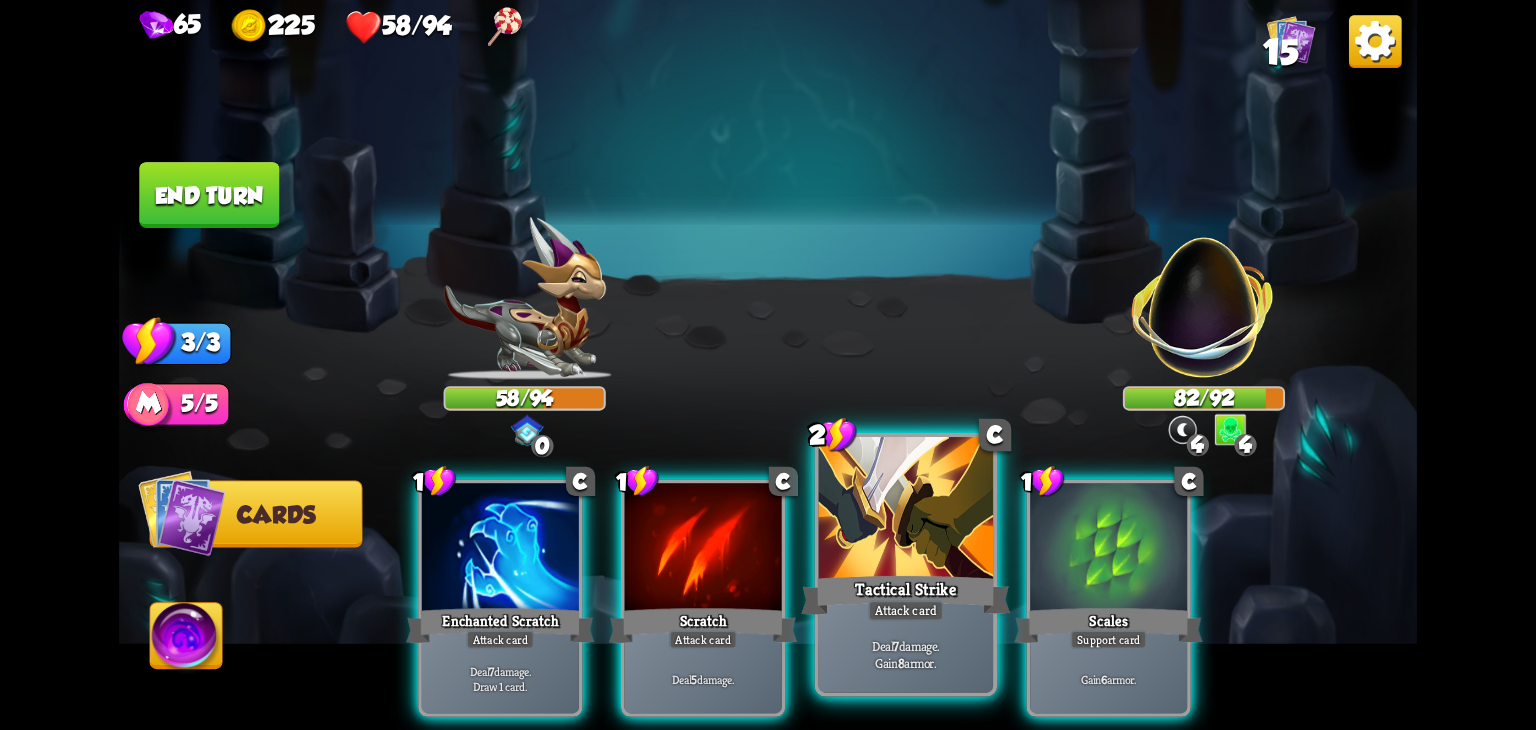 click on "Attack card" at bounding box center (906, 610) 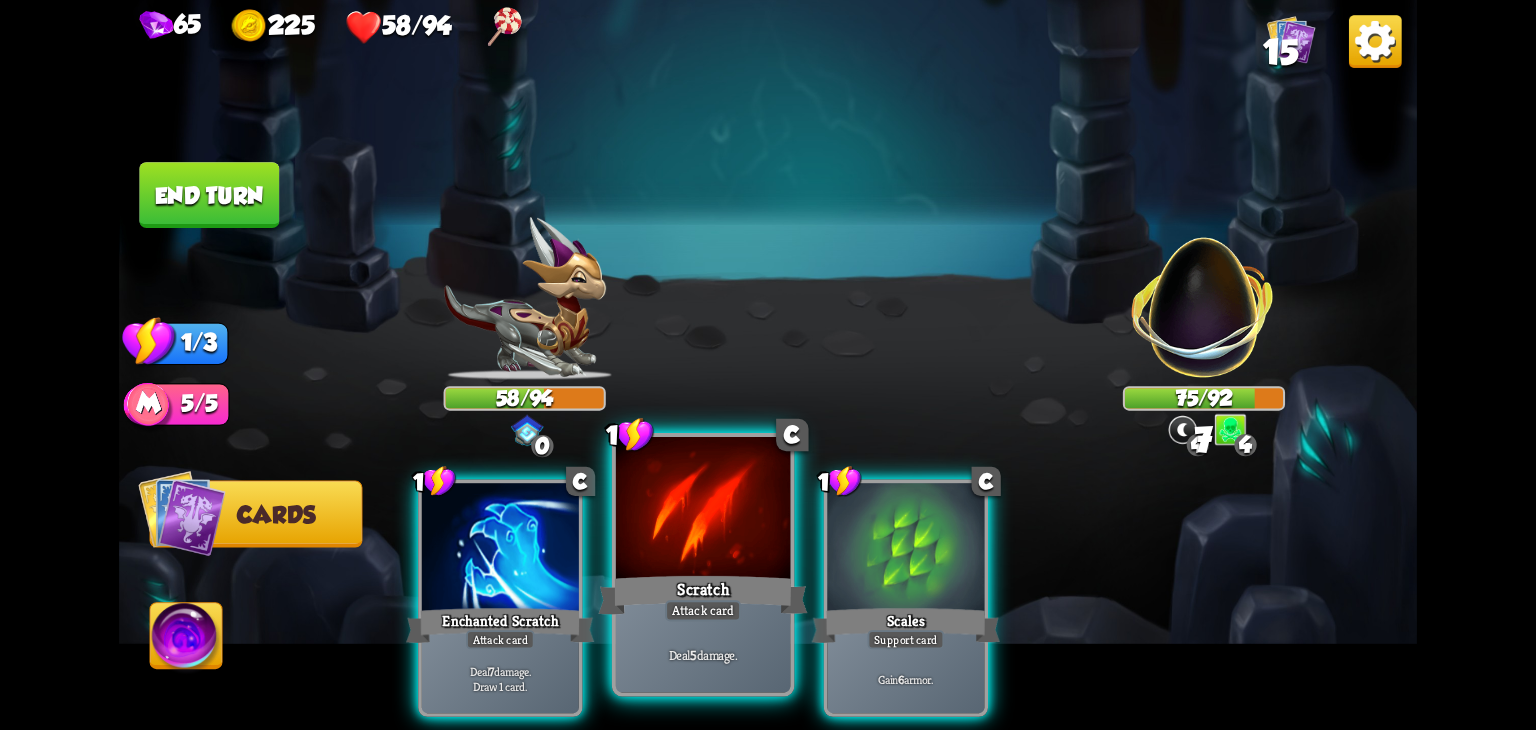 click on "Deal  5  damage." at bounding box center [703, 654] 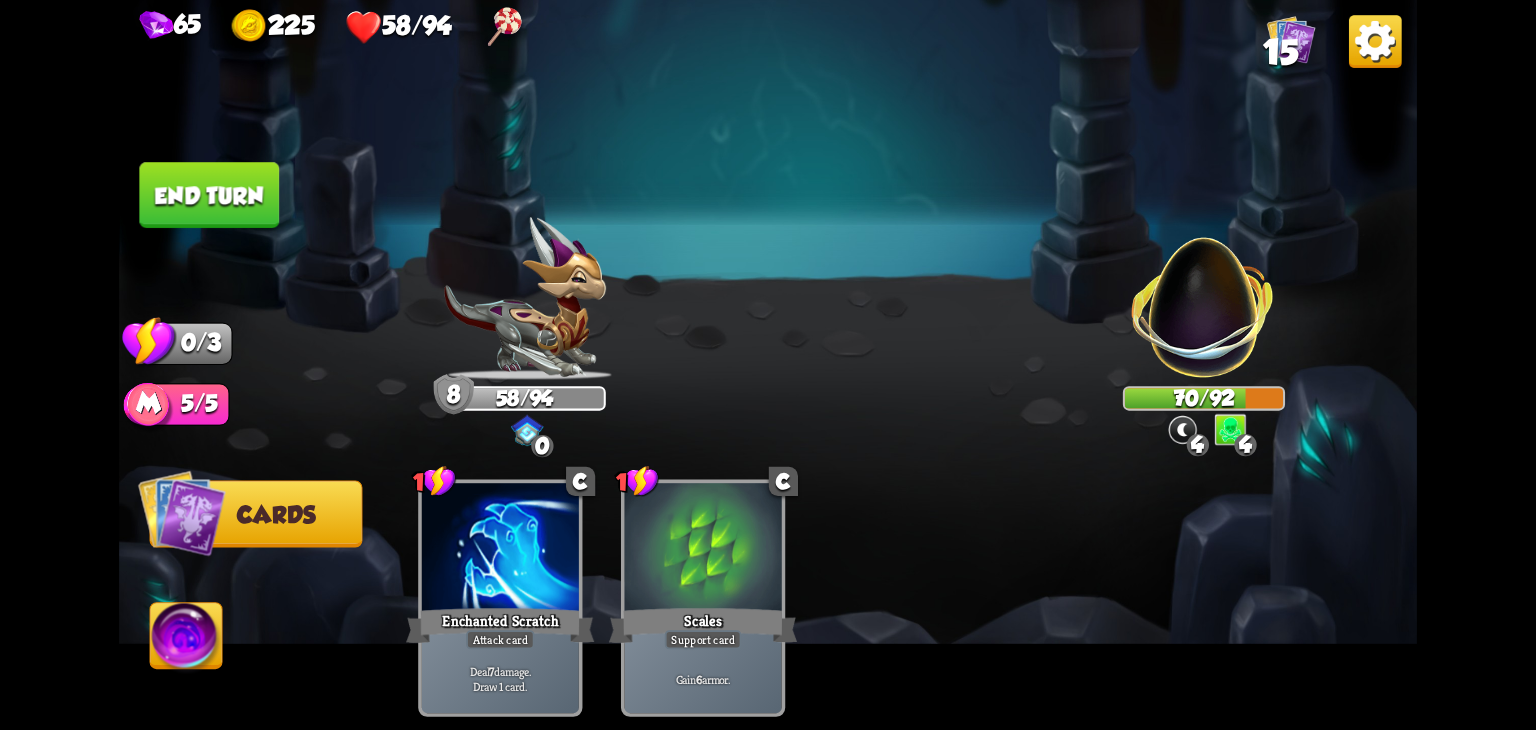 click on "End turn" at bounding box center (209, 195) 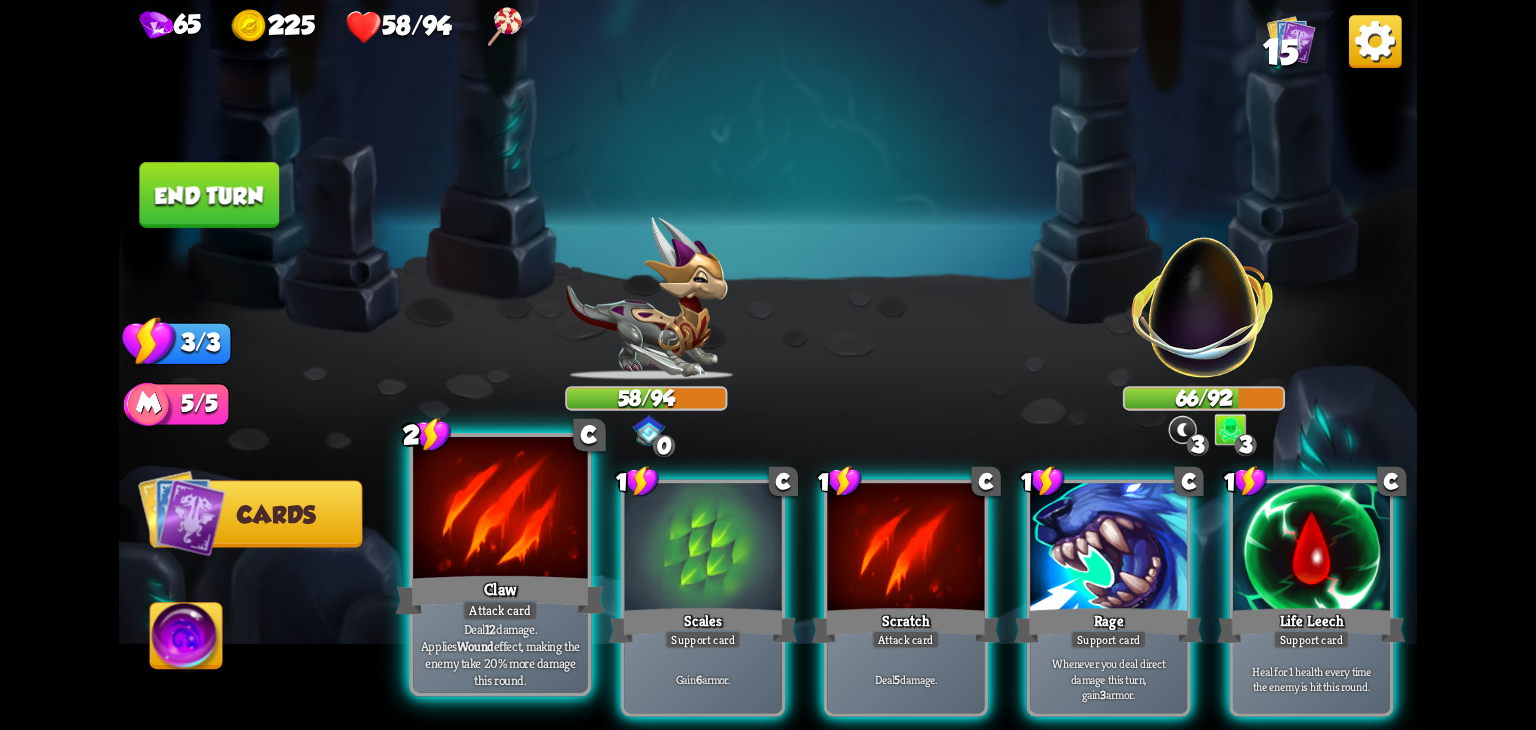 click on "Claw" at bounding box center (500, 595) 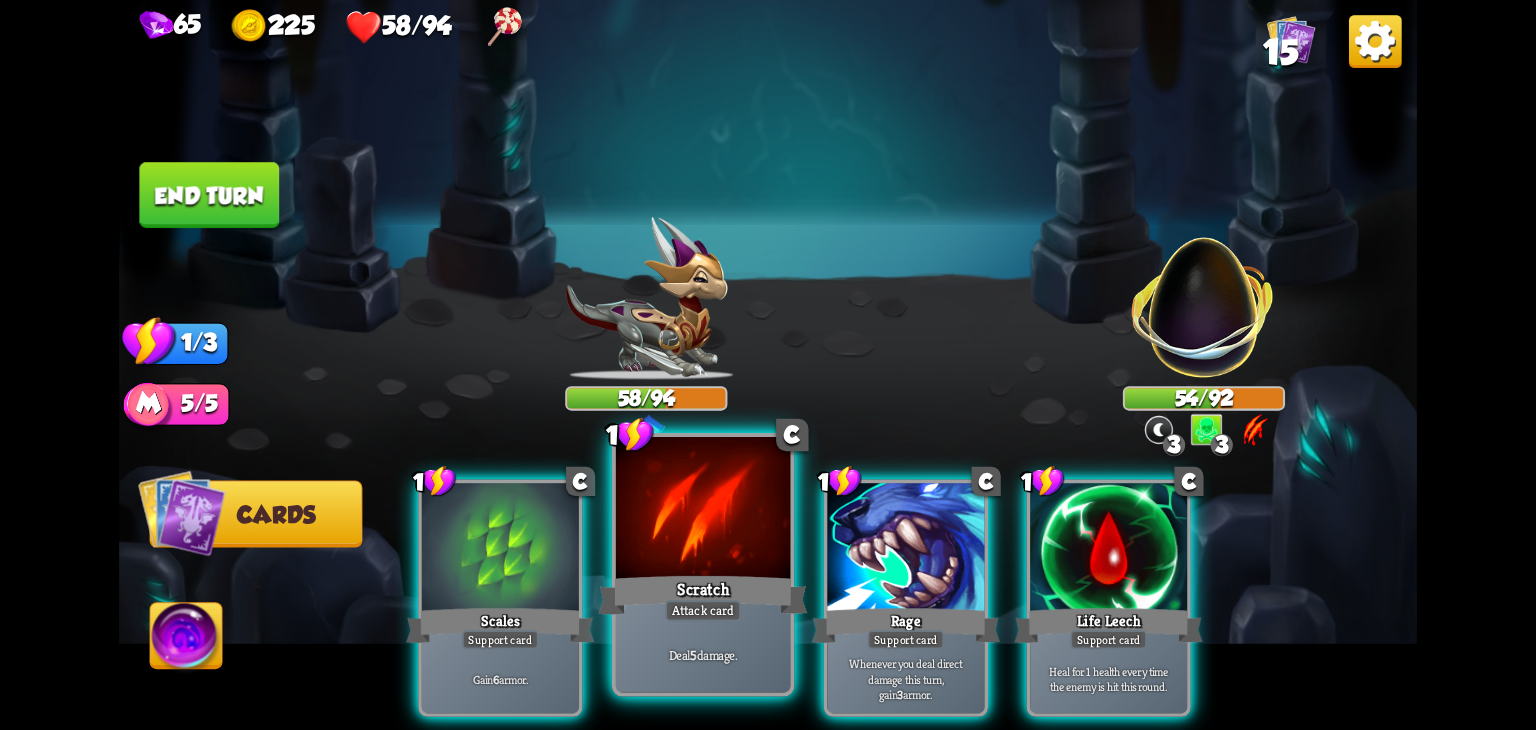 click on "Scratch" at bounding box center [702, 595] 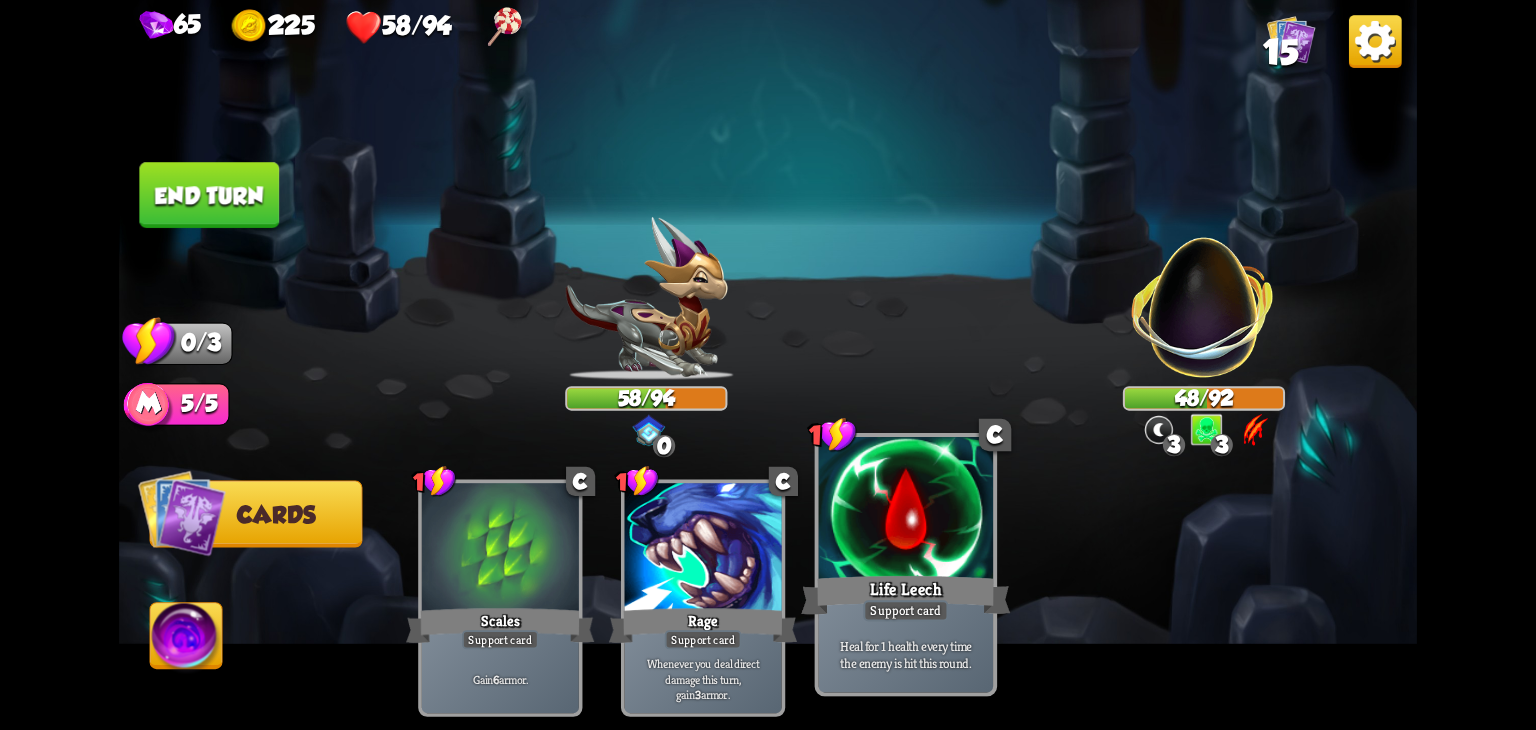 click on "Support card" at bounding box center (905, 610) 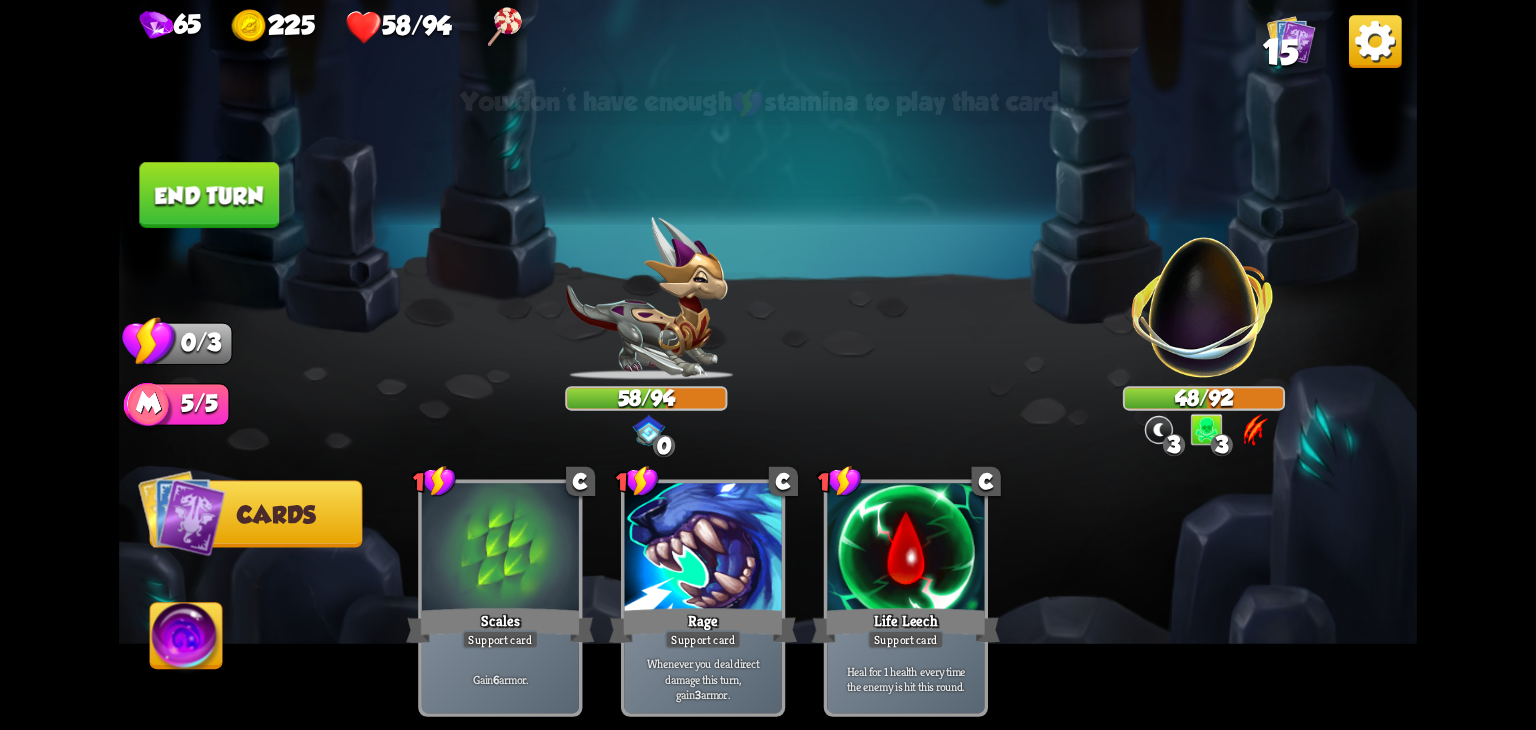 click on "End turn" at bounding box center [209, 195] 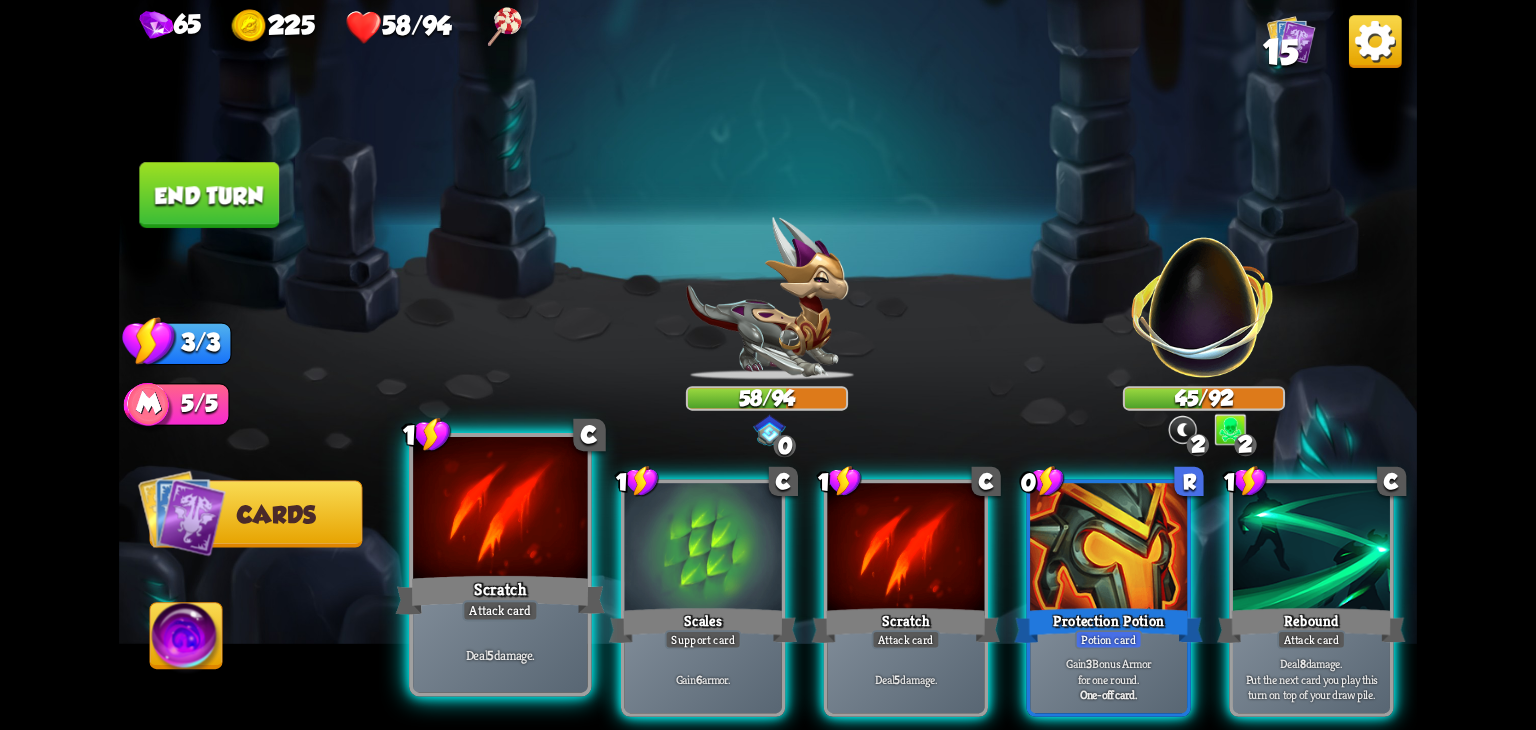 click at bounding box center (500, 510) 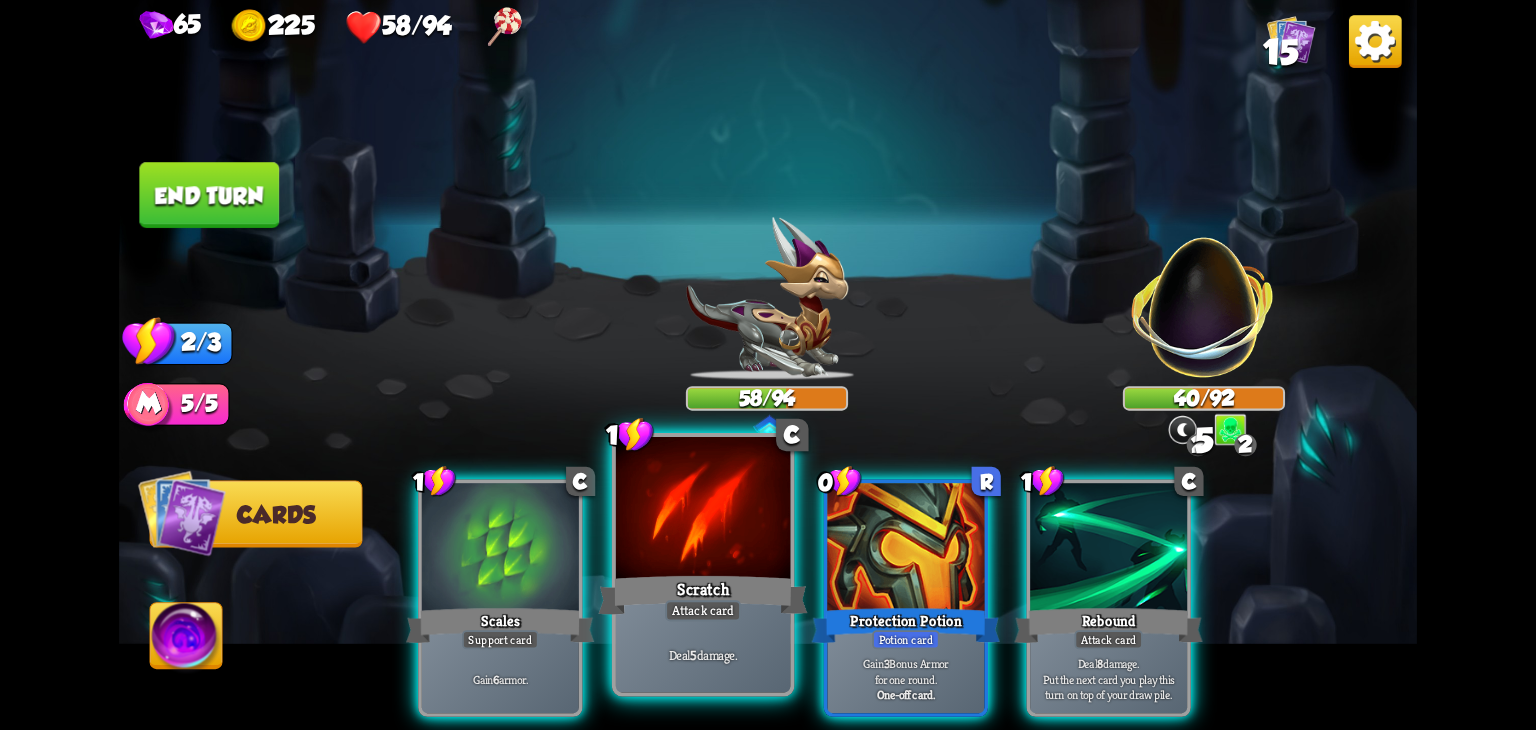 click on "Scratch" at bounding box center [702, 595] 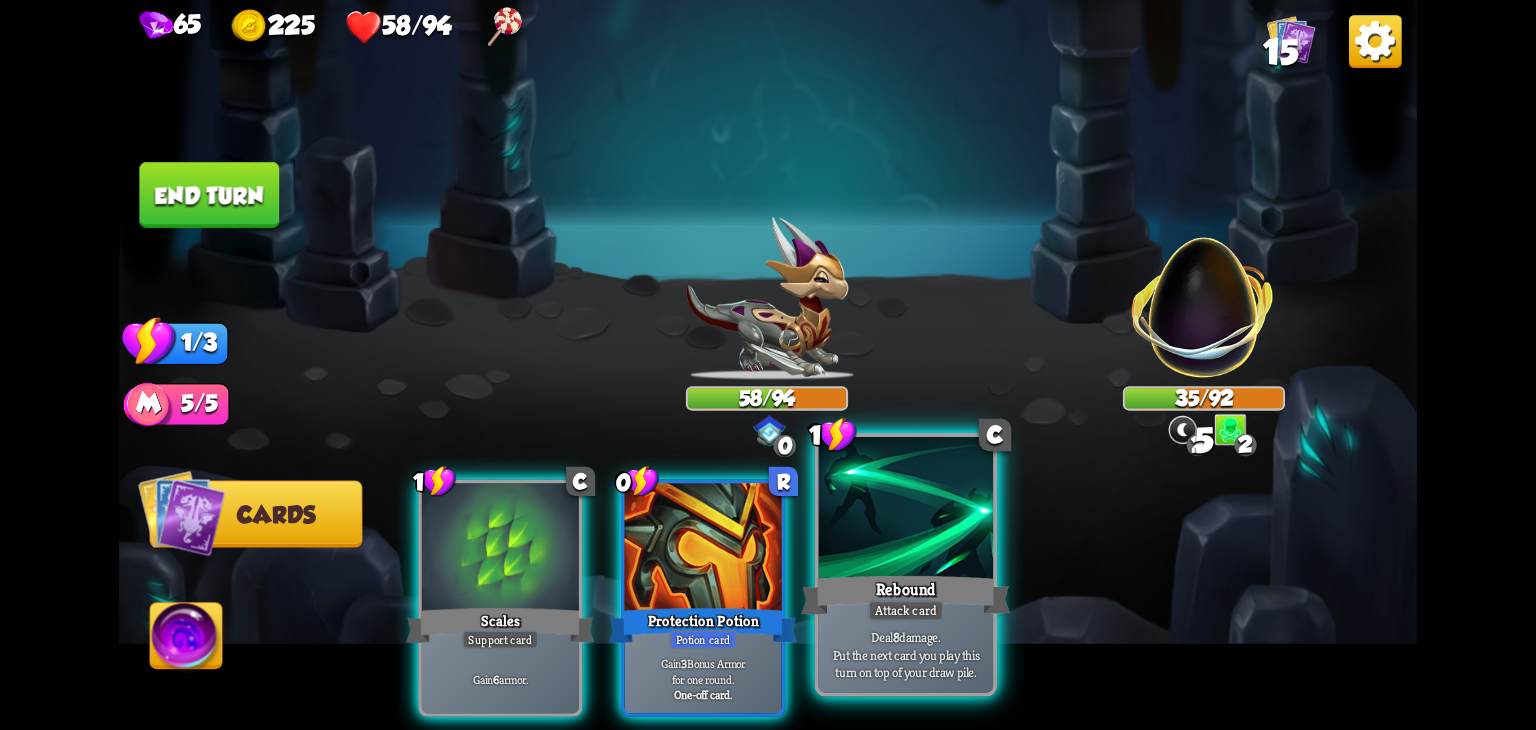 click on "Rebound" at bounding box center (905, 595) 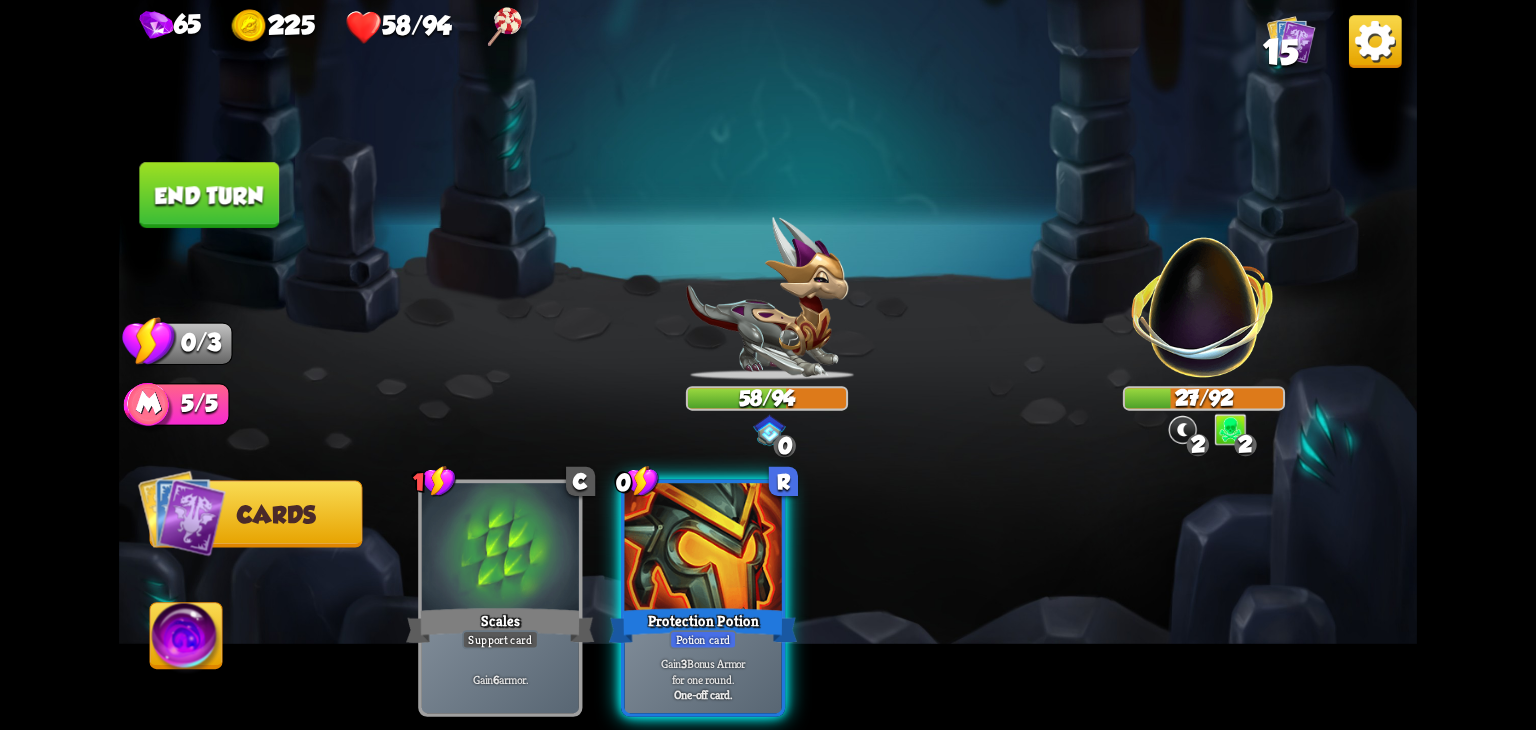 click on "End turn" at bounding box center (209, 195) 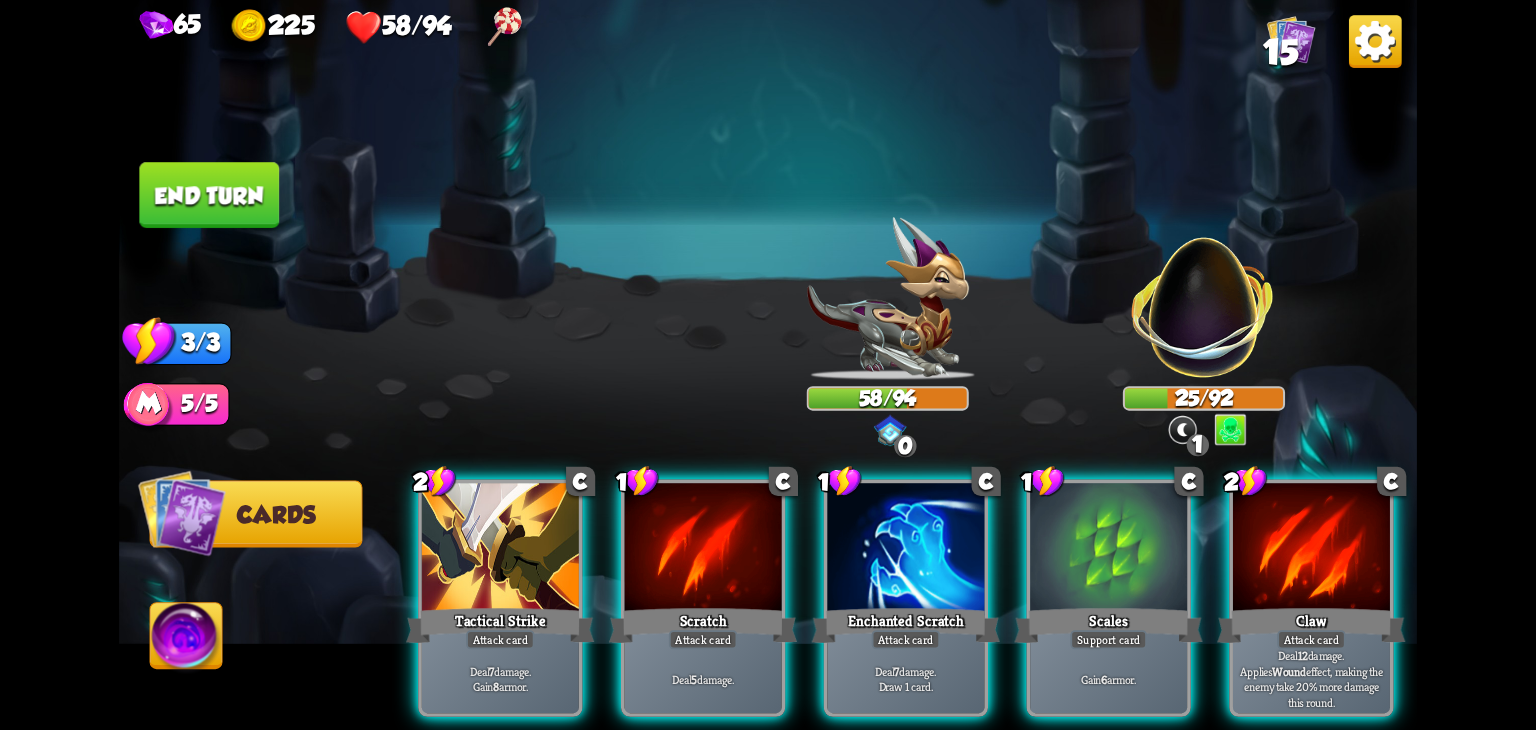 click at bounding box center [187, 639] 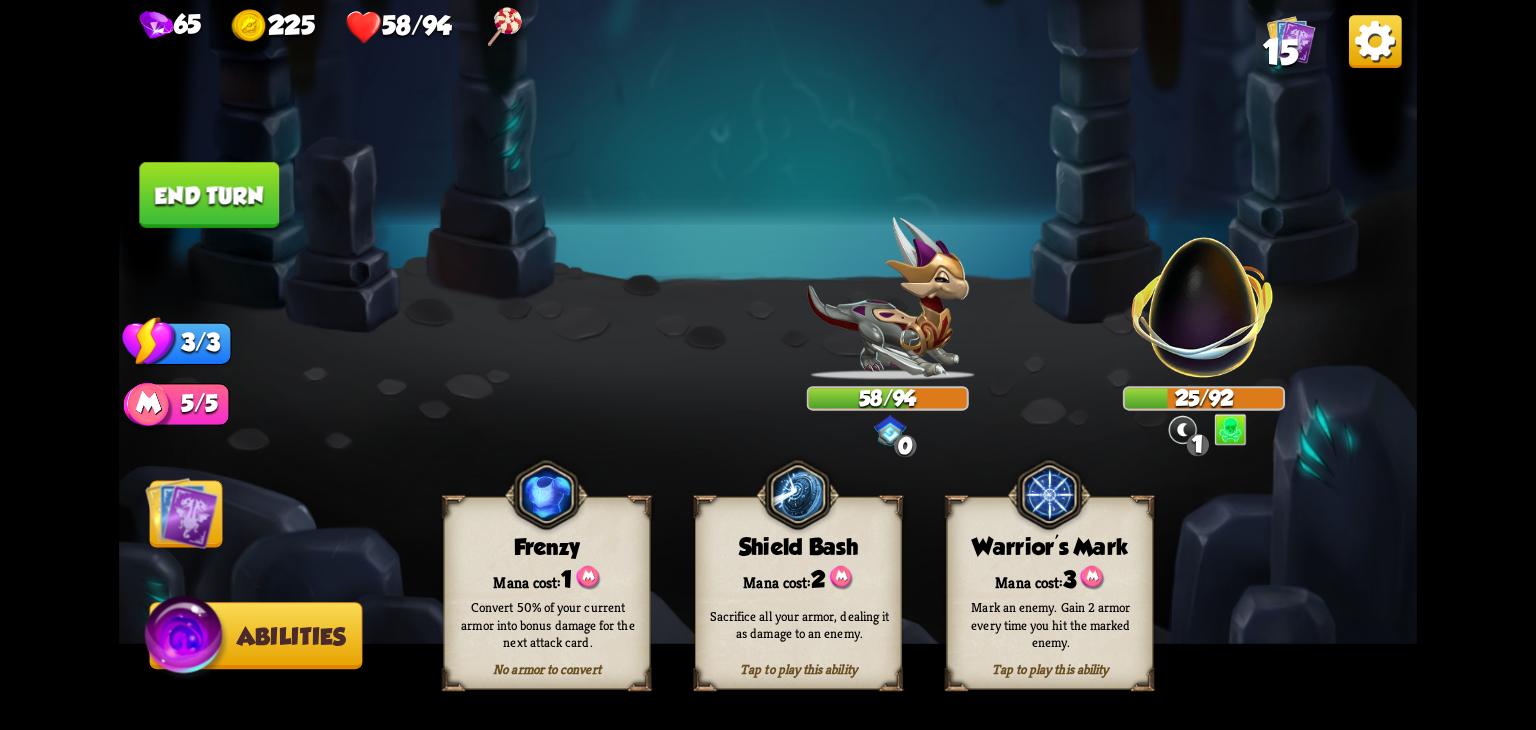click on "Mana cost: 3" at bounding box center [1049, 578] 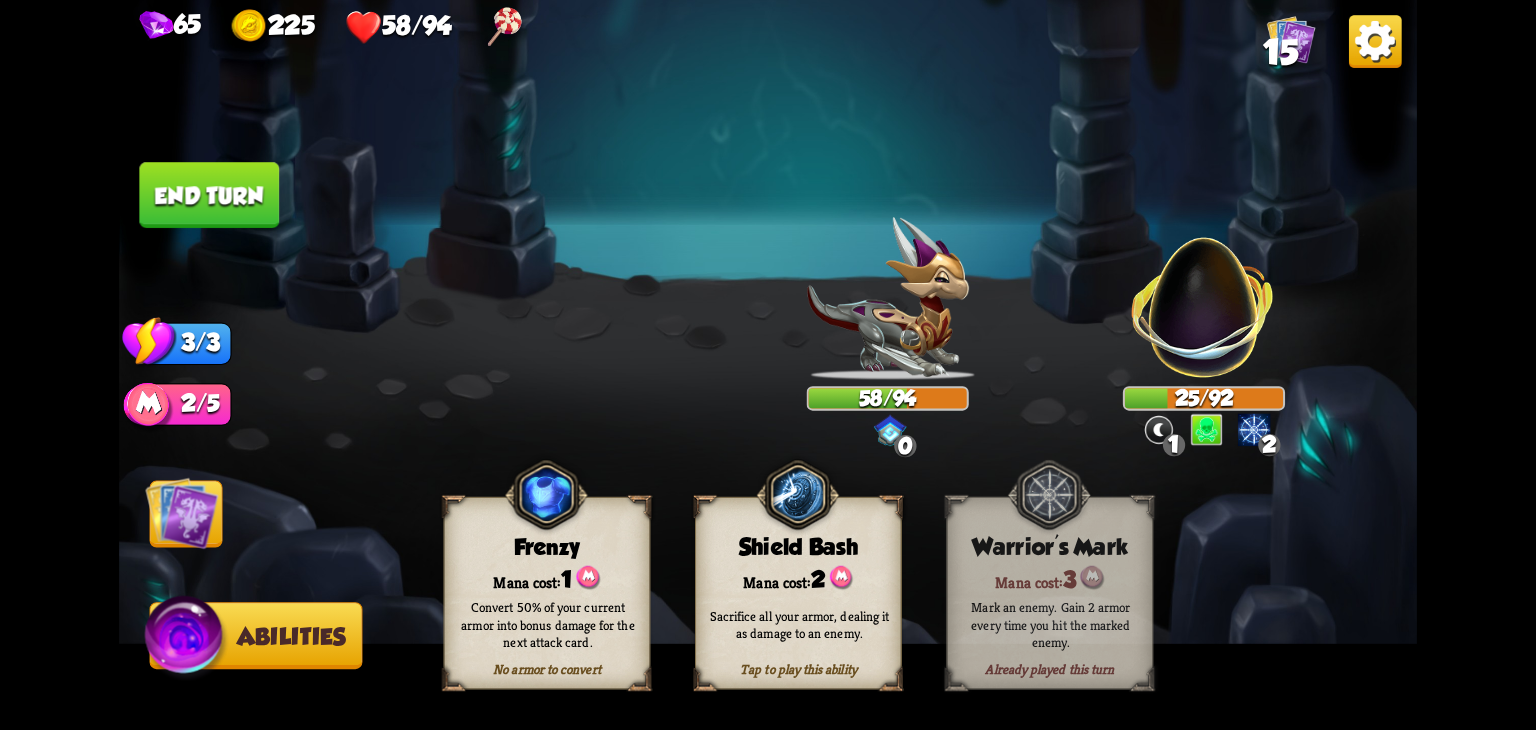 click at bounding box center [181, 513] 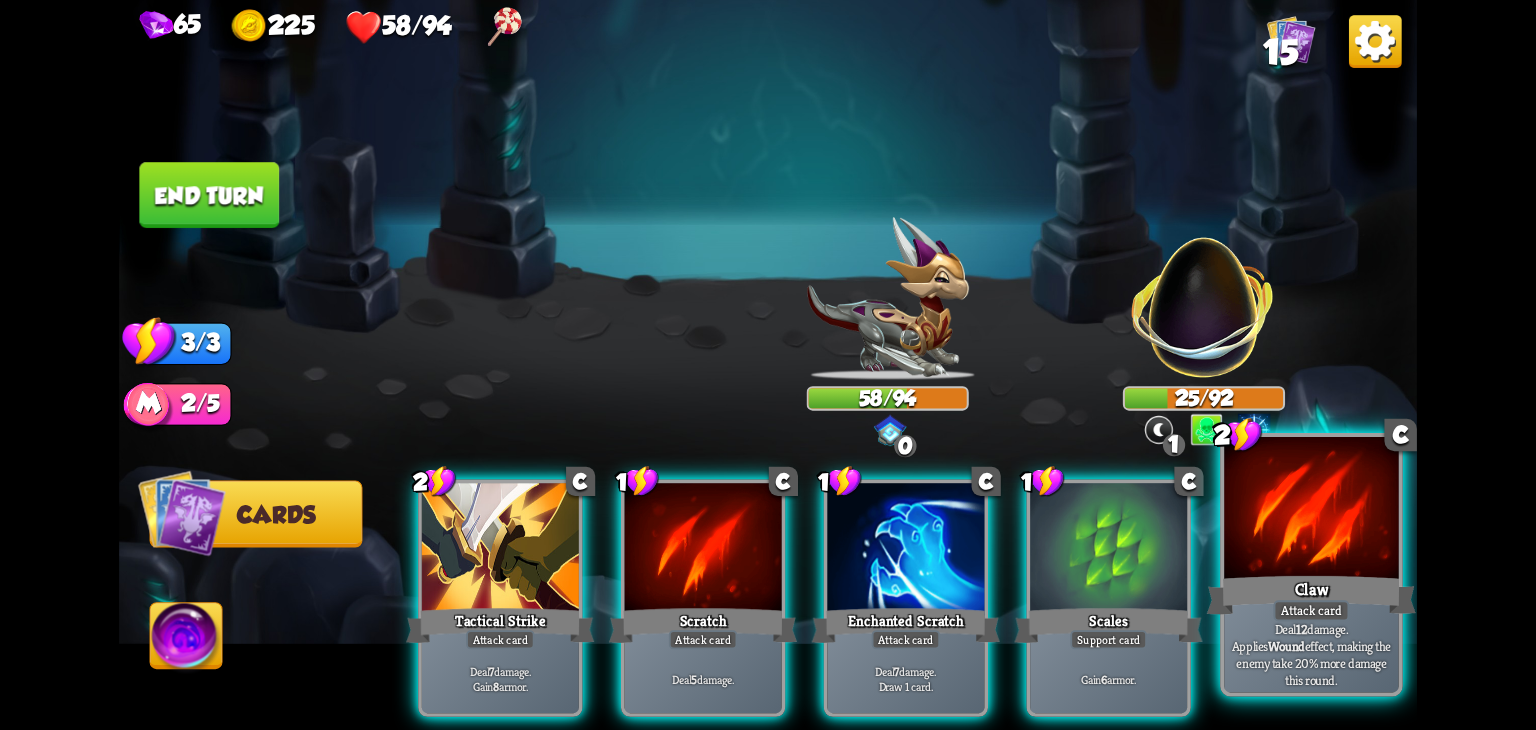 click at bounding box center (1311, 510) 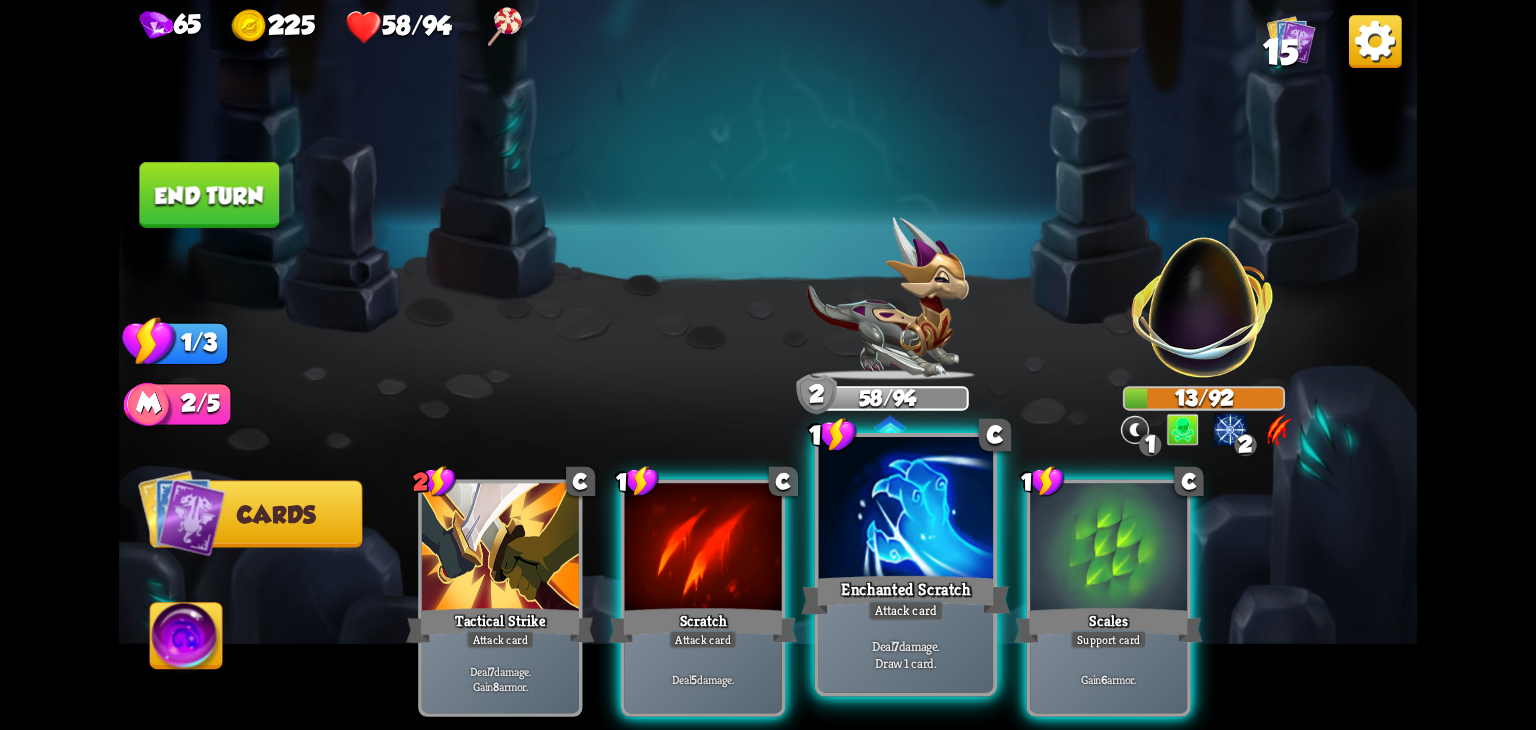 click on "Enchanted Scratch" at bounding box center (905, 595) 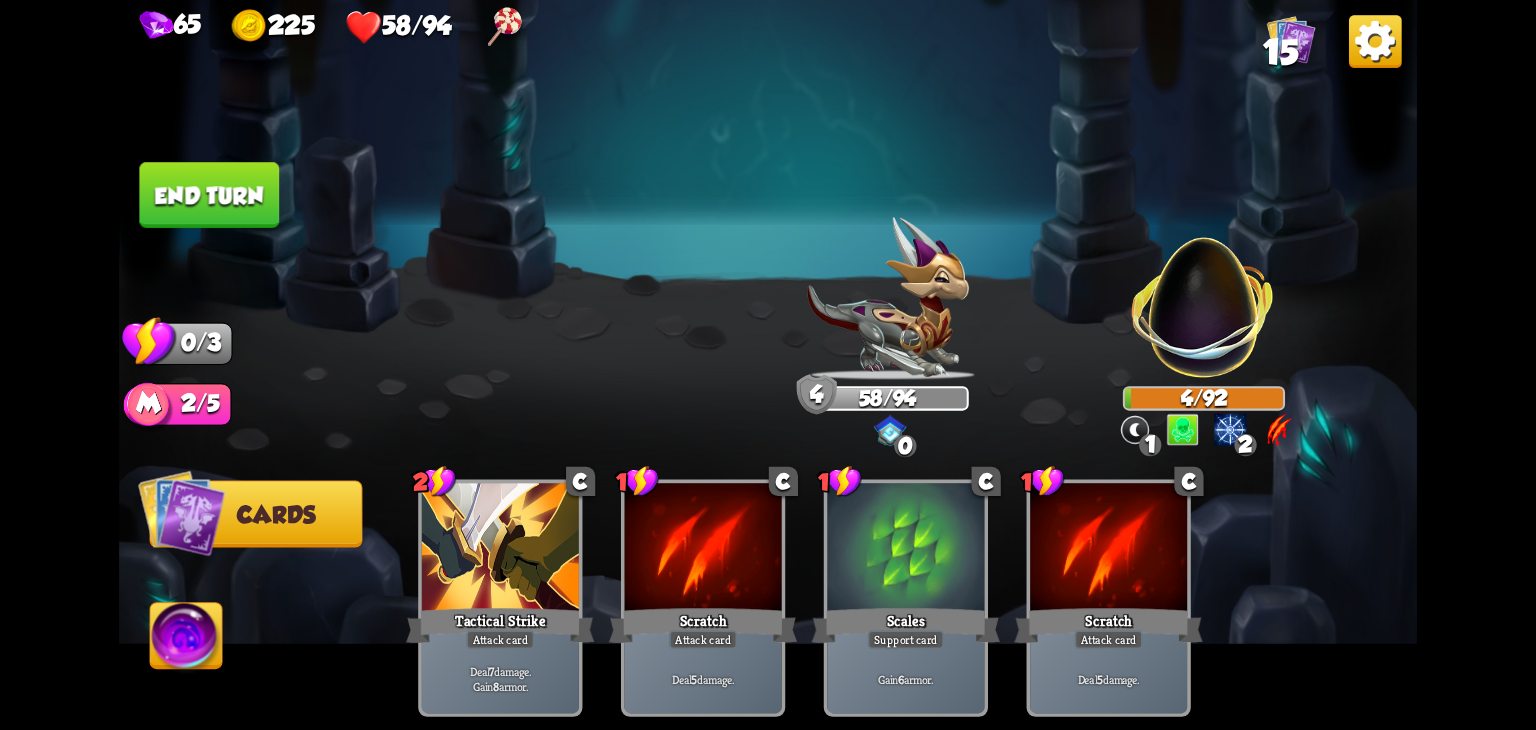 click on "End turn" at bounding box center (209, 195) 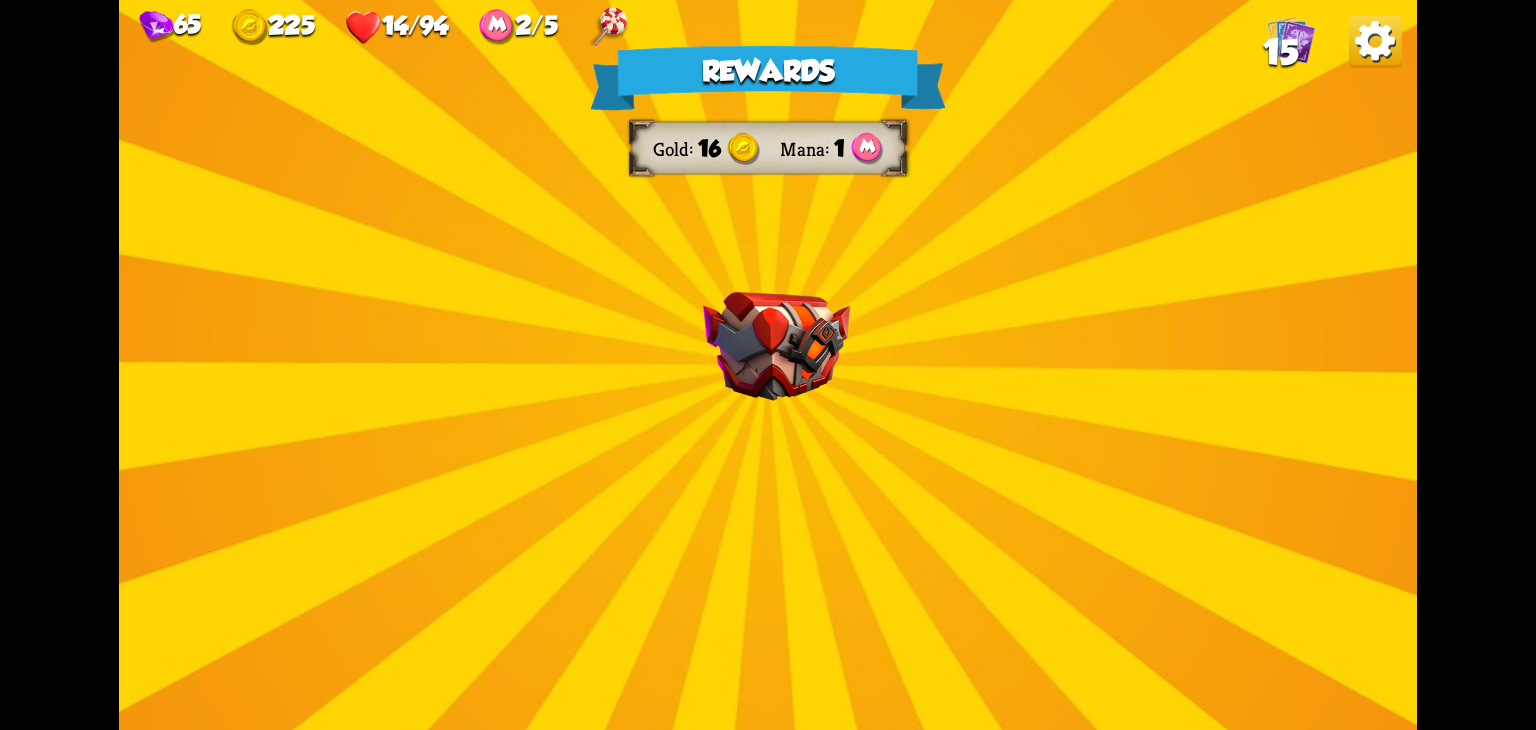 click at bounding box center [776, 346] 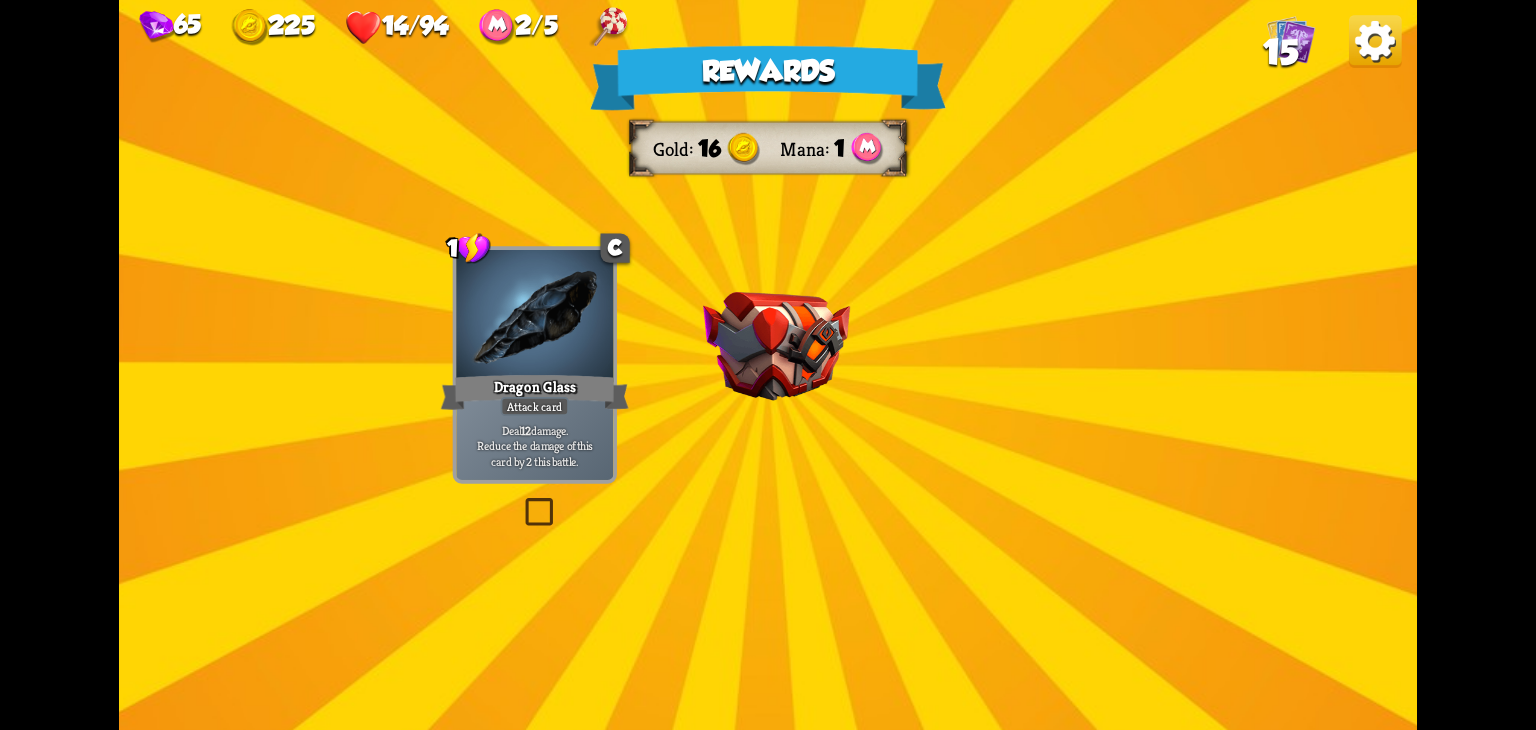 click at bounding box center (776, 346) 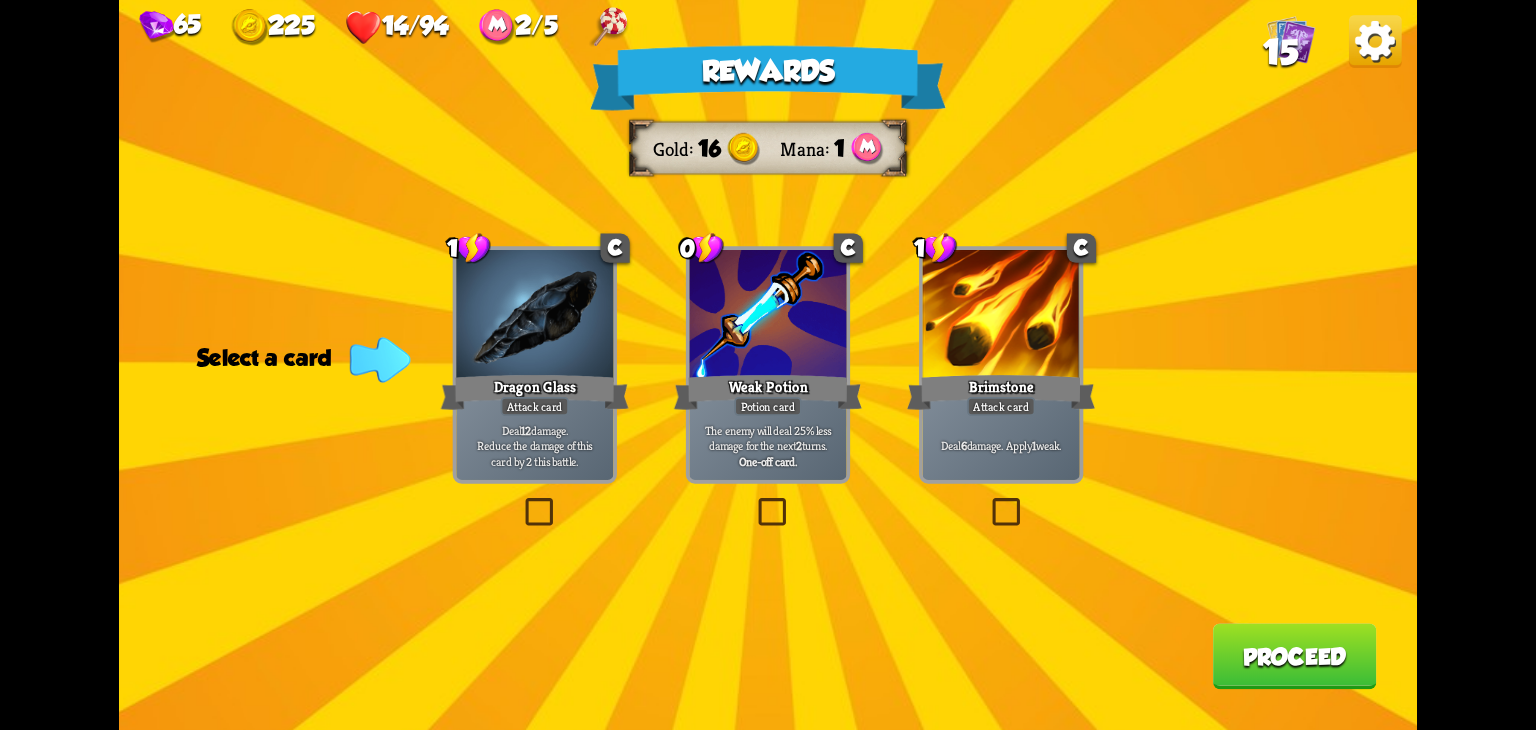 click at bounding box center [754, 502] 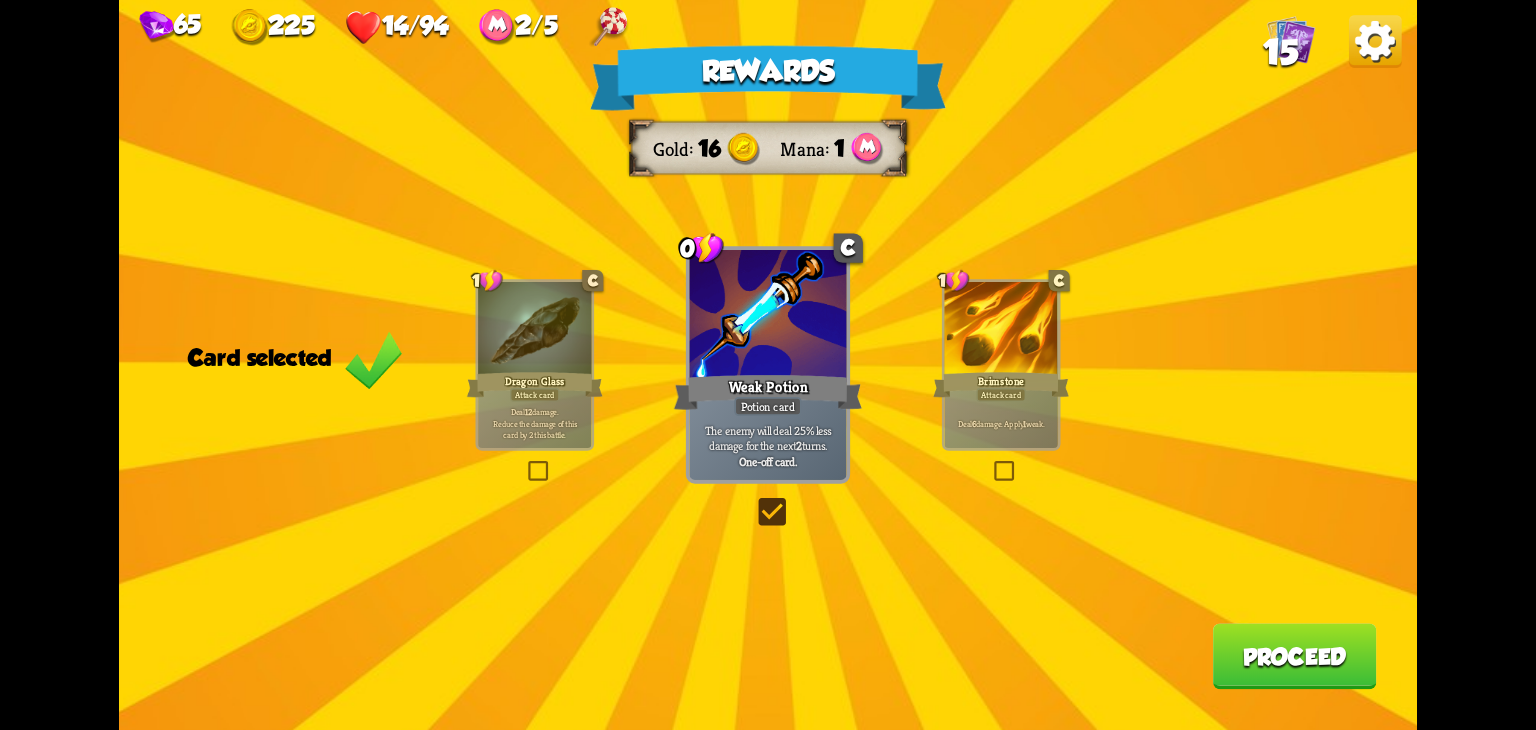 click on "Proceed" at bounding box center [1295, 657] 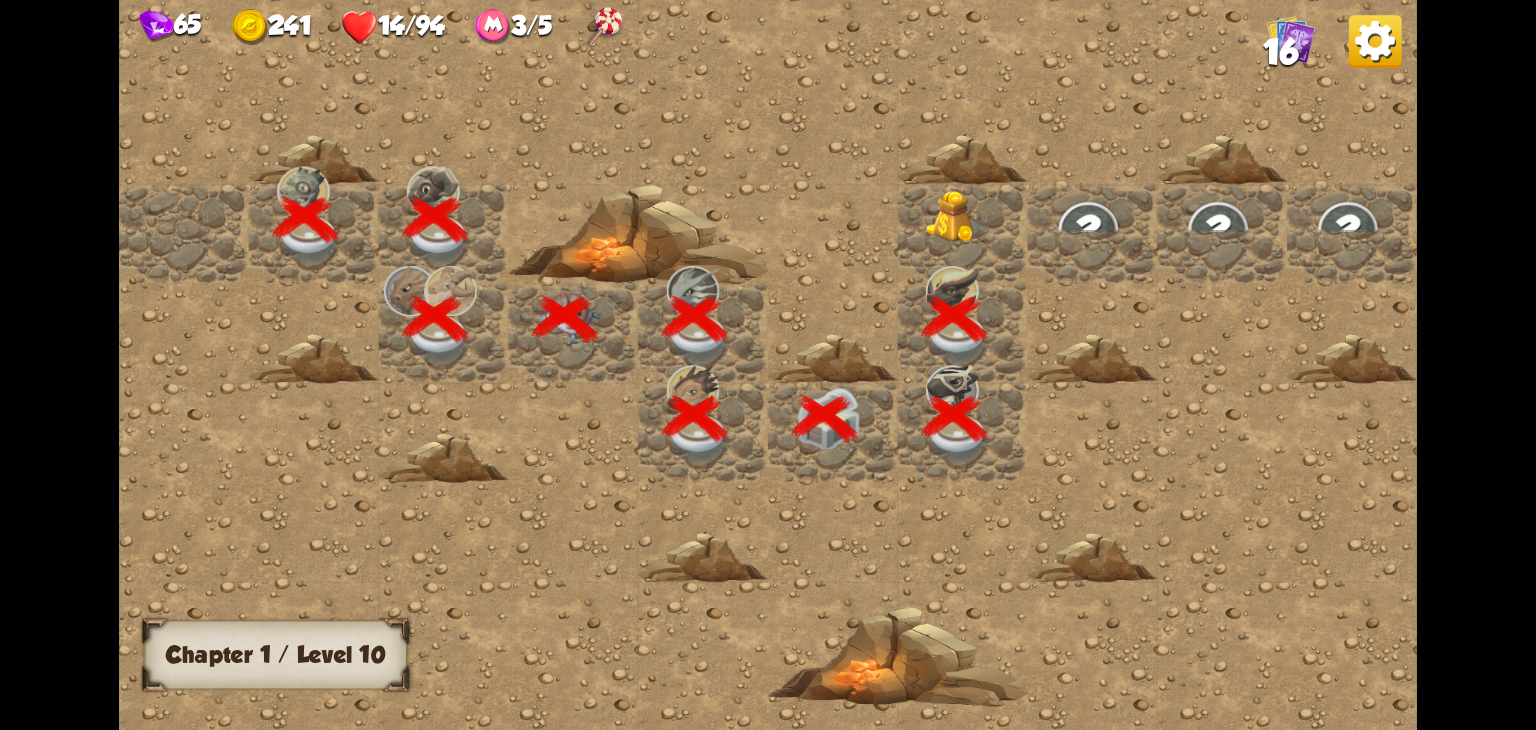 click at bounding box center (958, 217) 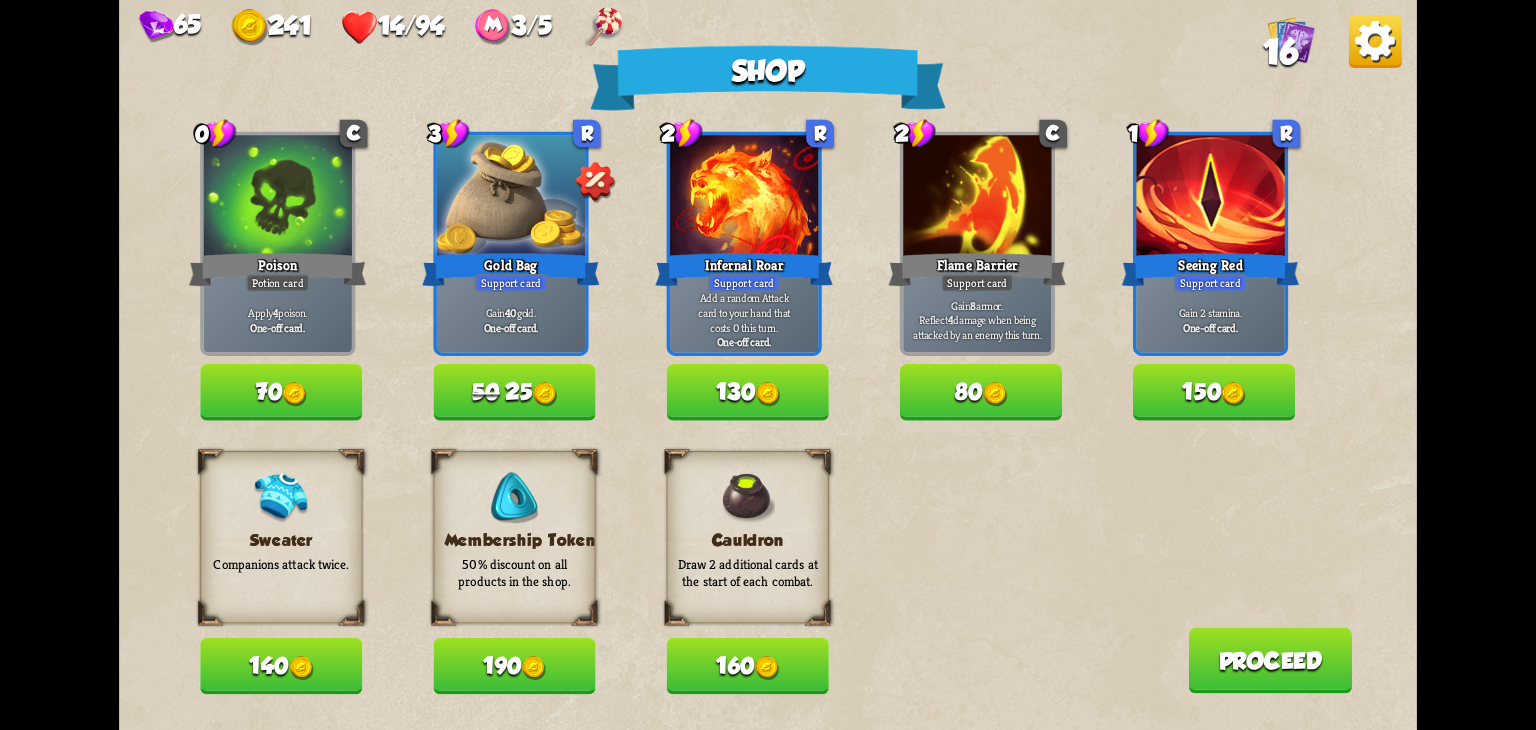click on "140" at bounding box center (281, 666) 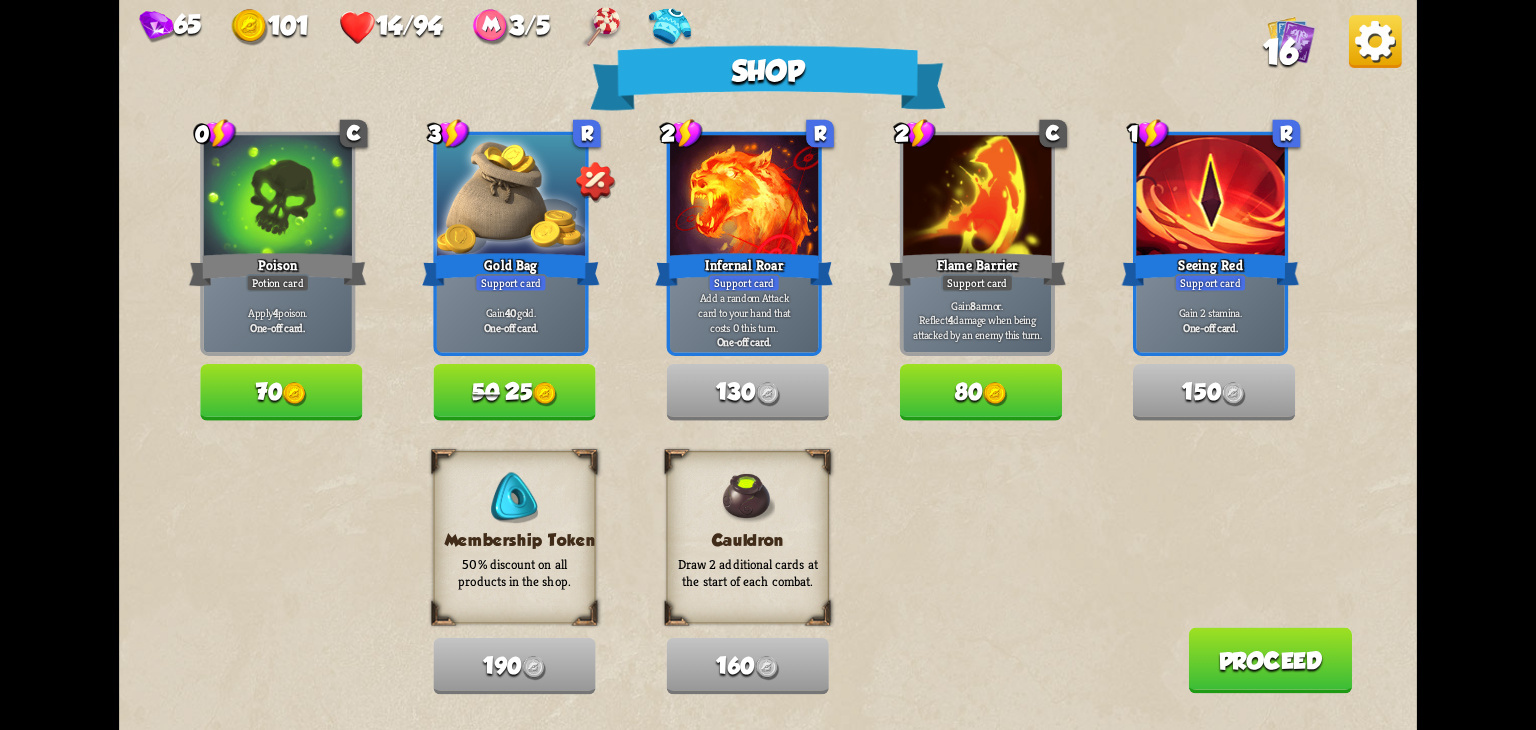click at bounding box center (294, 394) 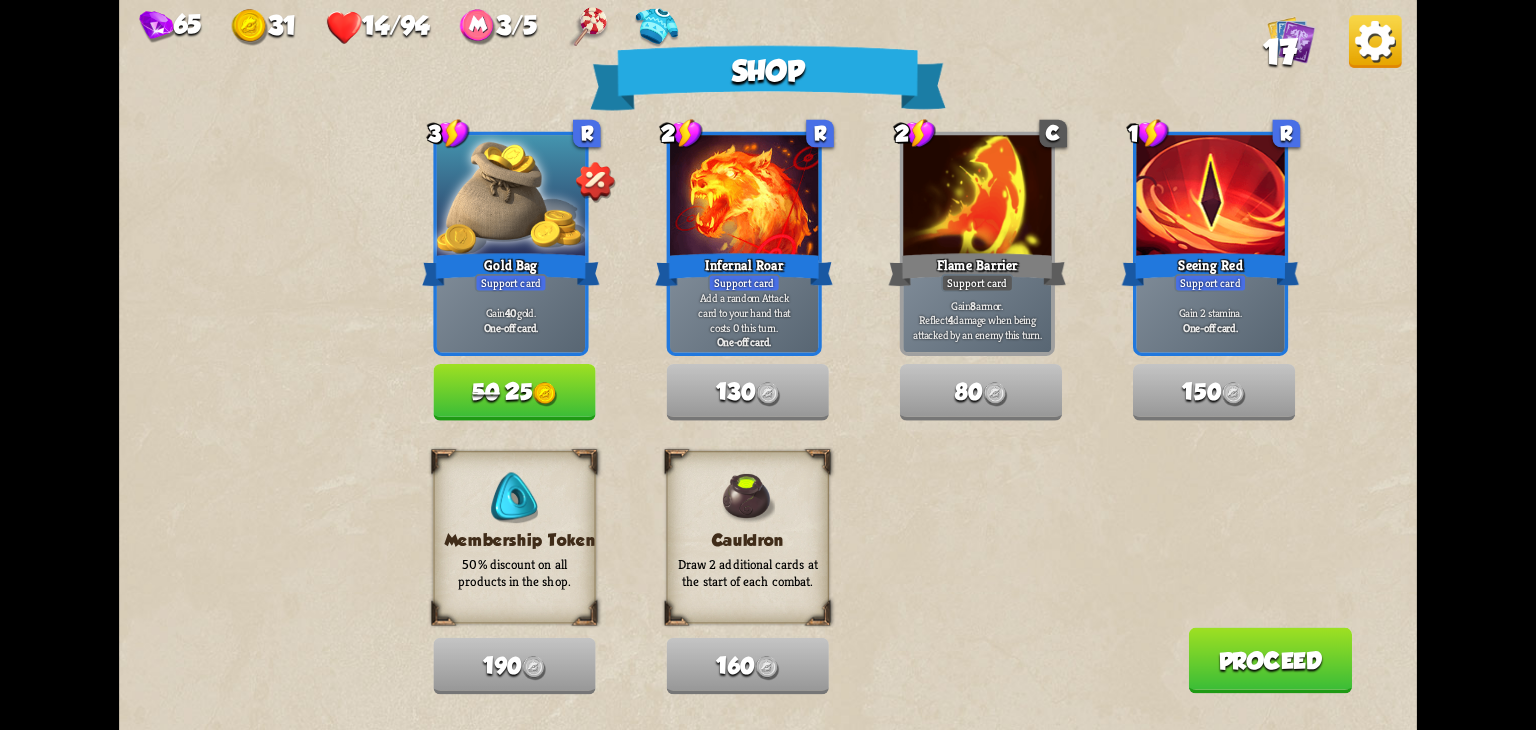 click on "Proceed" at bounding box center [1270, 661] 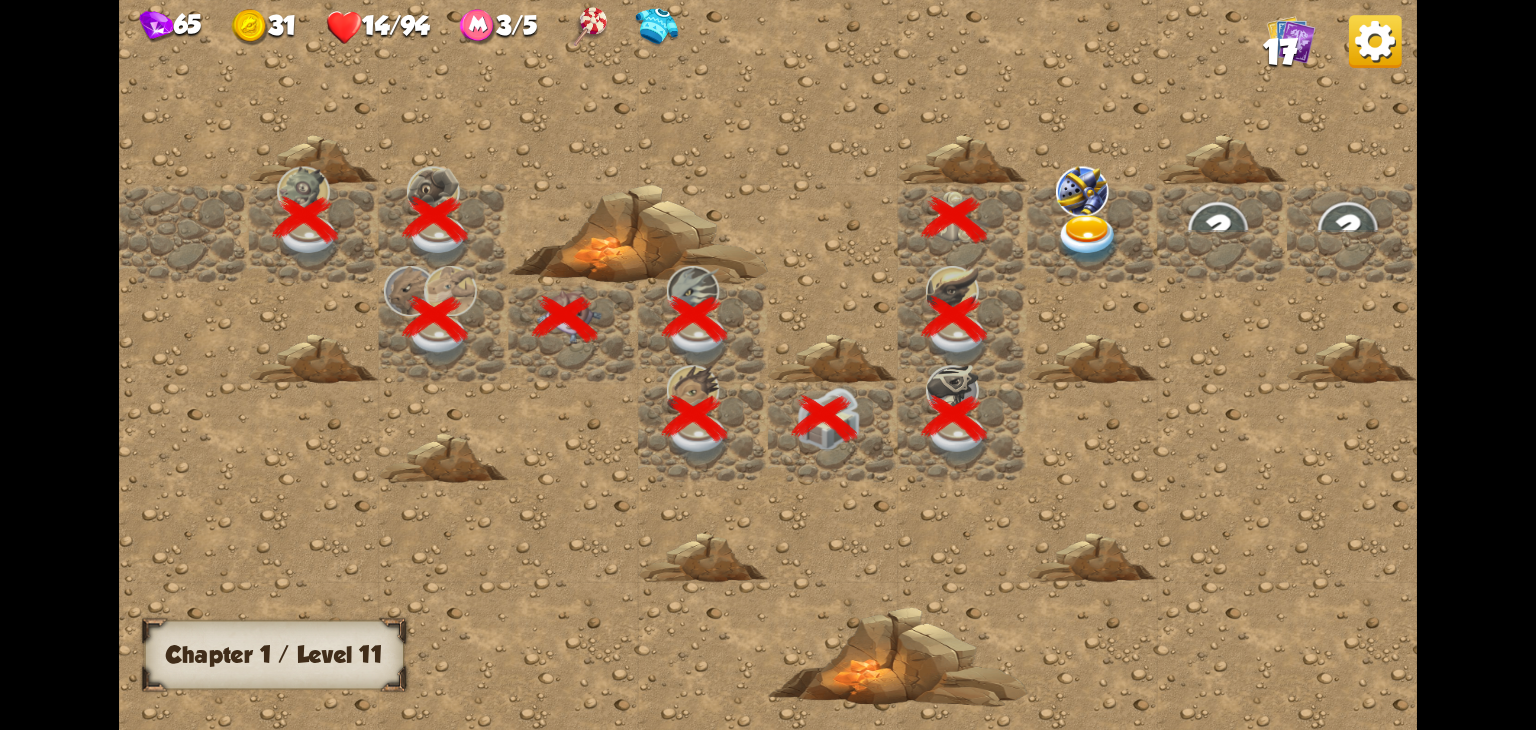 scroll, scrollTop: 0, scrollLeft: 384, axis: horizontal 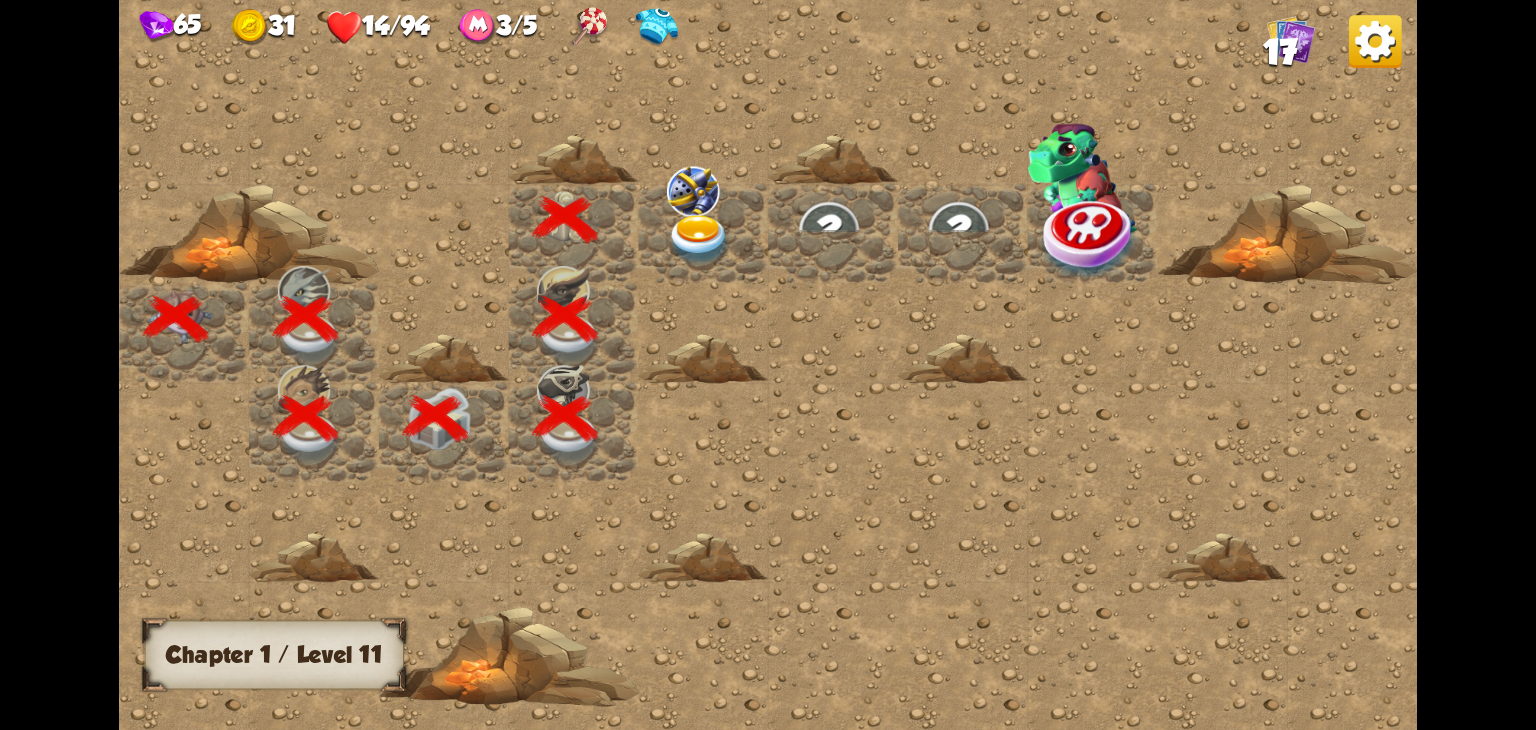 click at bounding box center [699, 240] 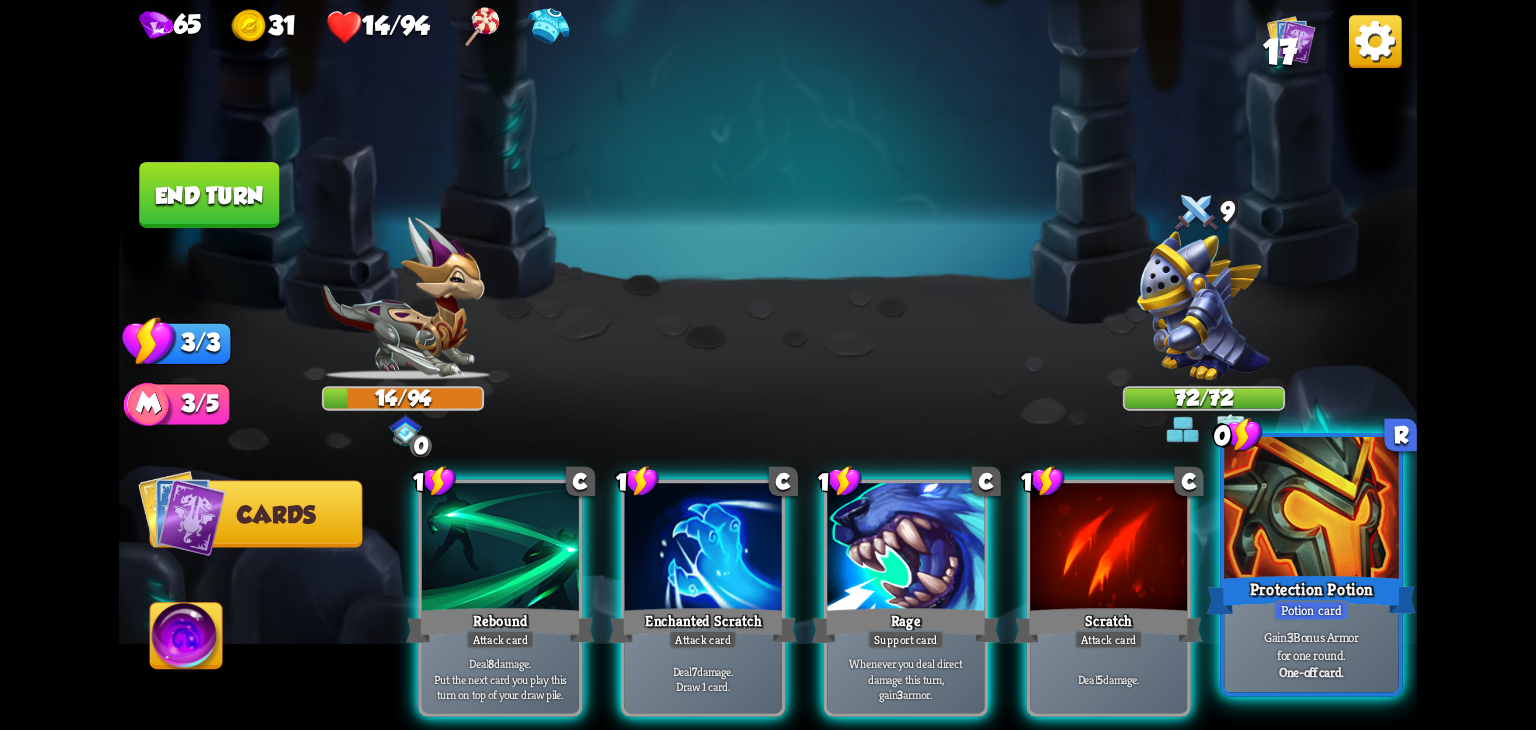 click at bounding box center [1311, 510] 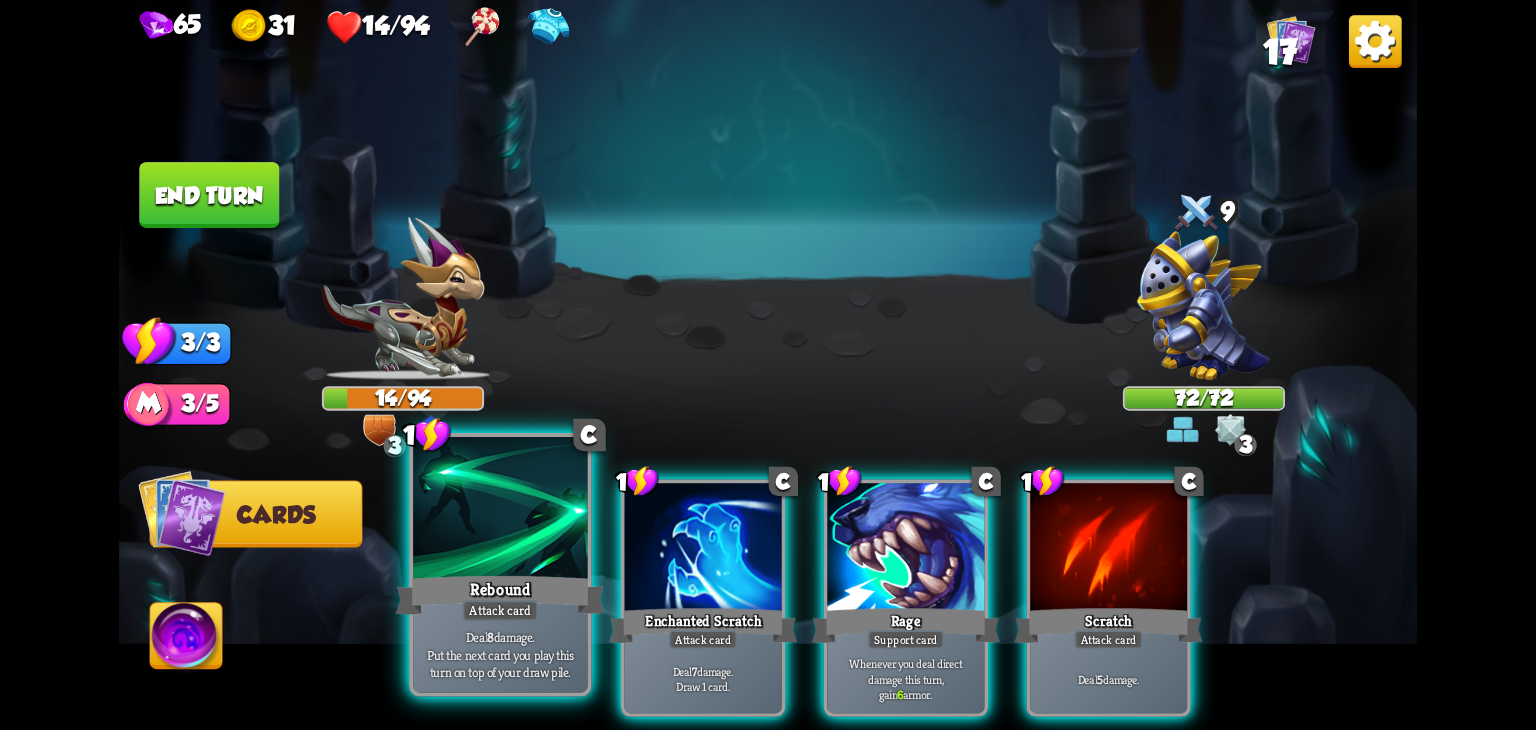 click on "Deal  8  damage. Put the next card you play this turn on top of your draw pile." at bounding box center (500, 654) 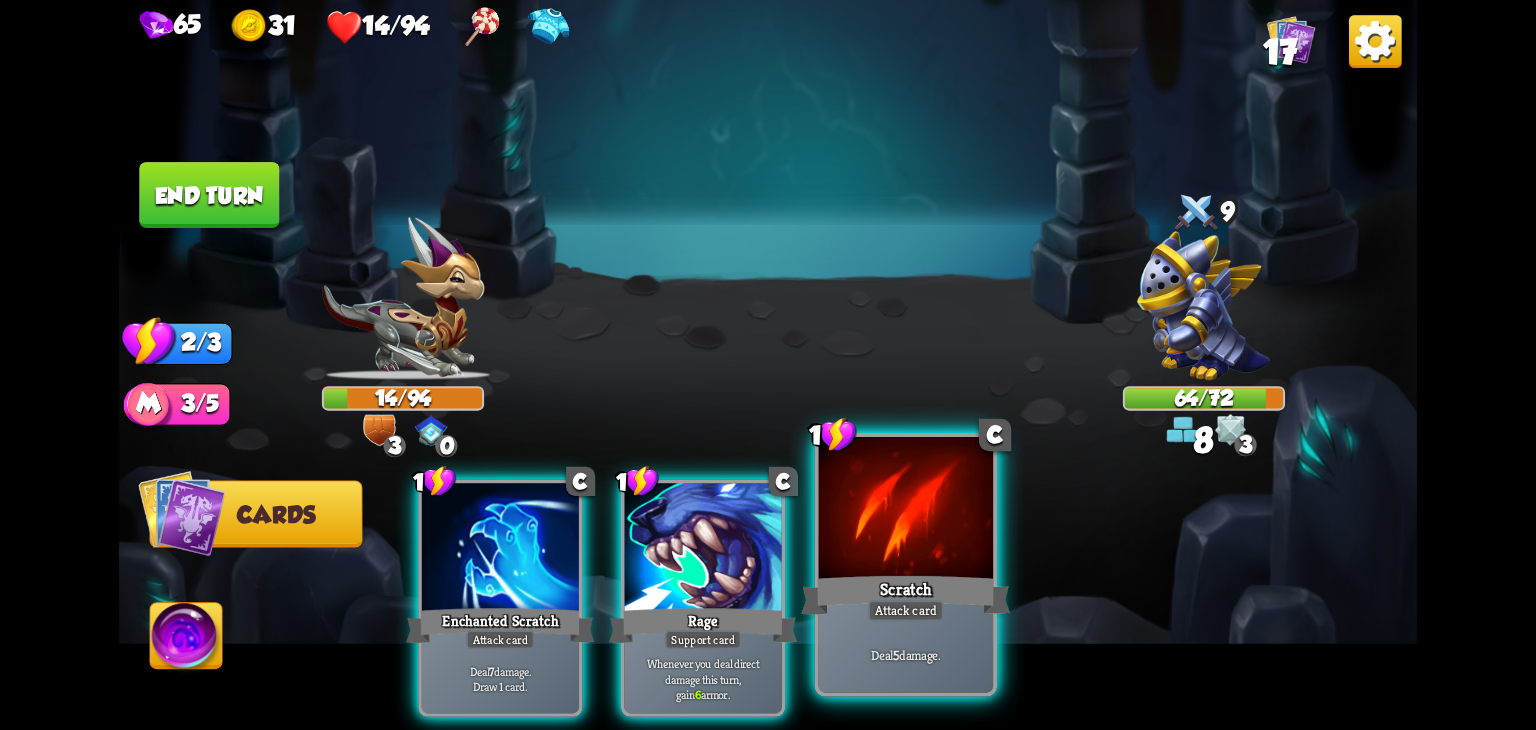 click on "Deal  5  damage." at bounding box center (906, 654) 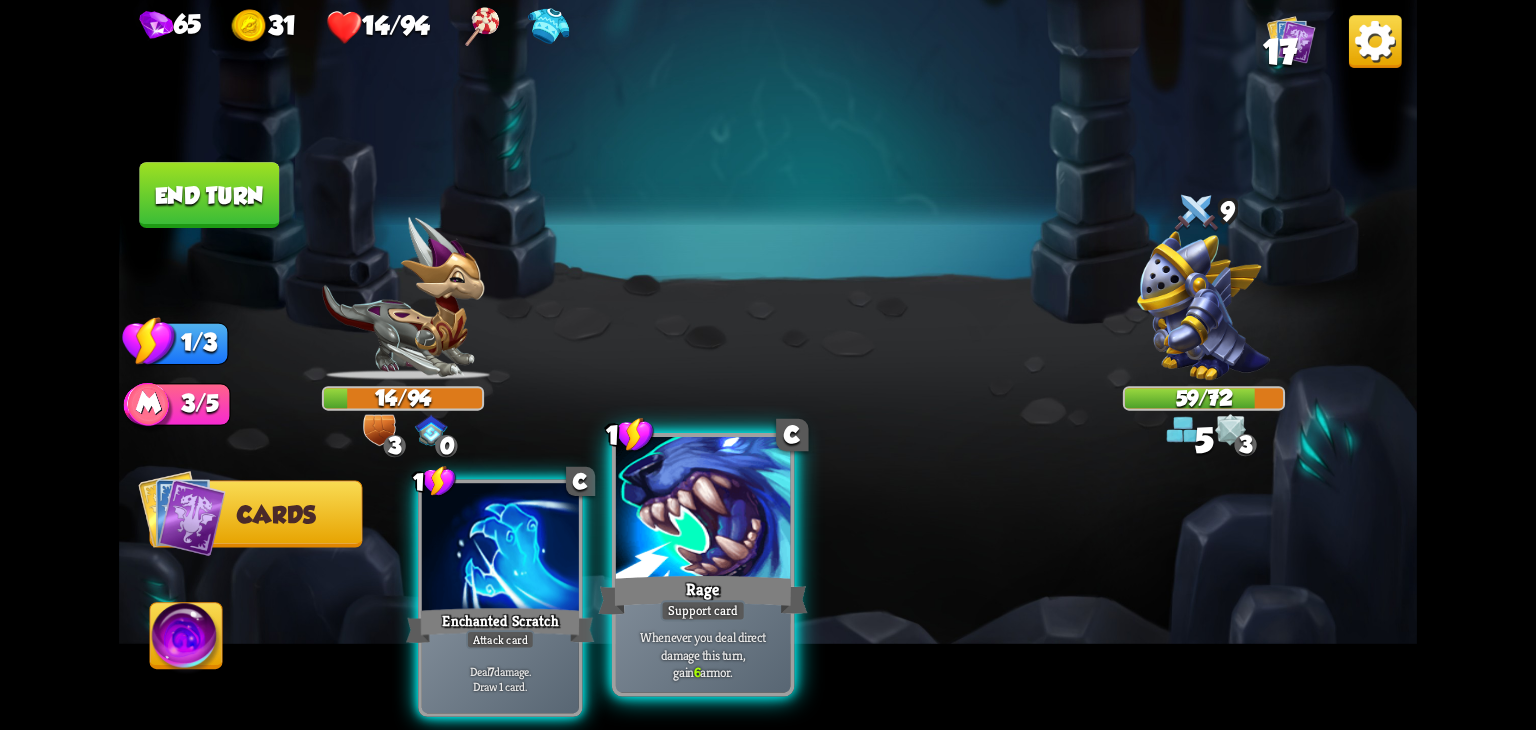 click on "Whenever you deal direct damage this turn, gain  6  armor." at bounding box center (703, 655) 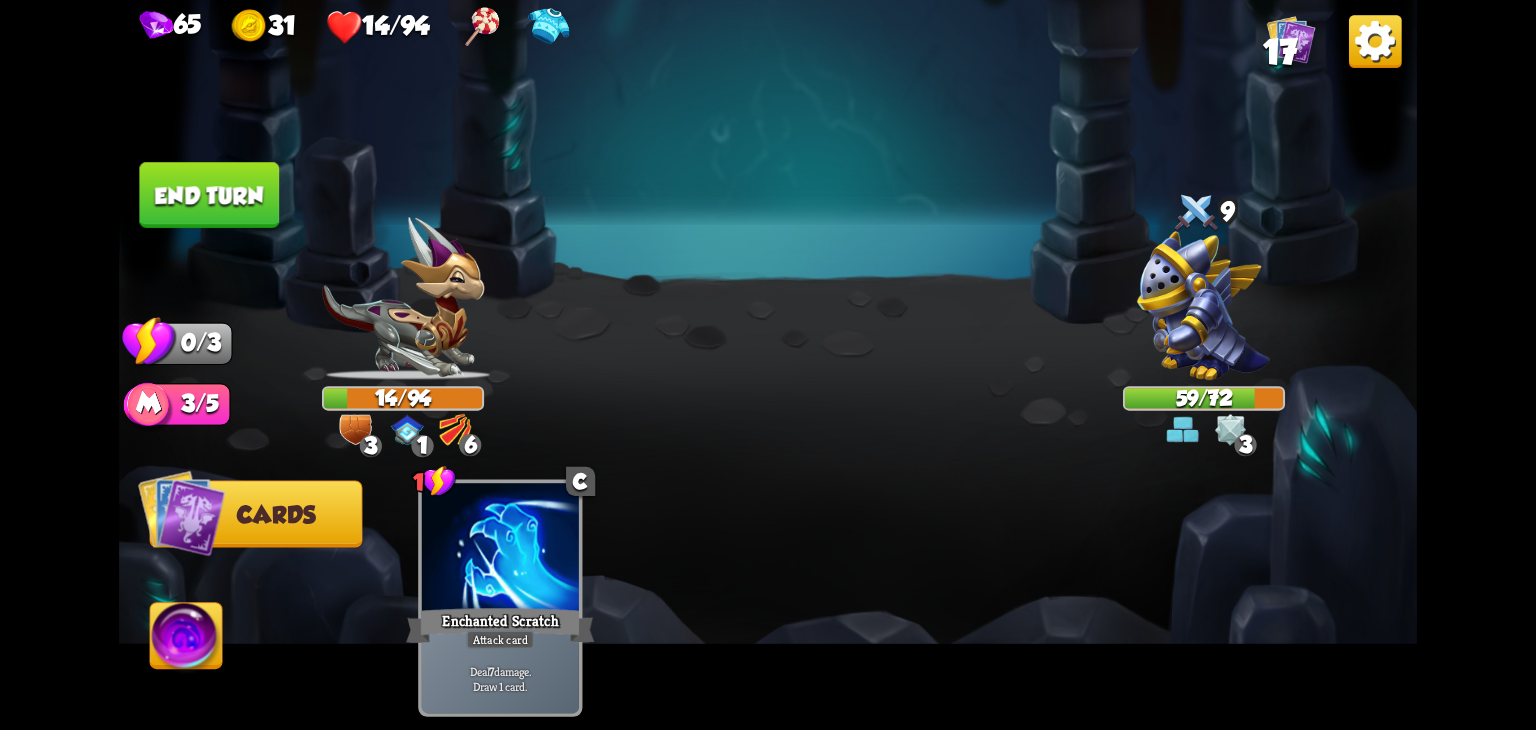 click on "End turn" at bounding box center [209, 195] 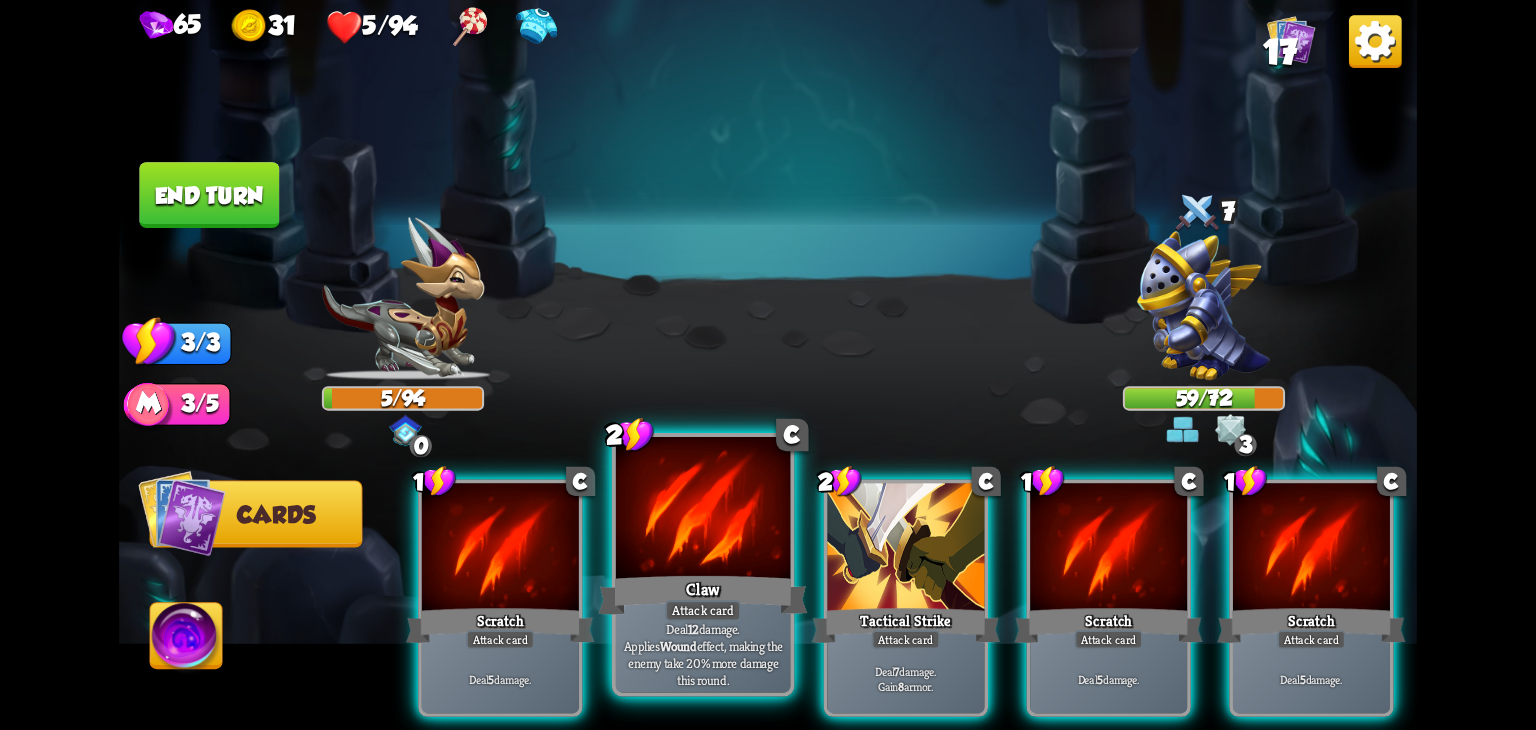 click at bounding box center [703, 510] 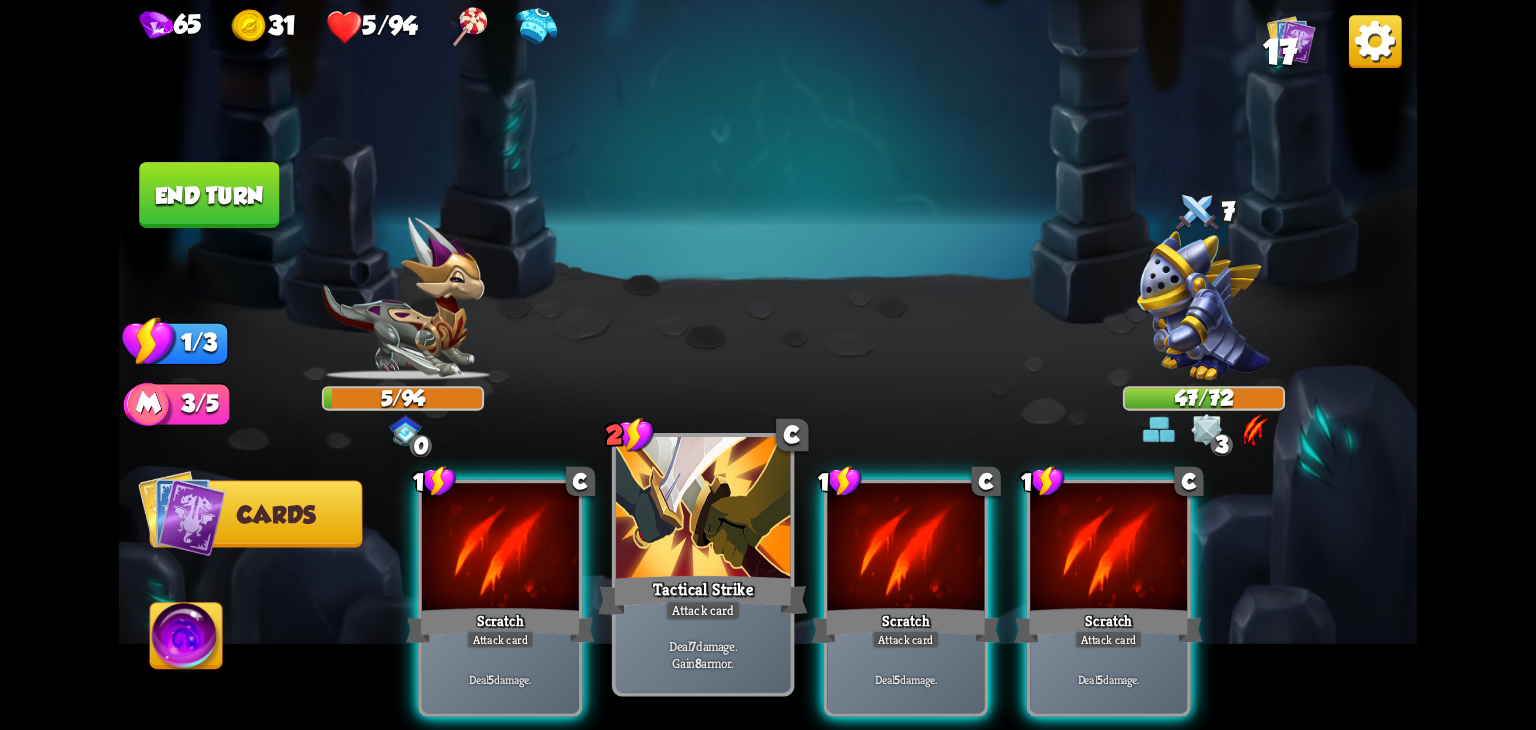 click on "Attack card" at bounding box center (703, 610) 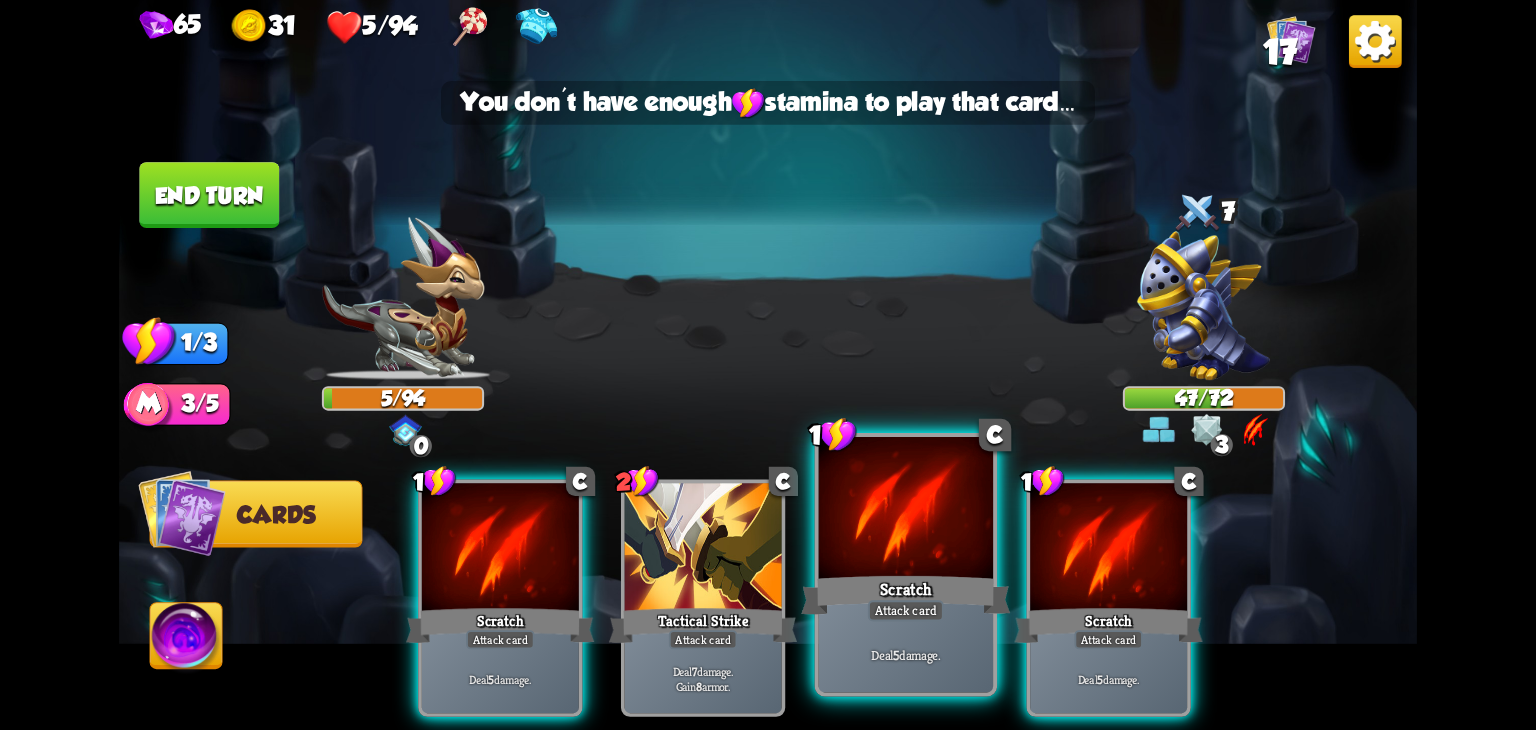 click on "Scratch" at bounding box center [905, 595] 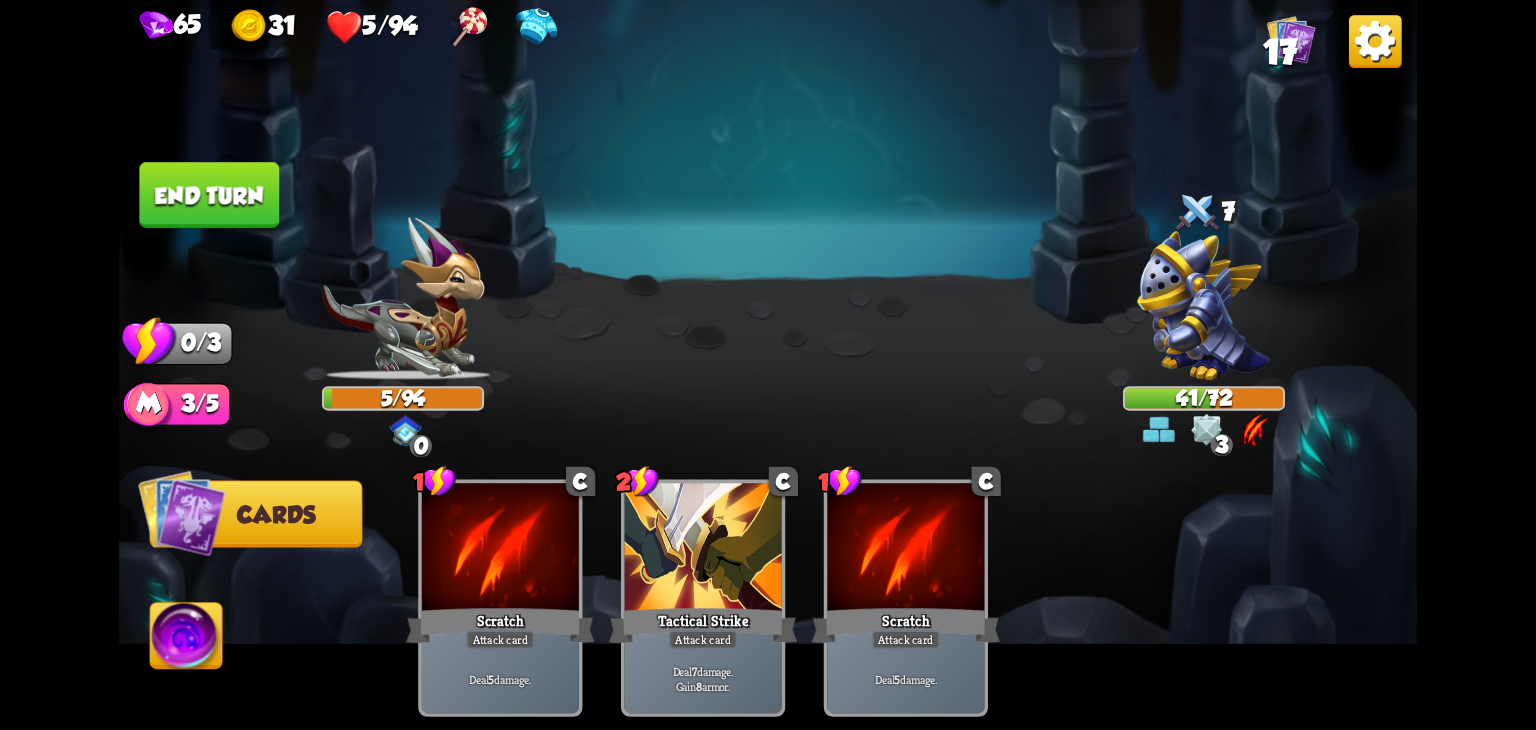 click on "End turn" at bounding box center [209, 195] 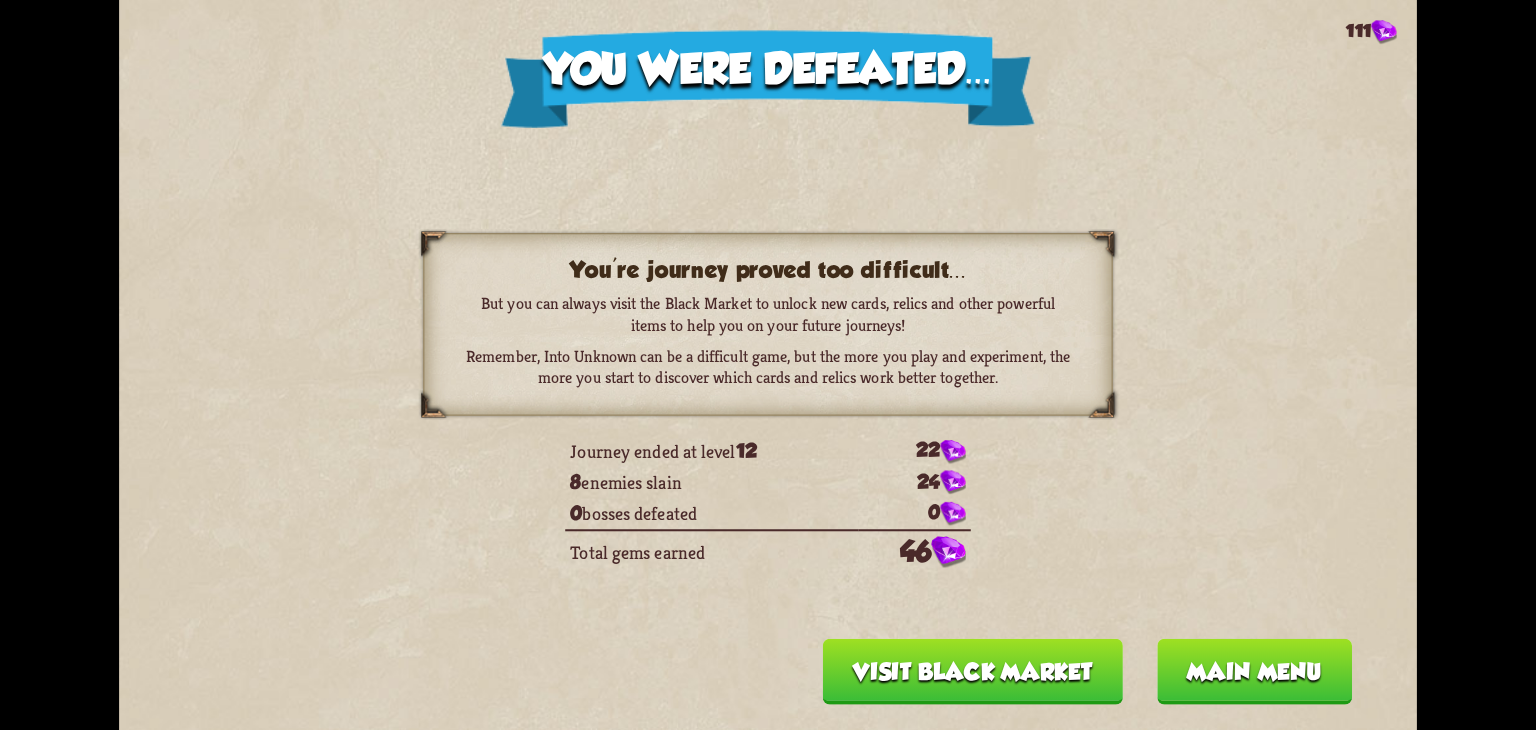 click on "Visit Black Market" at bounding box center [973, 672] 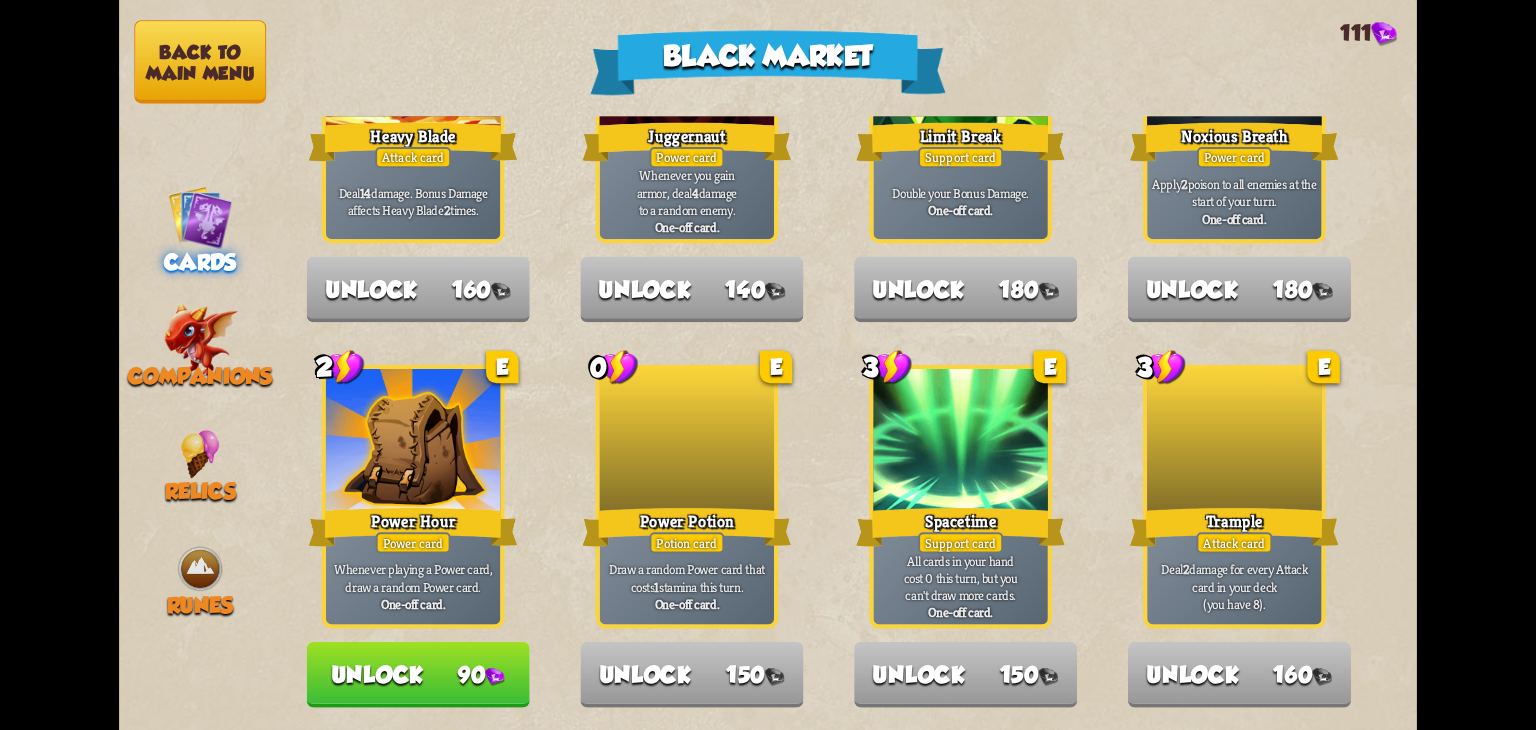 scroll, scrollTop: 1880, scrollLeft: 0, axis: vertical 